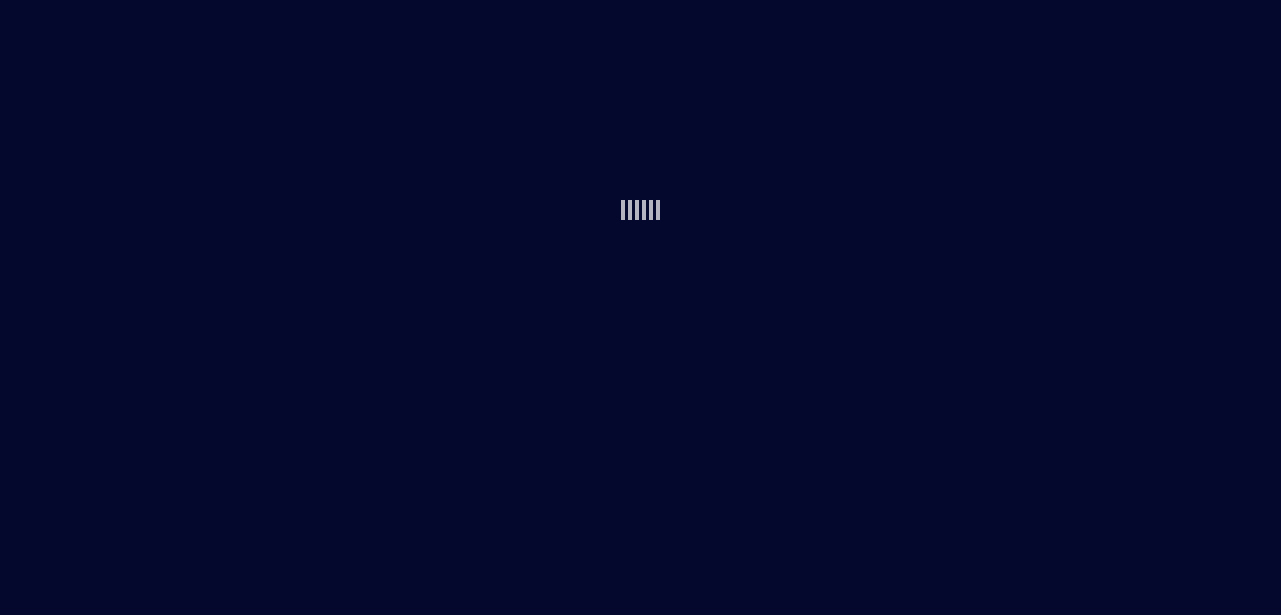 scroll, scrollTop: 0, scrollLeft: 0, axis: both 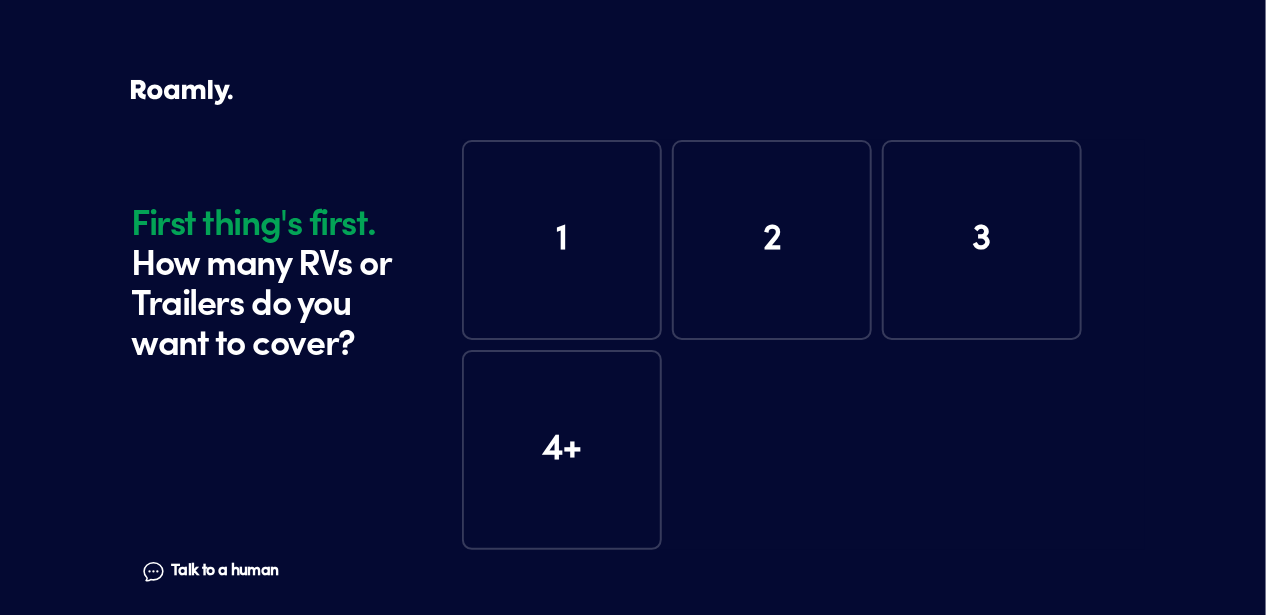 click on "1" at bounding box center [562, 240] 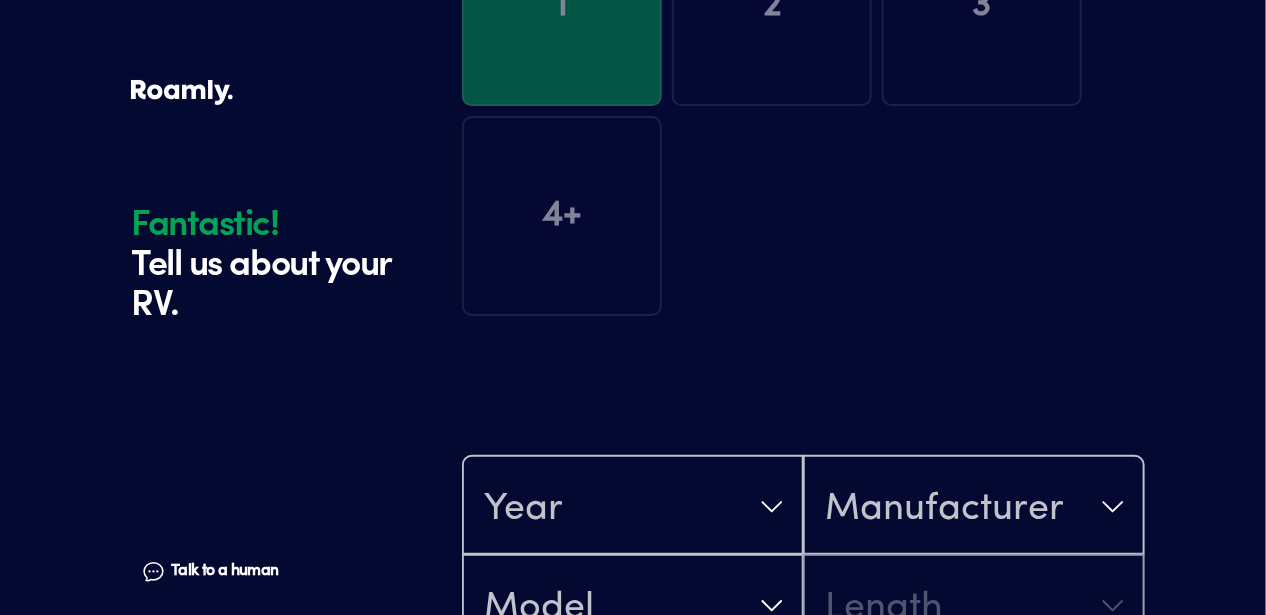 scroll, scrollTop: 389, scrollLeft: 0, axis: vertical 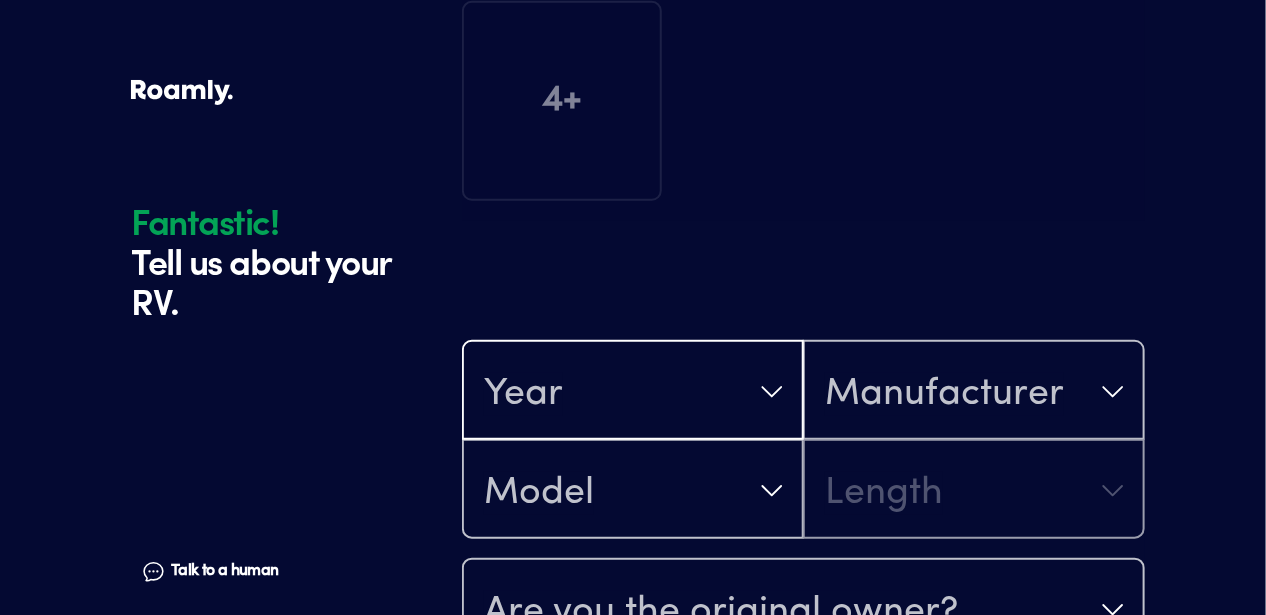 click on "Year" at bounding box center [633, 392] 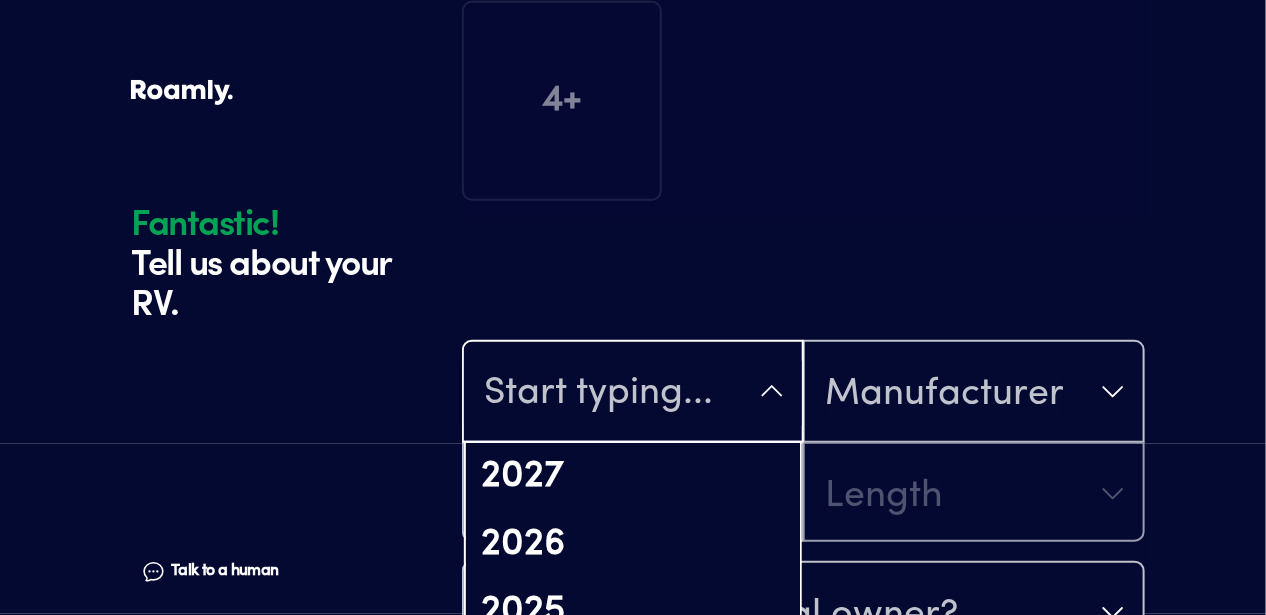 scroll, scrollTop: 420, scrollLeft: 0, axis: vertical 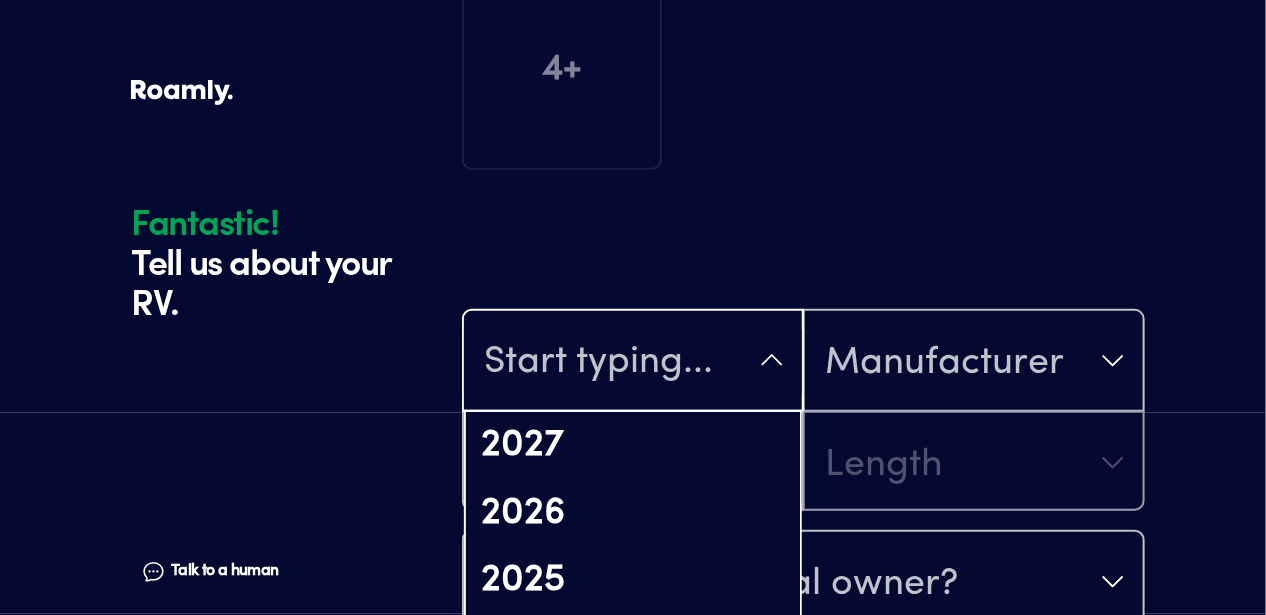 drag, startPoint x: 512, startPoint y: 593, endPoint x: 530, endPoint y: 575, distance: 25.455845 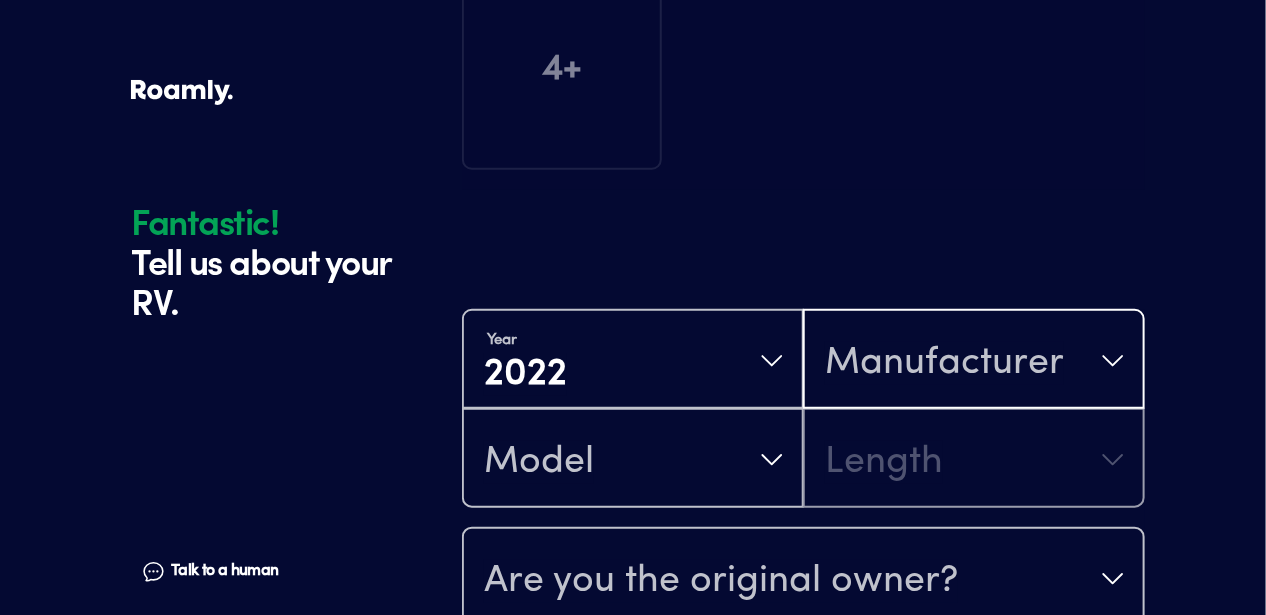 click on "Manufacturer" at bounding box center (974, 361) 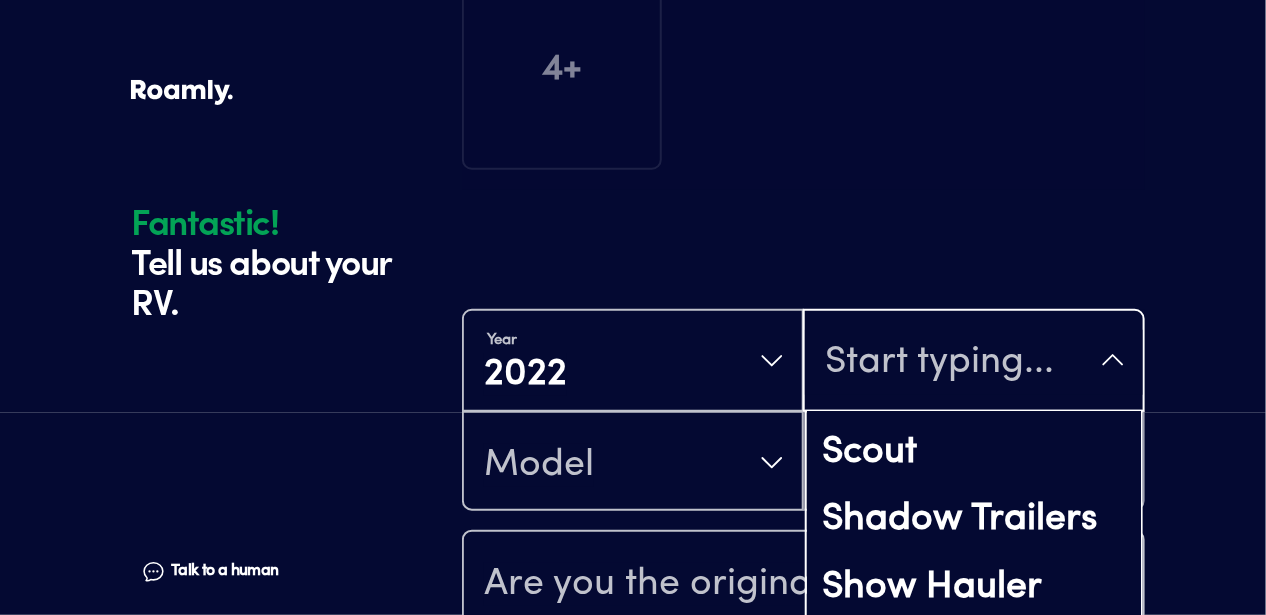 scroll, scrollTop: 13200, scrollLeft: 0, axis: vertical 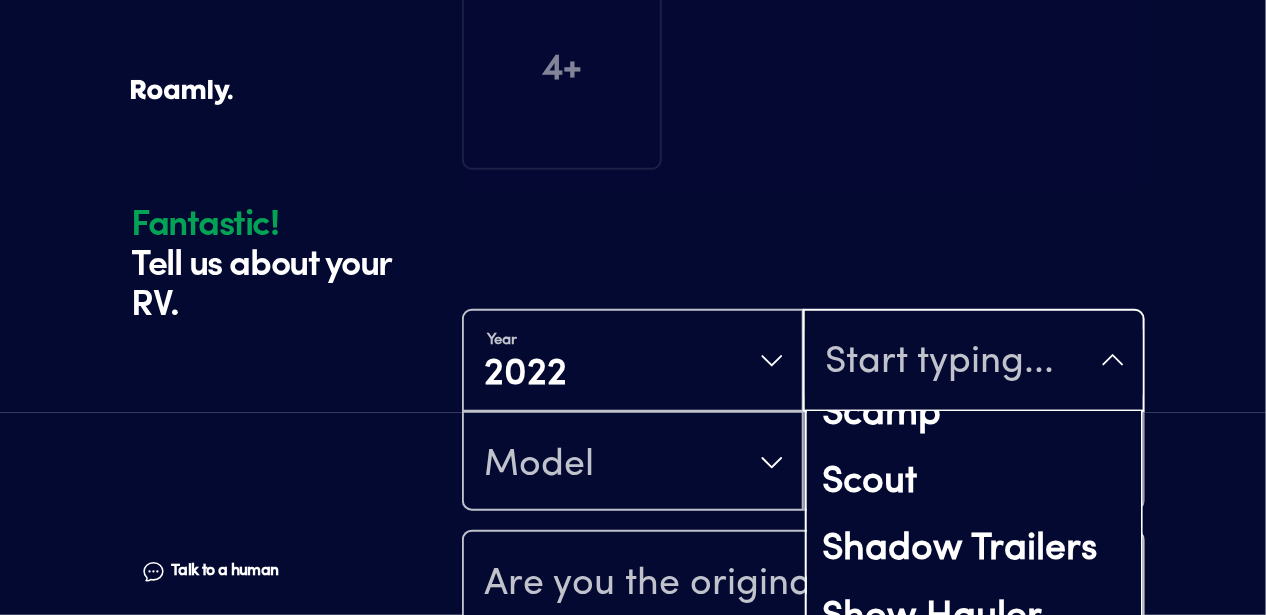 click on "Starcraft" at bounding box center [974, 1159] 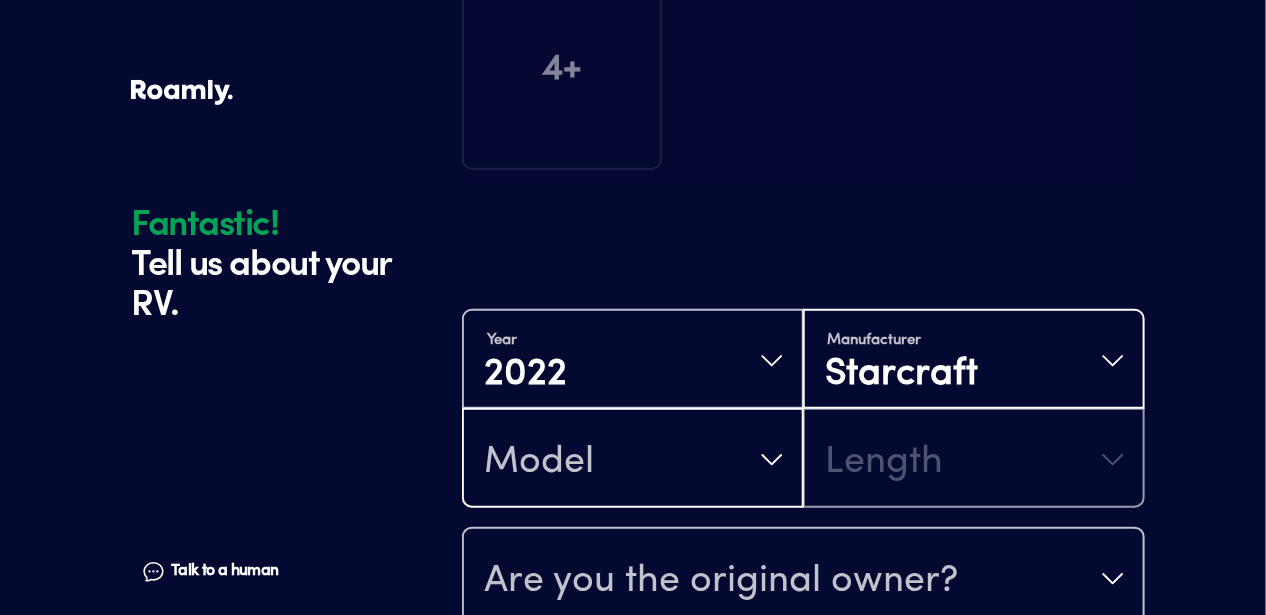 click on "Model" at bounding box center (633, 460) 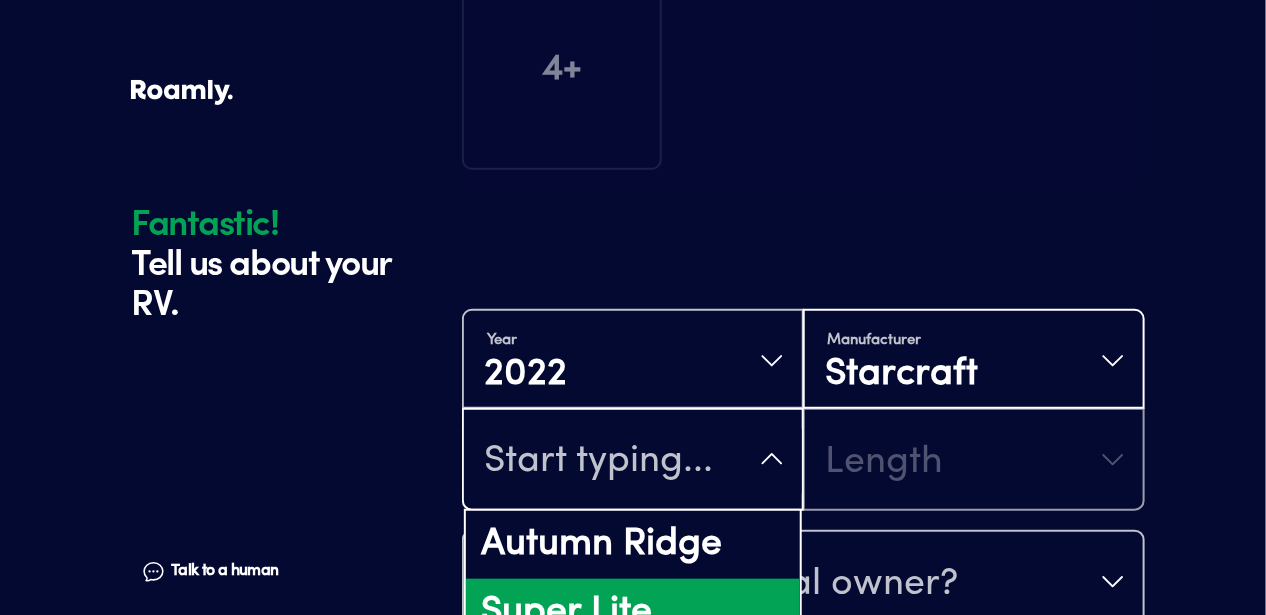 click on "Super Lite" at bounding box center [633, 613] 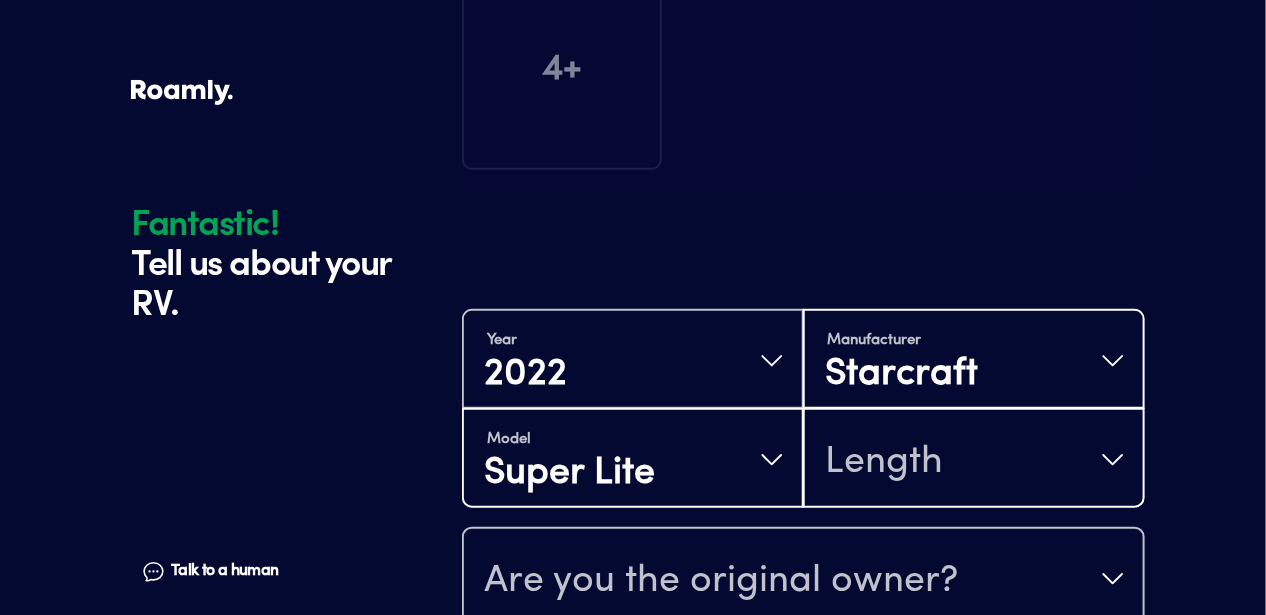 click on "Length" at bounding box center (974, 460) 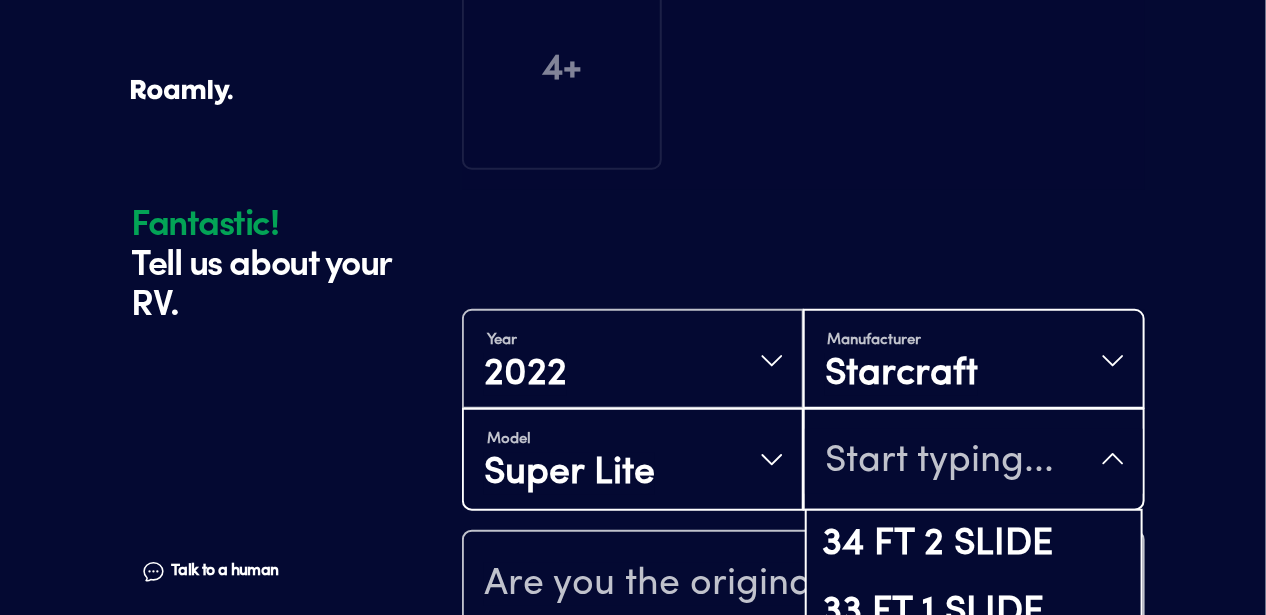 click on "31 FT 1 SLIDE" at bounding box center [974, 680] 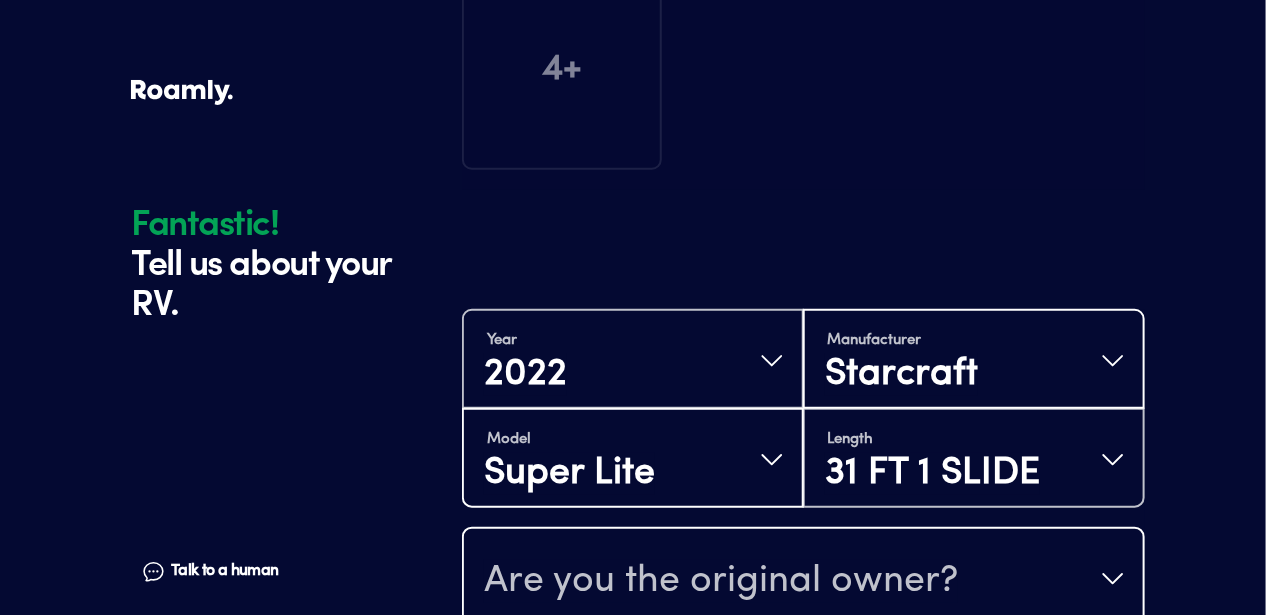 click on "Are you the original owner?" at bounding box center (803, 579) 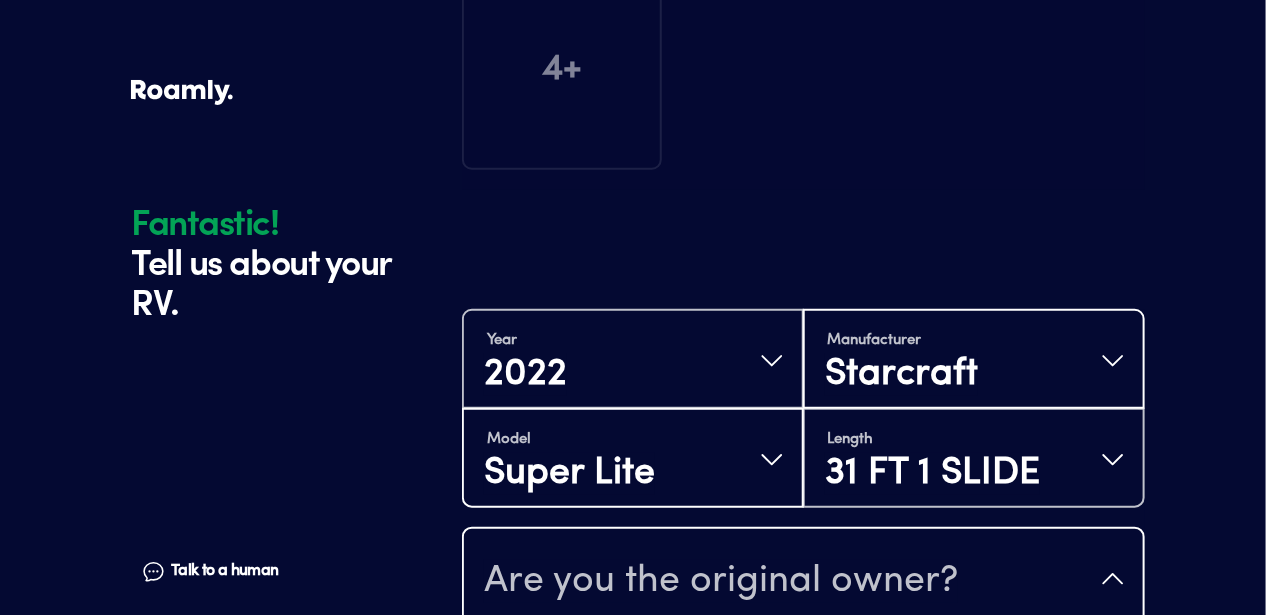 click on "No" at bounding box center [803, 731] 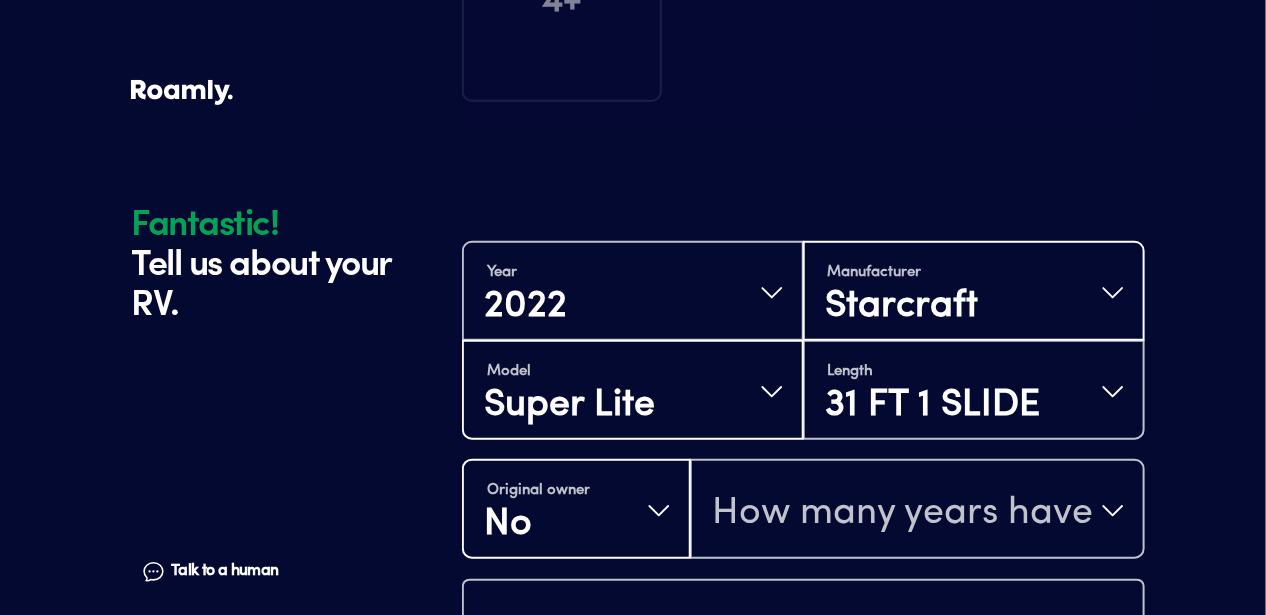 scroll, scrollTop: 520, scrollLeft: 0, axis: vertical 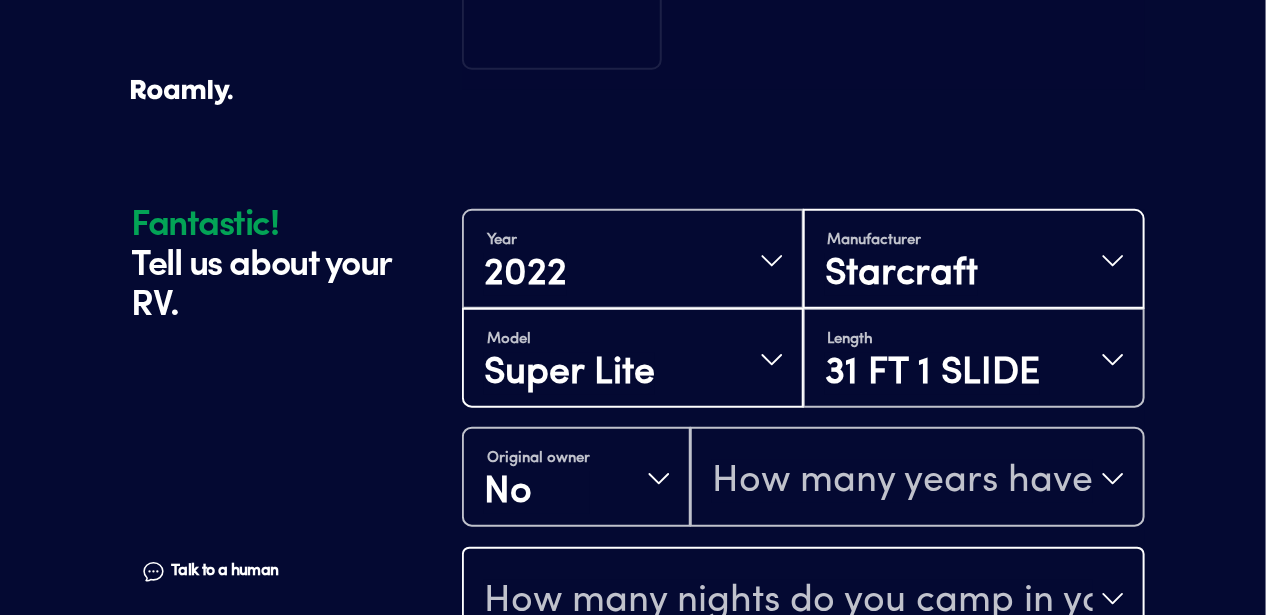 click on "How many nights do you camp in your RV?" at bounding box center (788, 601) 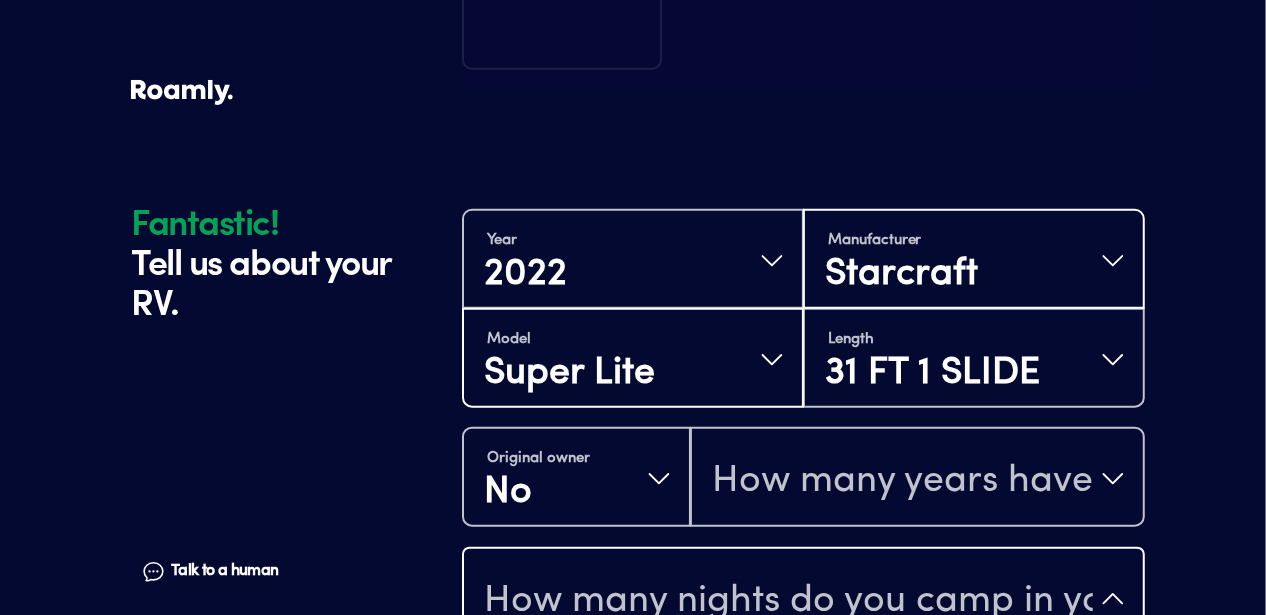 click on "0 - 29 nights / year" at bounding box center [803, 683] 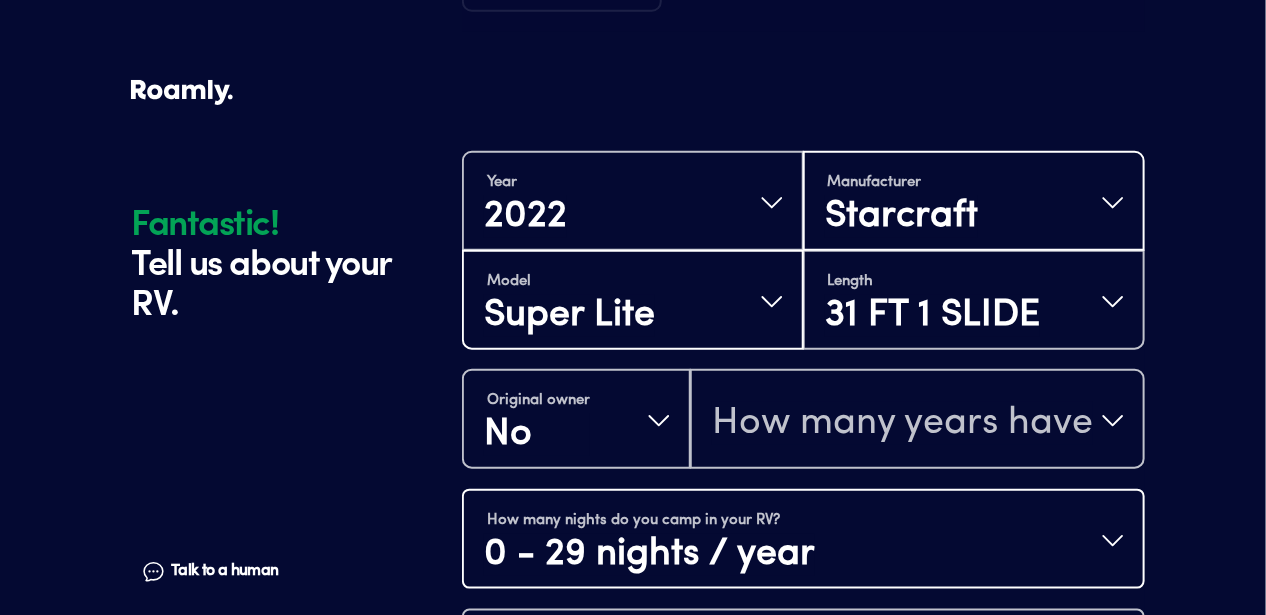 scroll, scrollTop: 620, scrollLeft: 0, axis: vertical 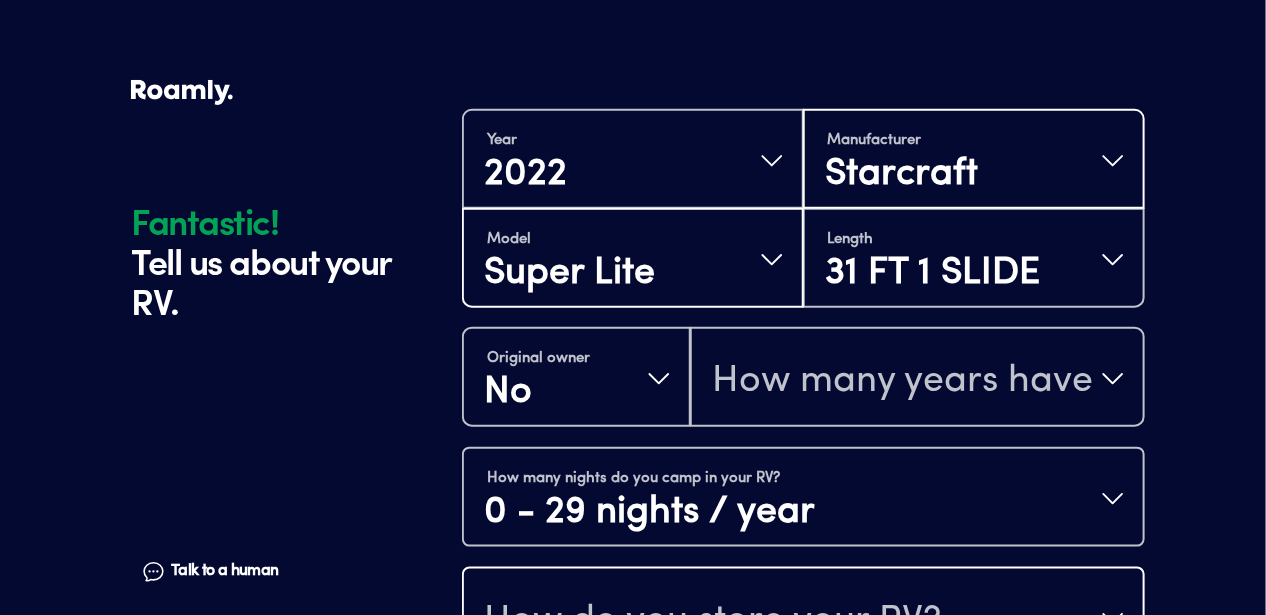 click on "How do you store your RV?" at bounding box center [712, 621] 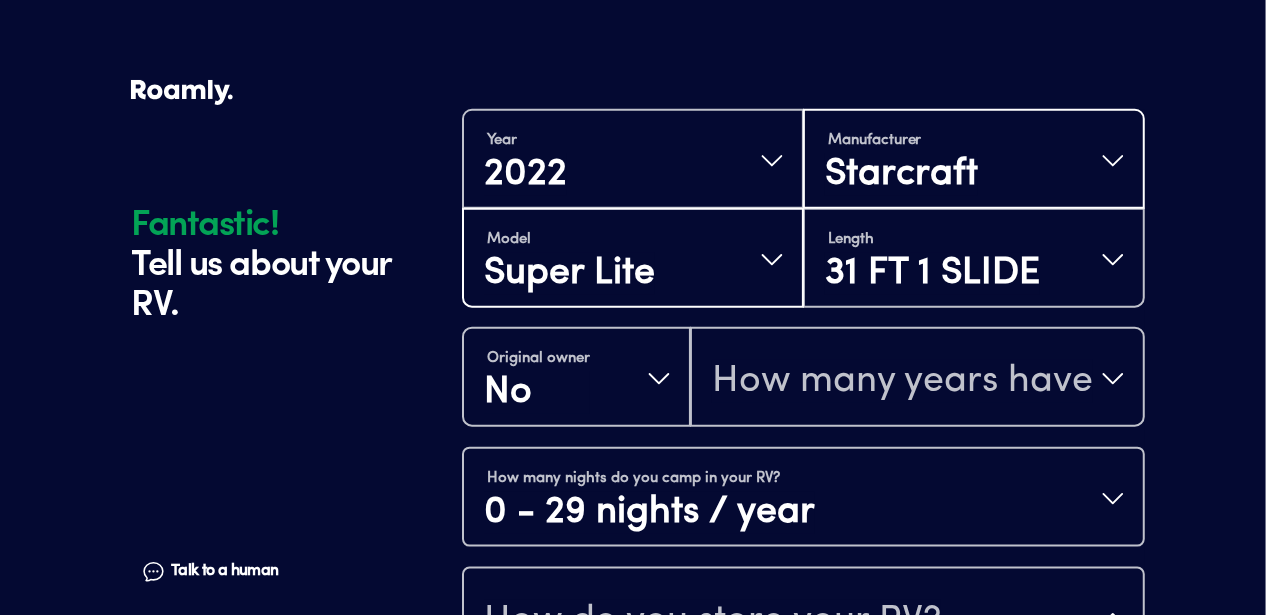 scroll, scrollTop: 24, scrollLeft: 0, axis: vertical 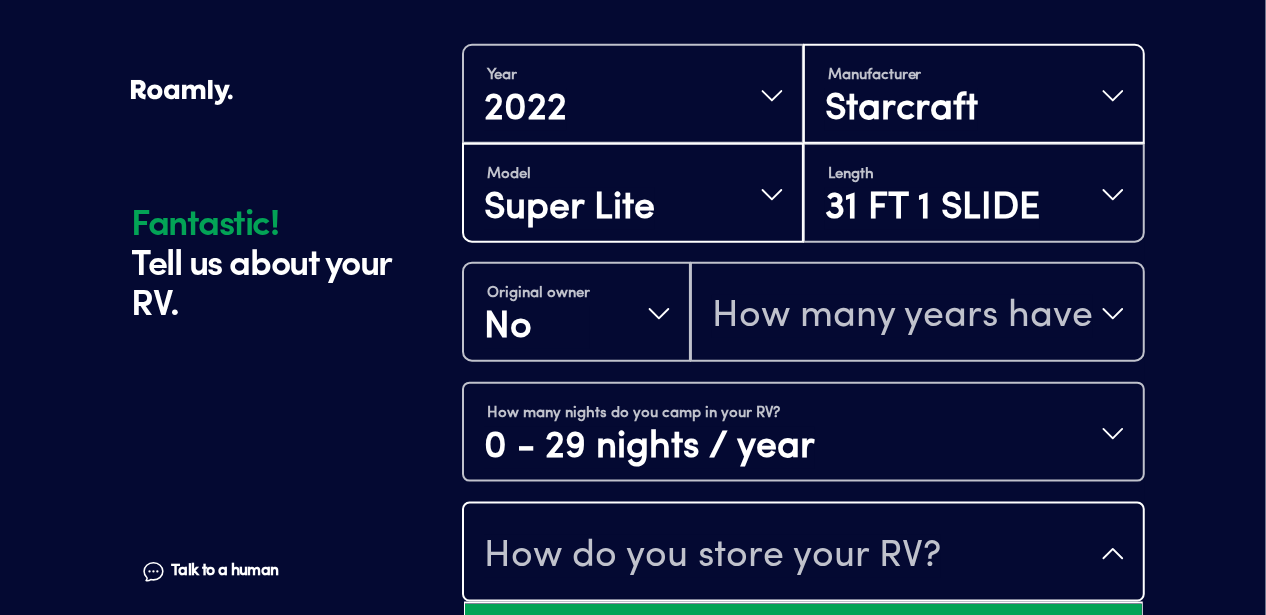 click on "Covered" at bounding box center [803, 638] 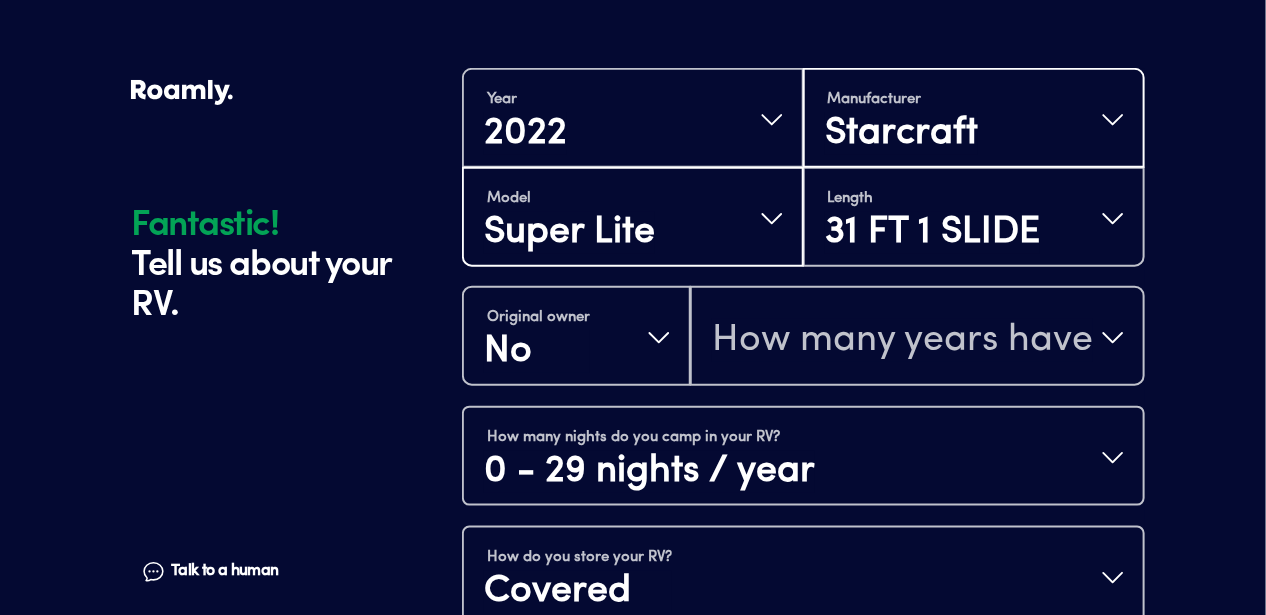 click on "Continue" at bounding box center (803, 745) 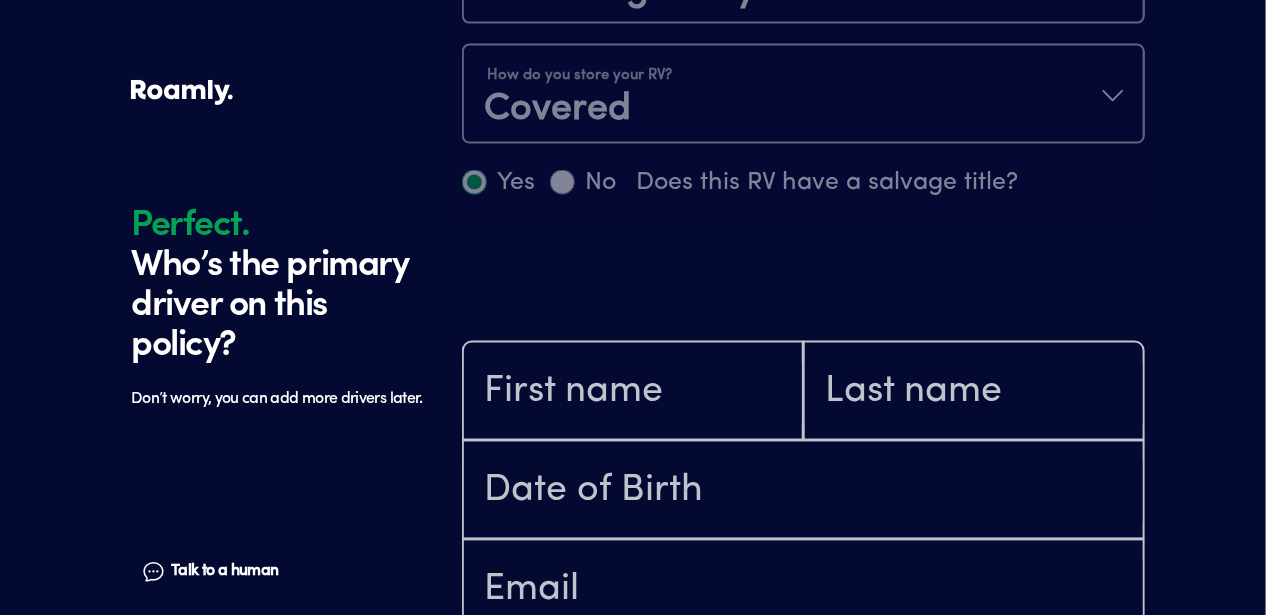 scroll, scrollTop: 1184, scrollLeft: 0, axis: vertical 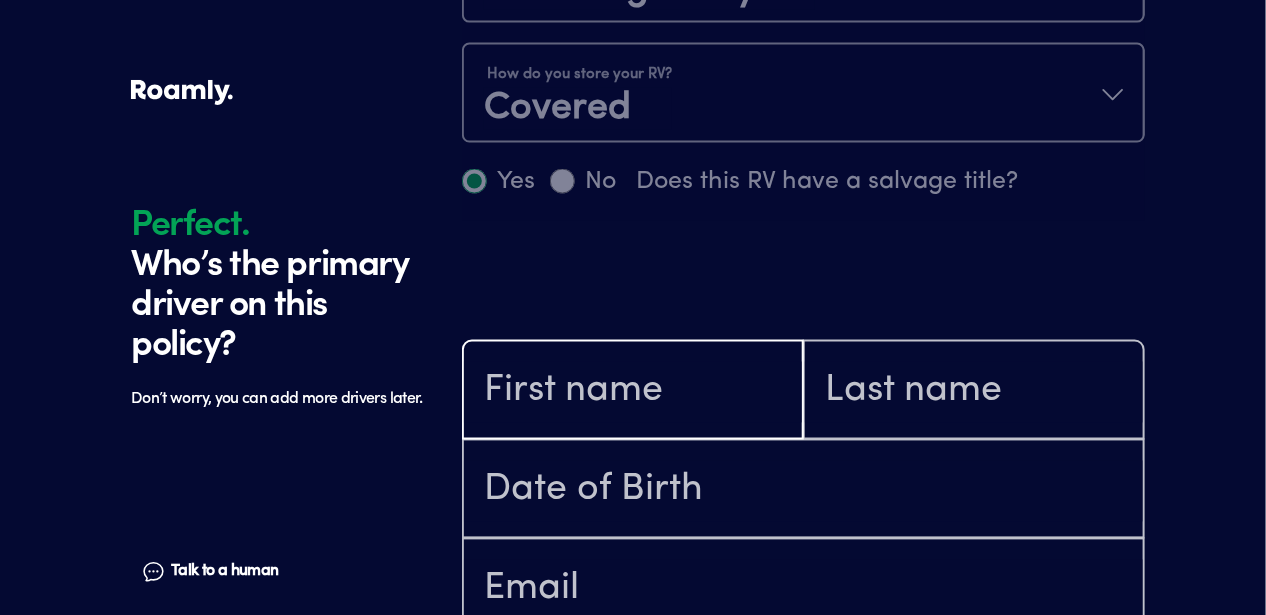 click at bounding box center [633, 392] 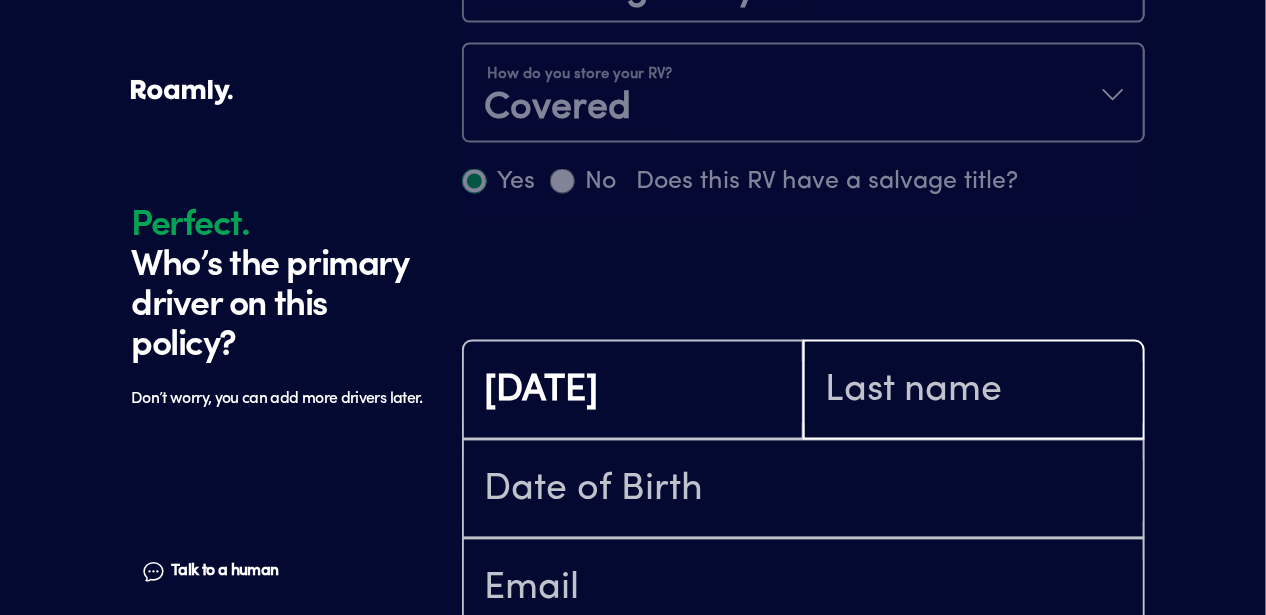 type on "[PERSON_NAME]" 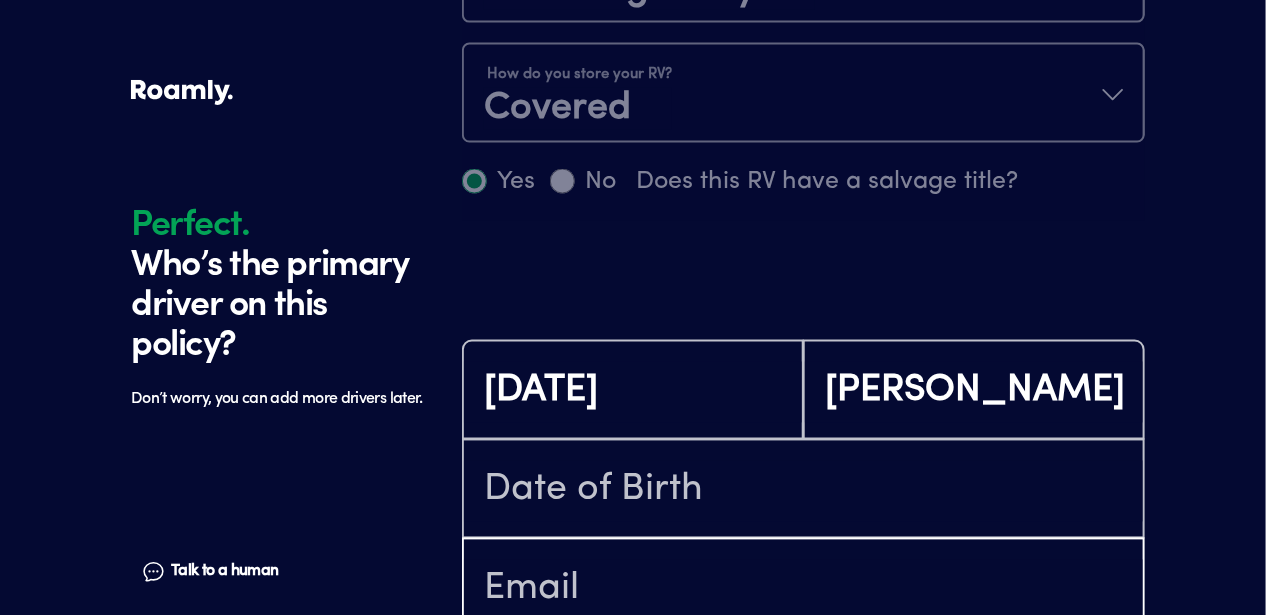 type on "[EMAIL_ADDRESS][DOMAIN_NAME]" 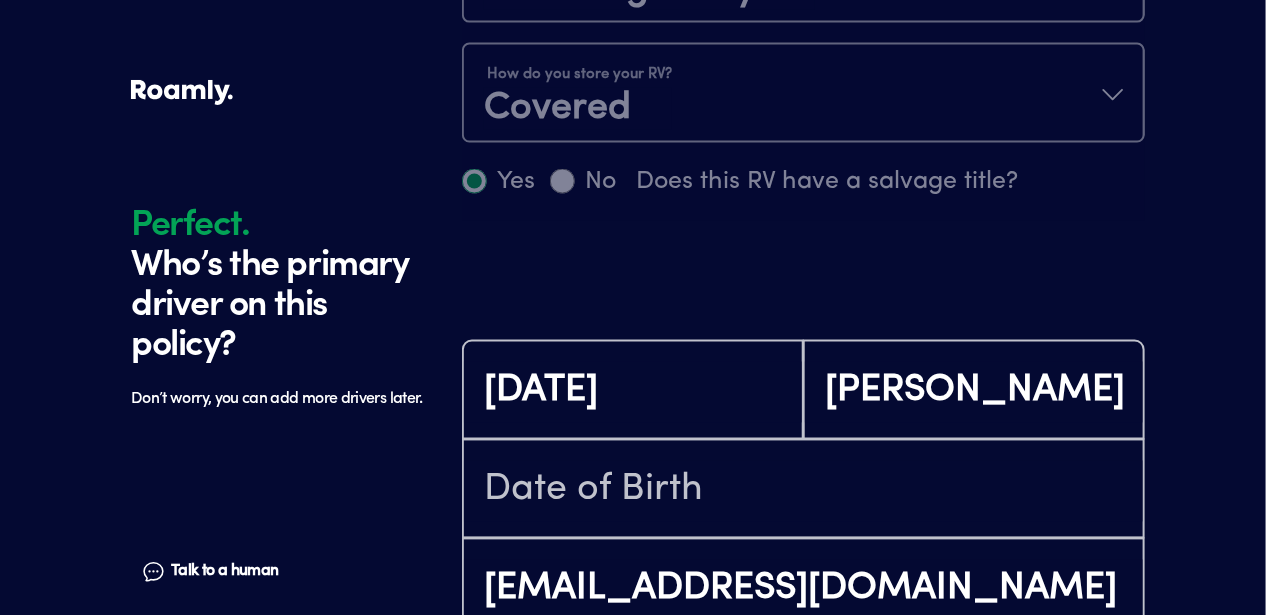 type on "[PHONE_NUMBER]" 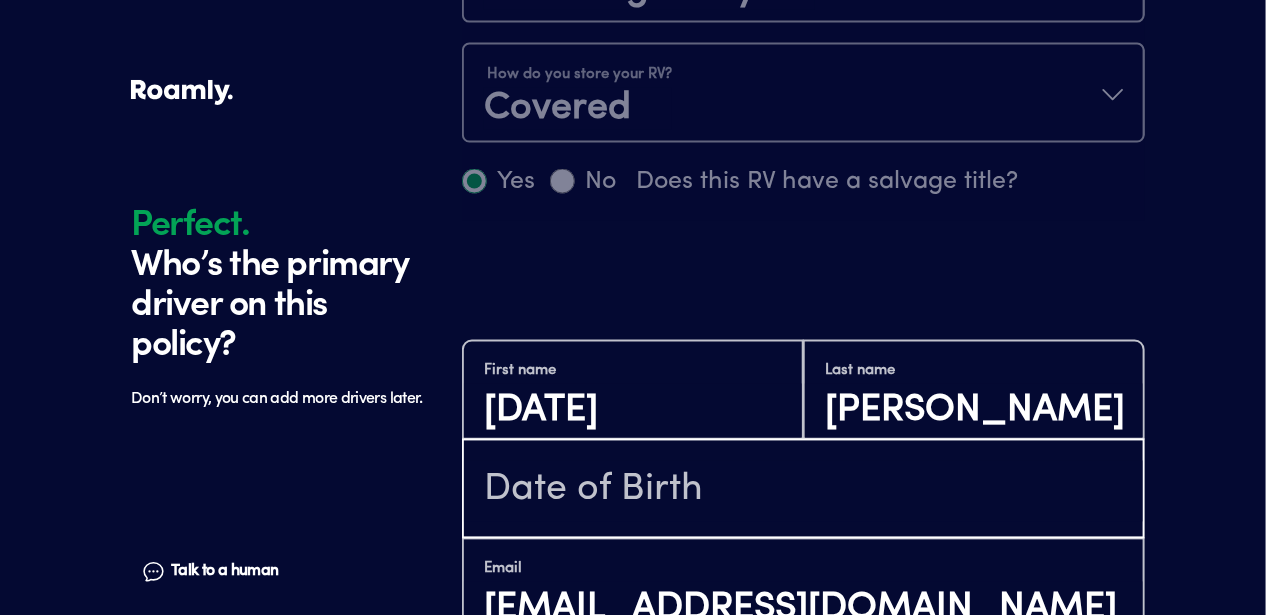 click at bounding box center [803, 491] 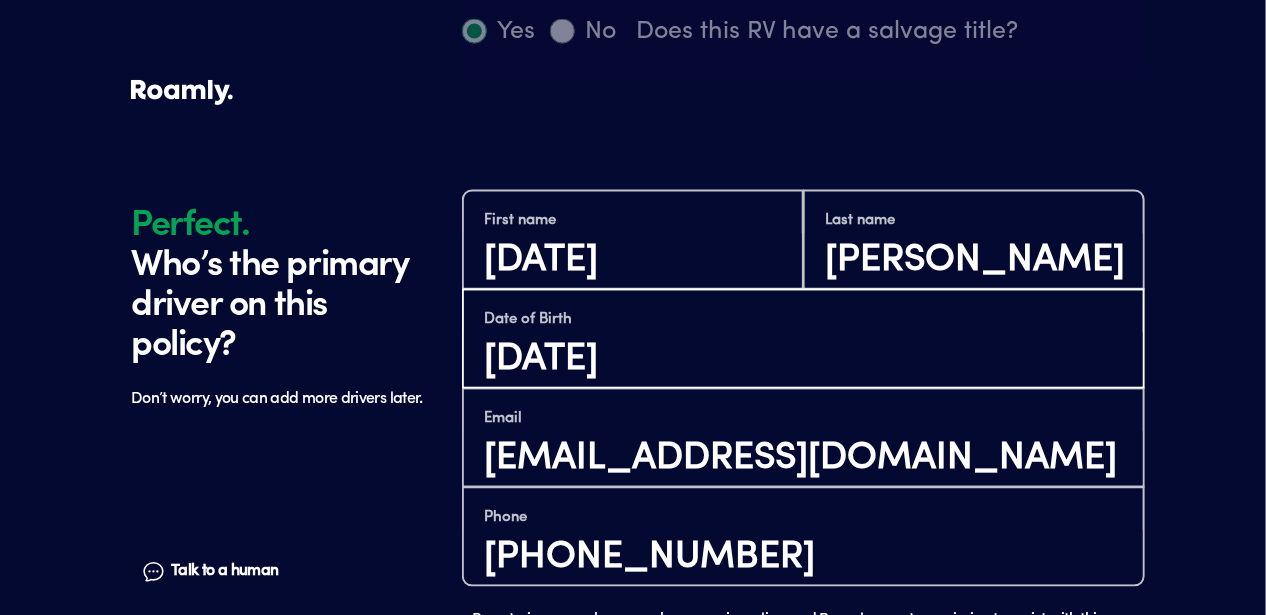 scroll, scrollTop: 1361, scrollLeft: 0, axis: vertical 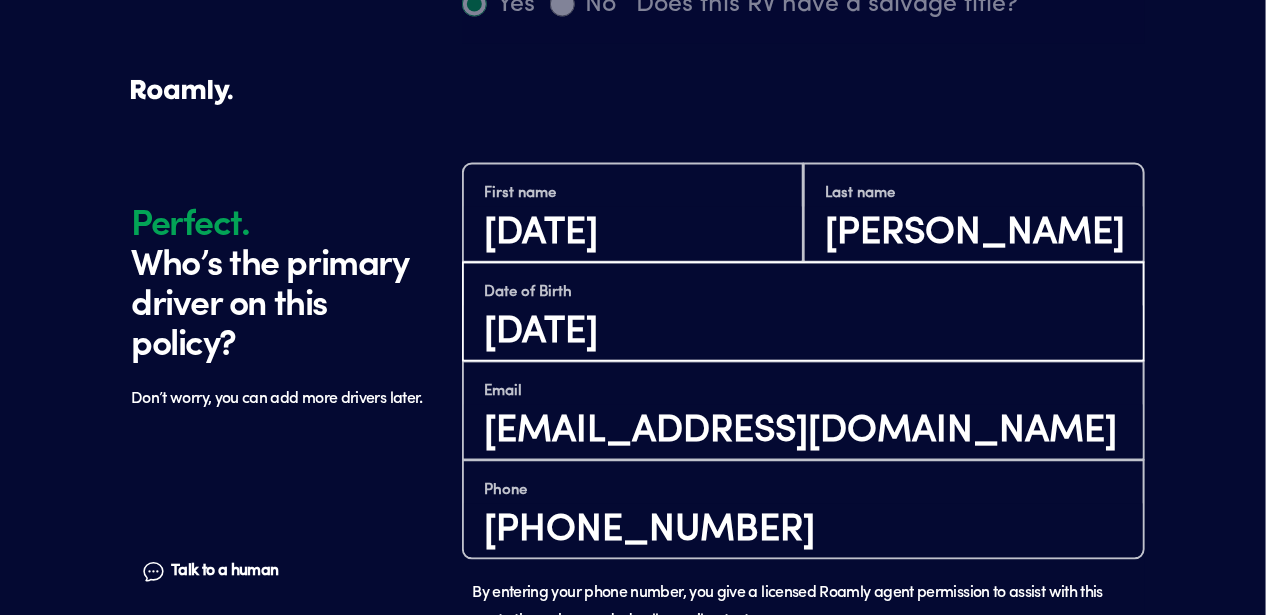 type on "[DATE]" 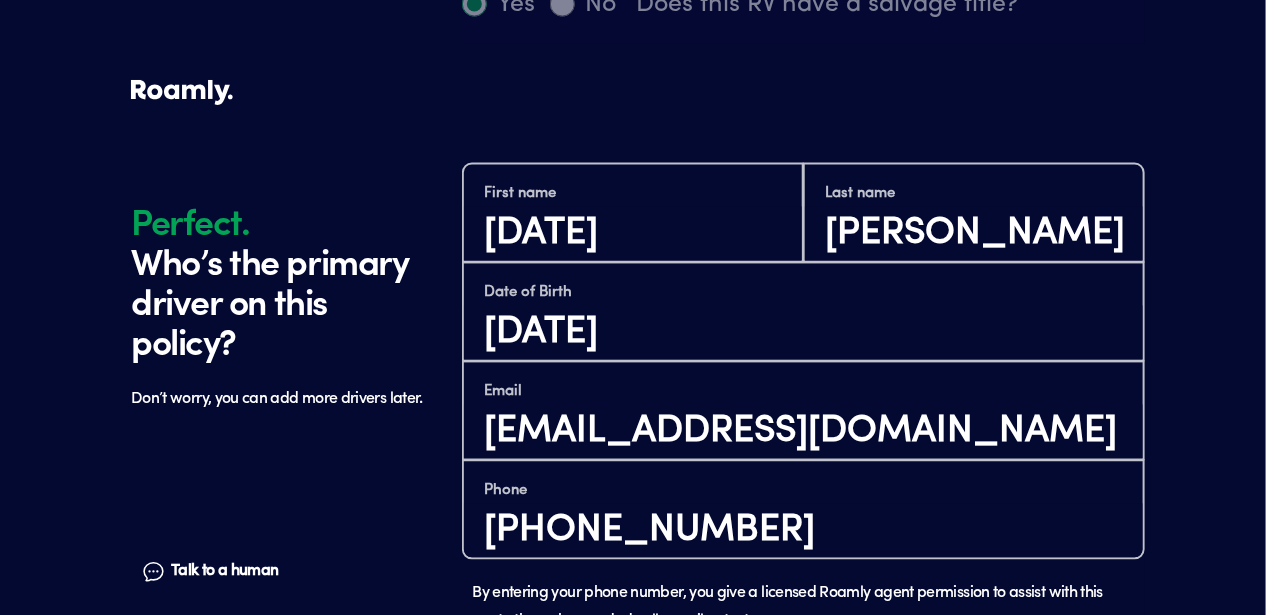 click on "Continue" at bounding box center (803, 745) 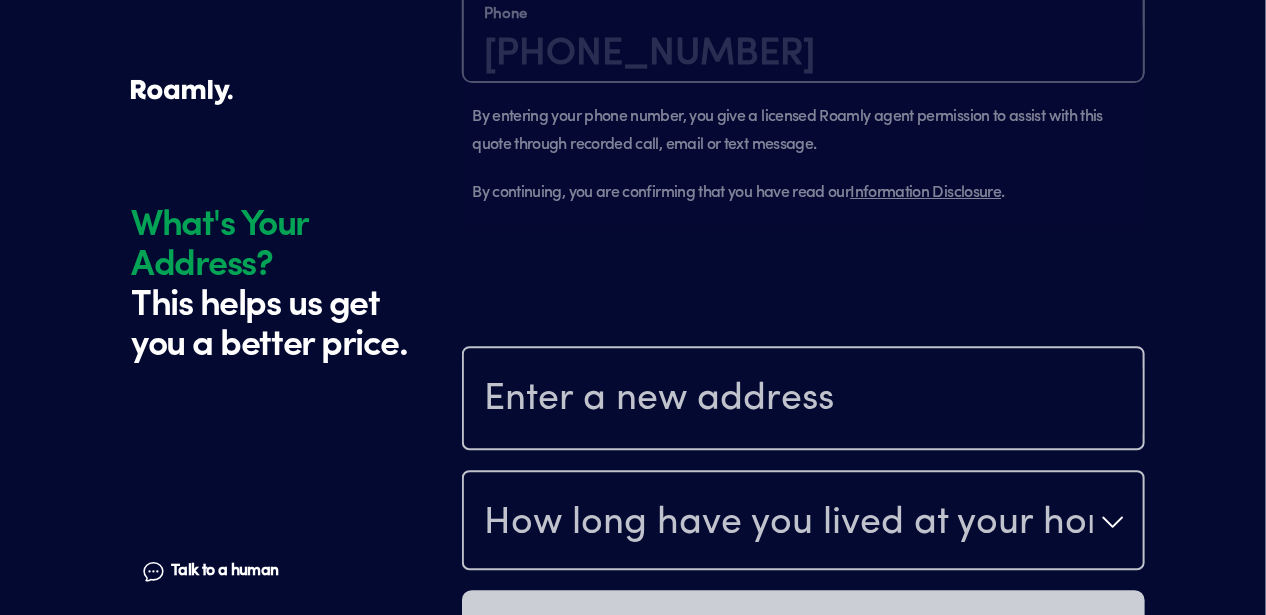 scroll, scrollTop: 1884, scrollLeft: 0, axis: vertical 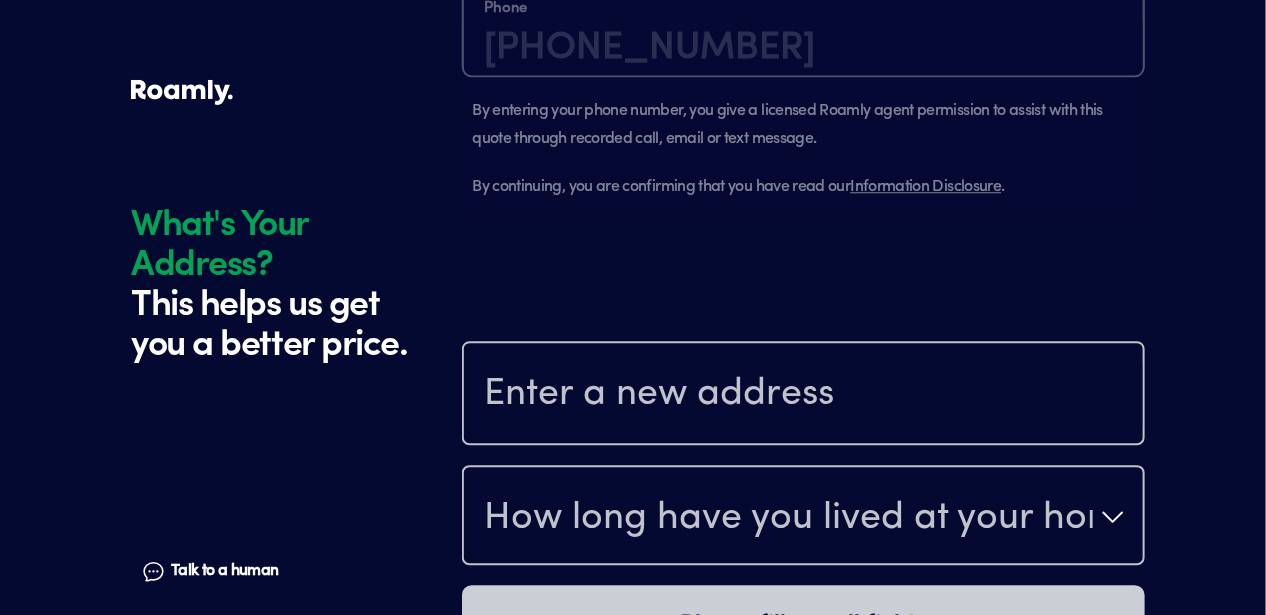 click at bounding box center [803, 395] 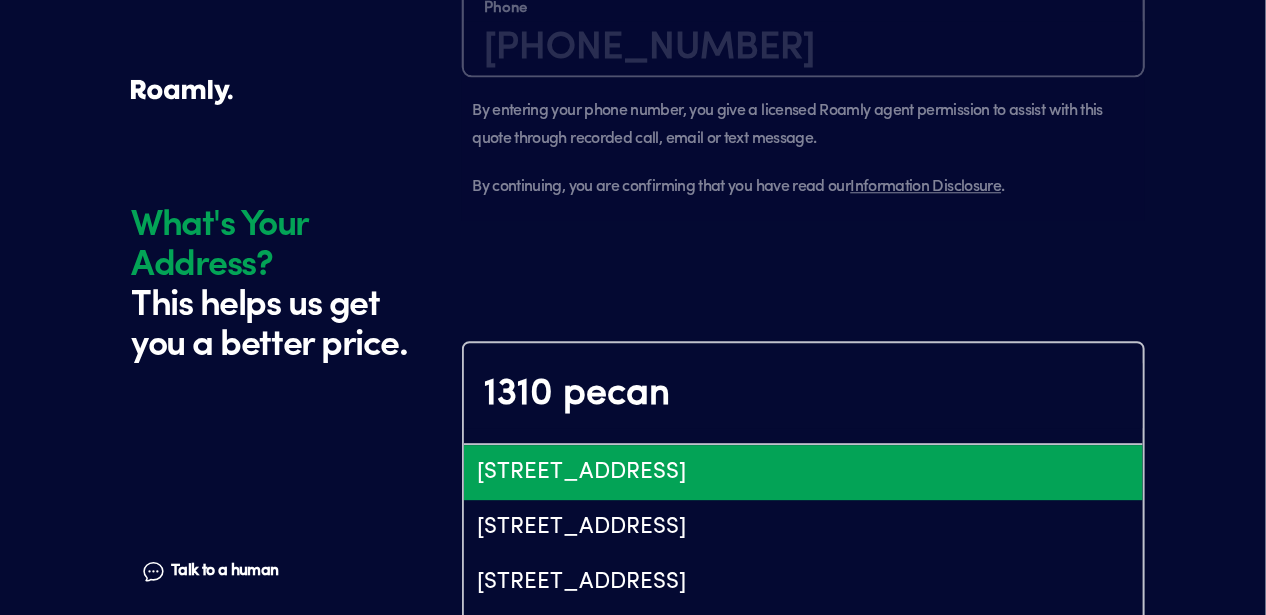 click on "[STREET_ADDRESS]" at bounding box center (803, 472) 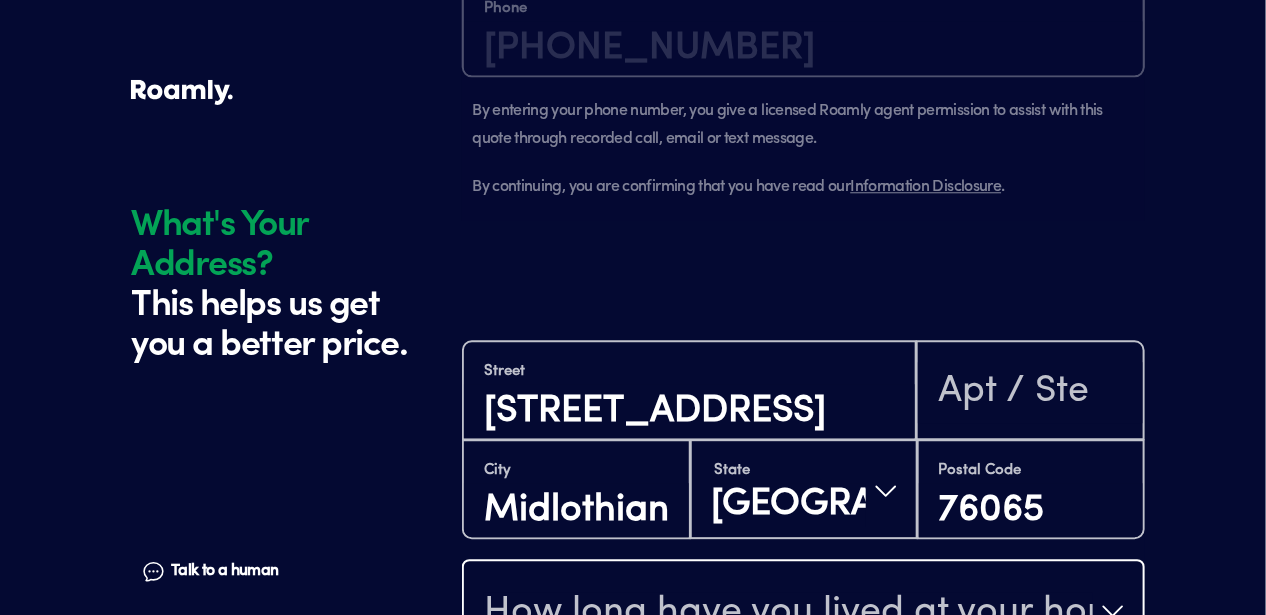 click on "How long have you lived at your home address?" at bounding box center (788, 613) 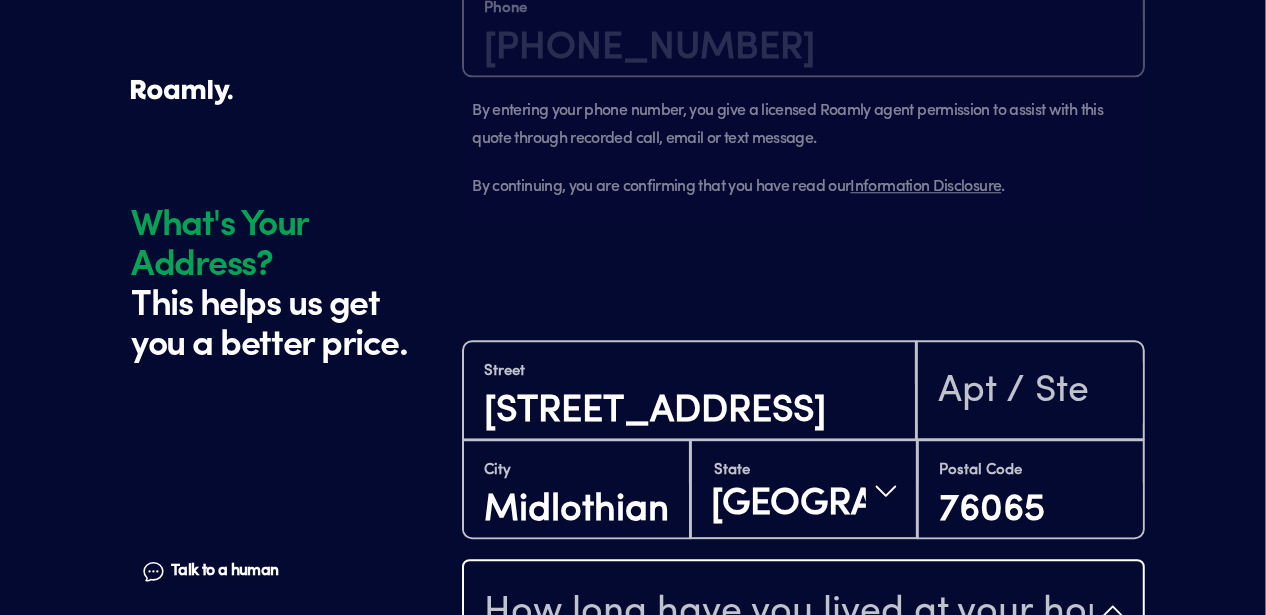 click on "1-5 years" at bounding box center (803, 762) 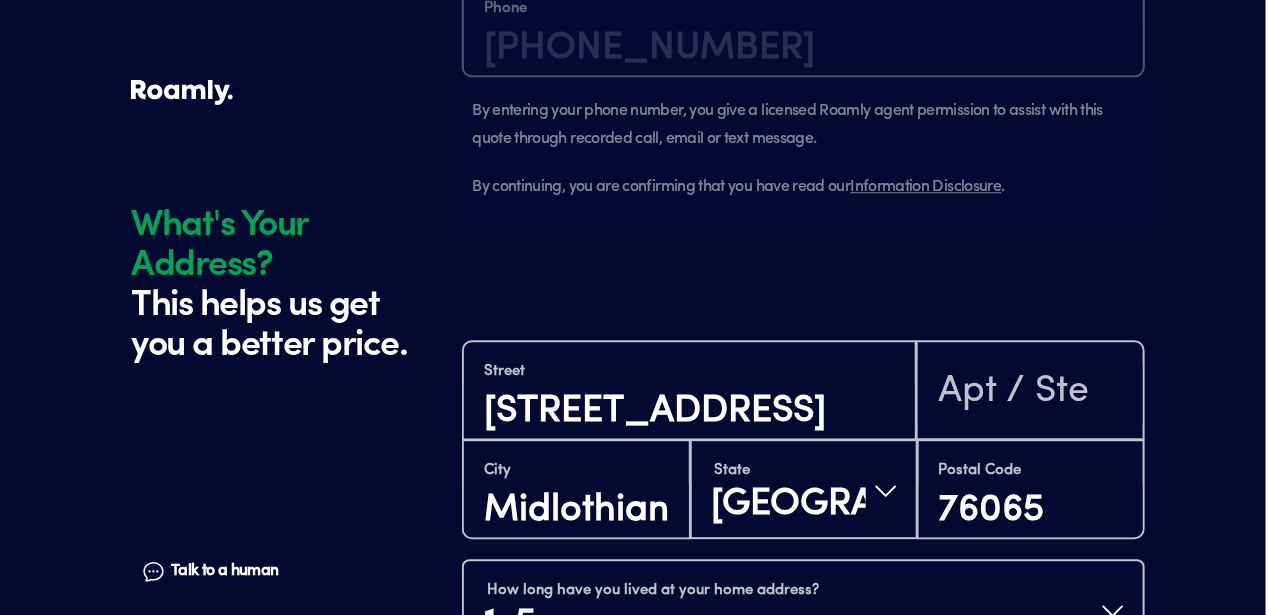 click on "Continue" at bounding box center (803, 720) 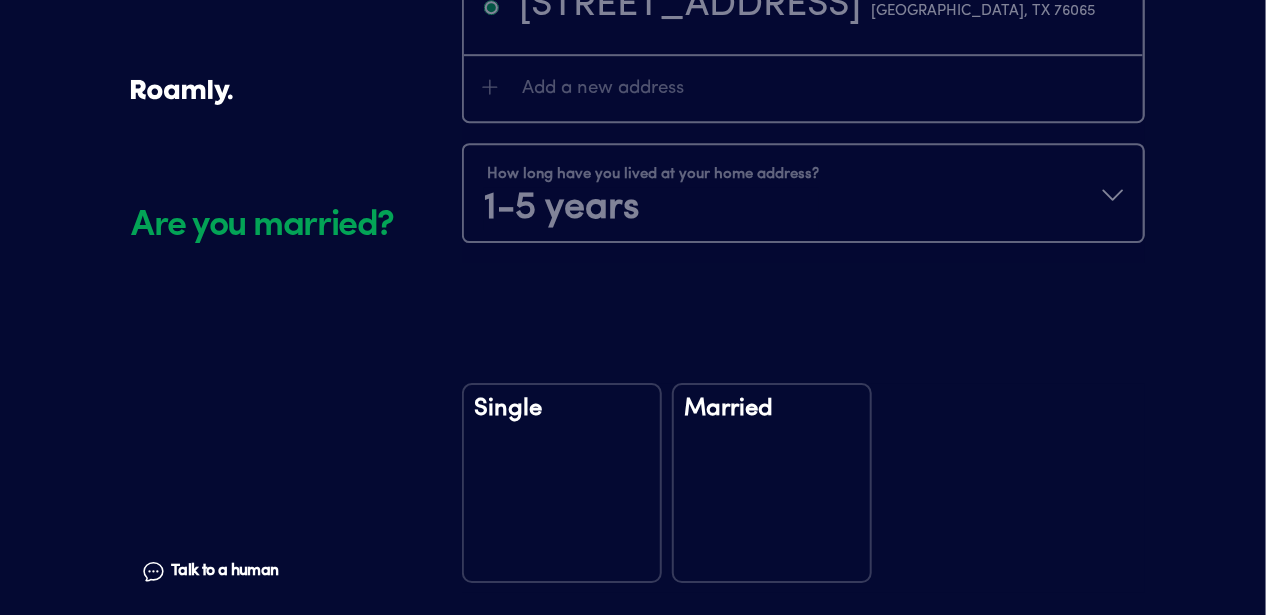 scroll, scrollTop: 2353, scrollLeft: 0, axis: vertical 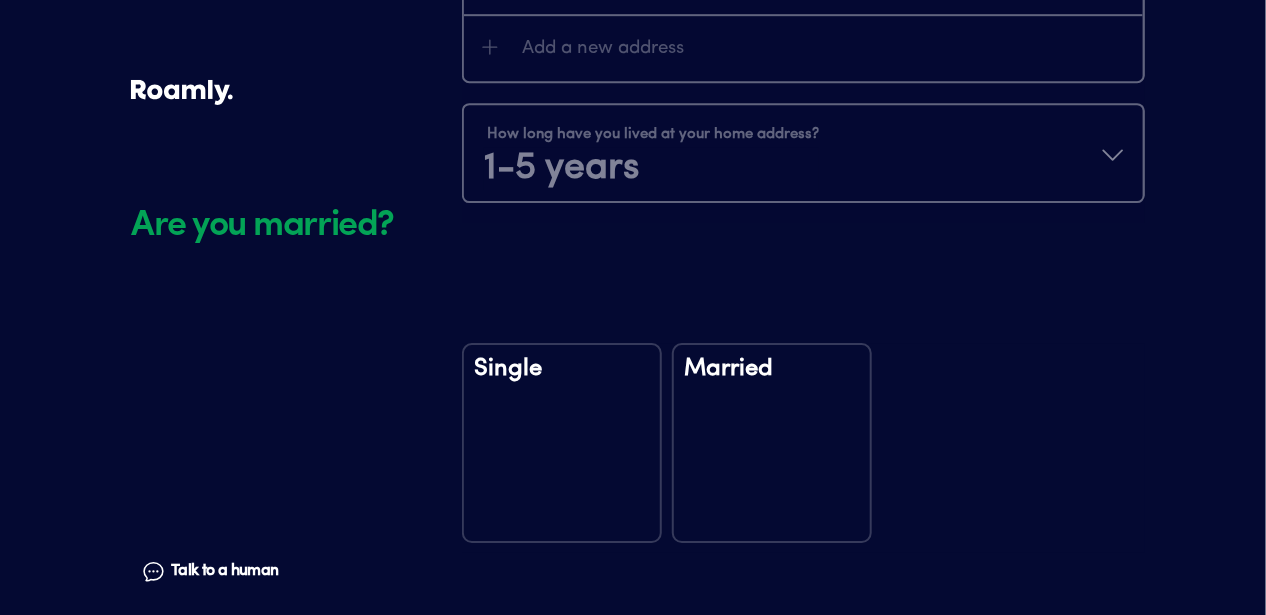 click on "Single" at bounding box center [562, 443] 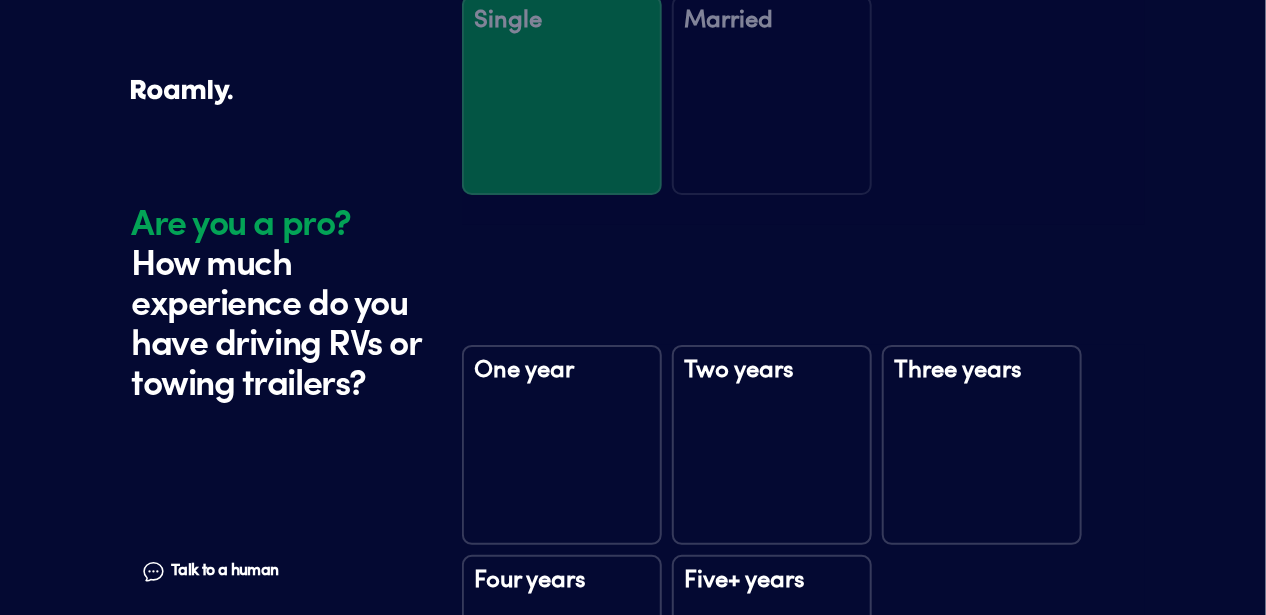 scroll, scrollTop: 2743, scrollLeft: 0, axis: vertical 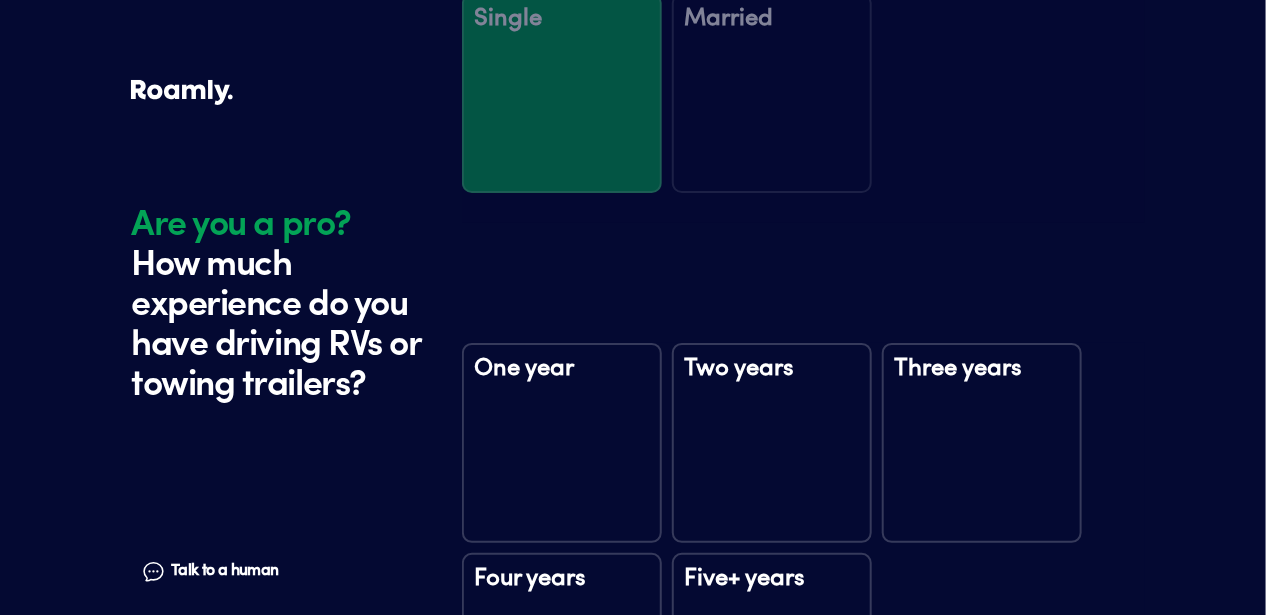 click on "Five+ years" at bounding box center (772, 653) 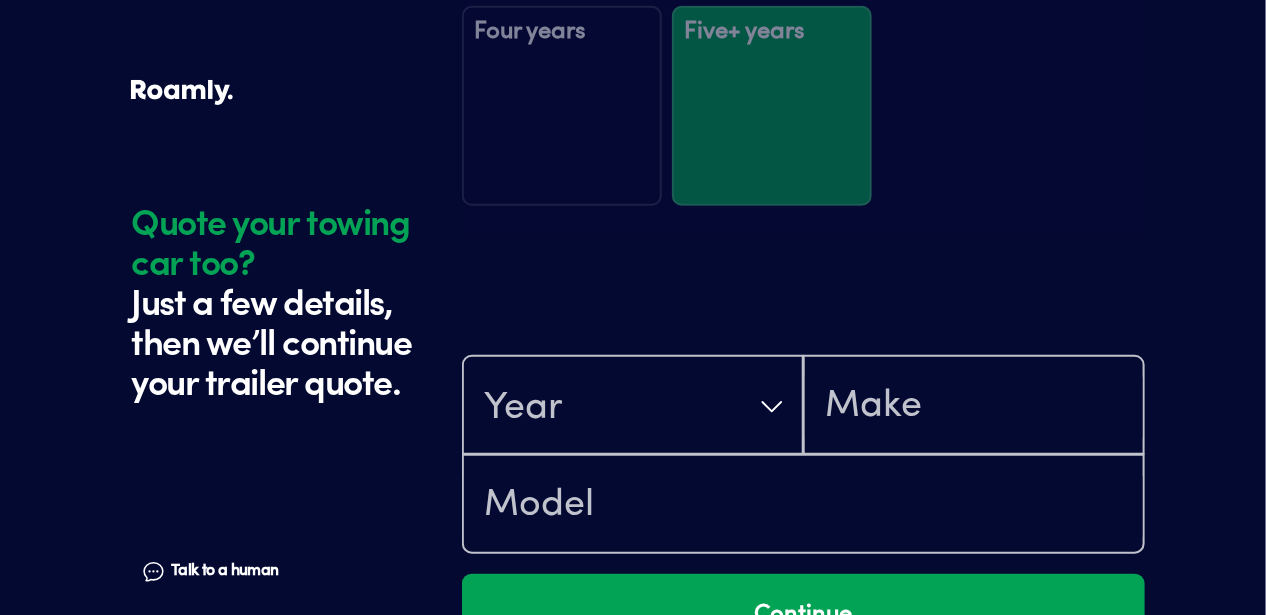 scroll, scrollTop: 3333, scrollLeft: 0, axis: vertical 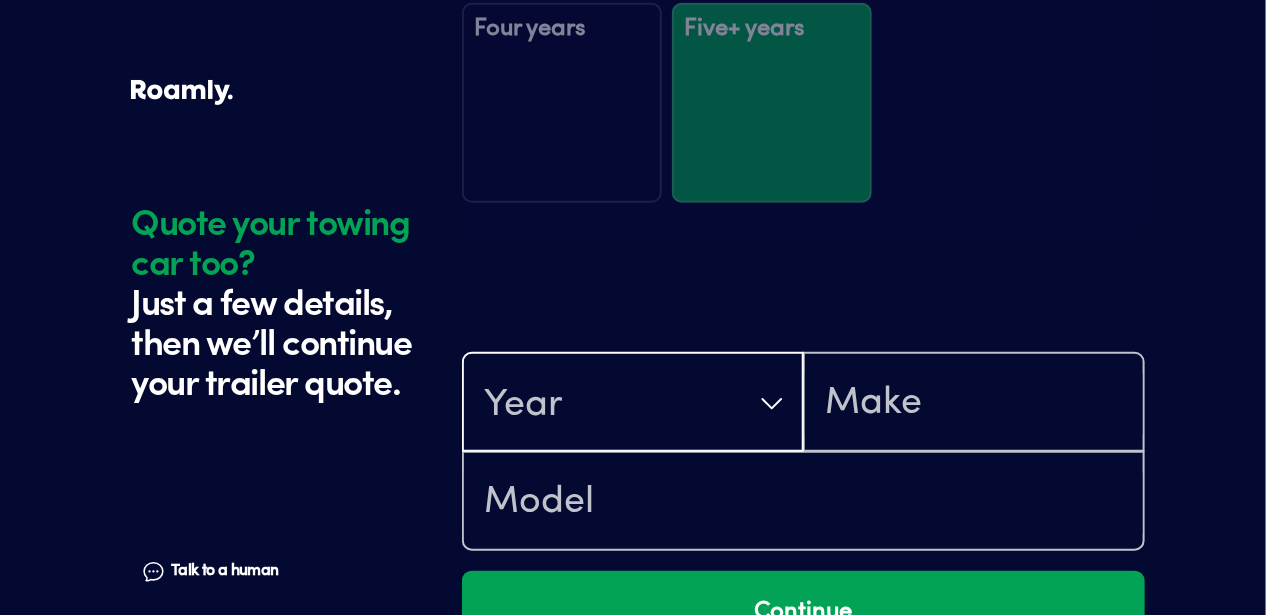click on "Year" at bounding box center [633, 404] 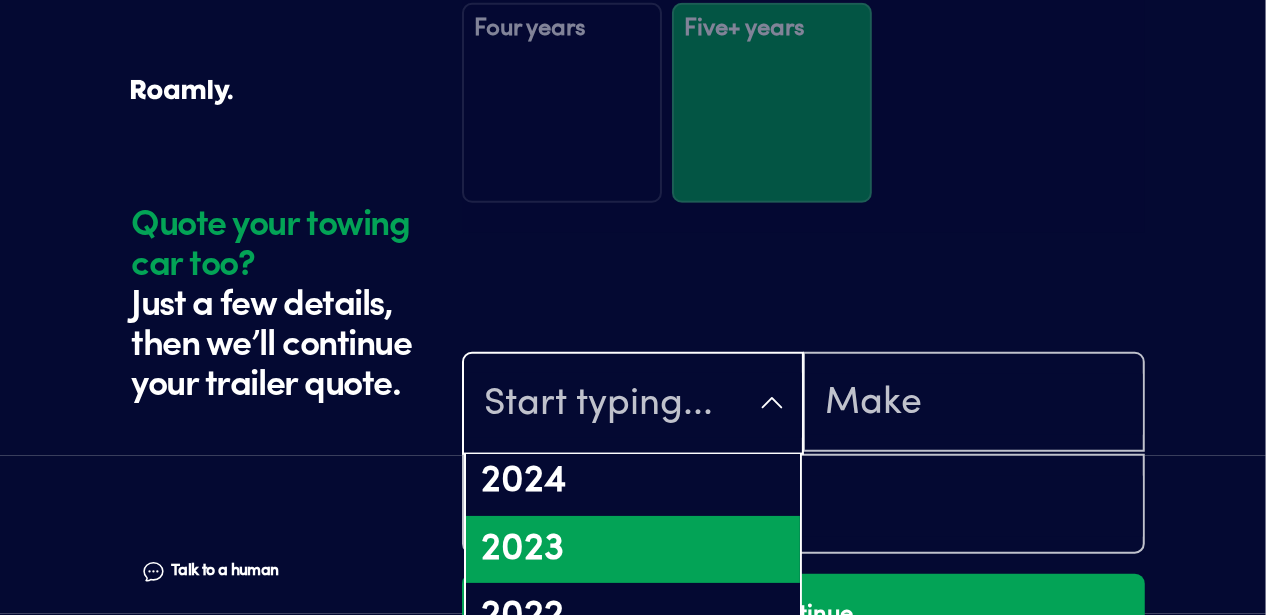 scroll, scrollTop: 300, scrollLeft: 0, axis: vertical 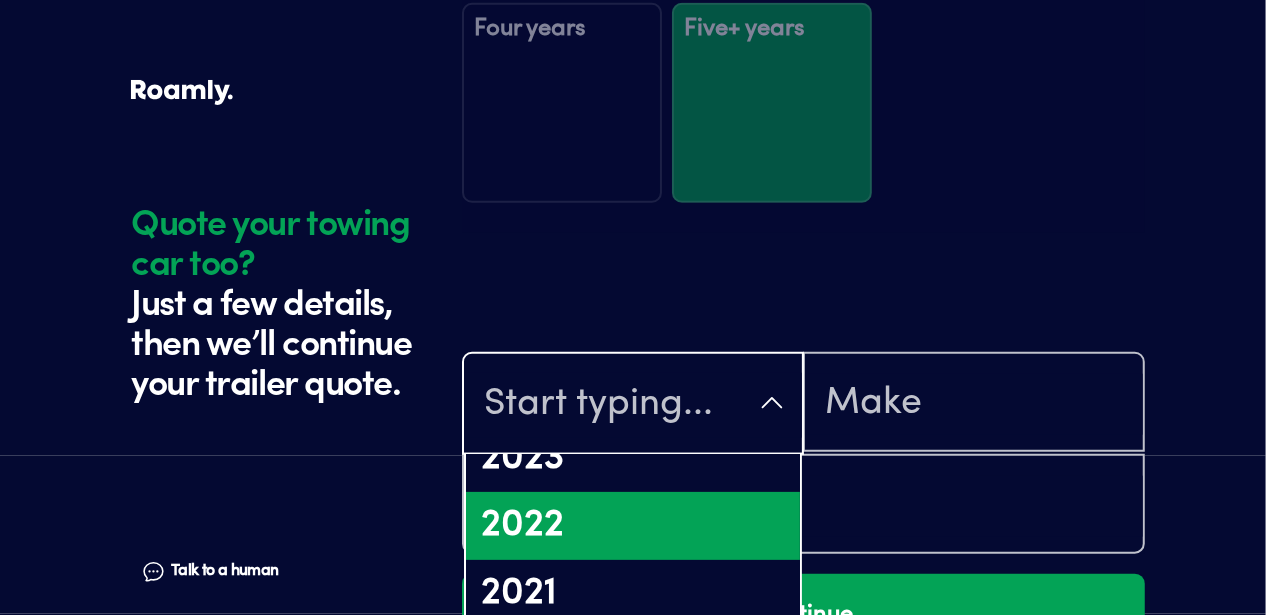click on "2022" at bounding box center (633, 526) 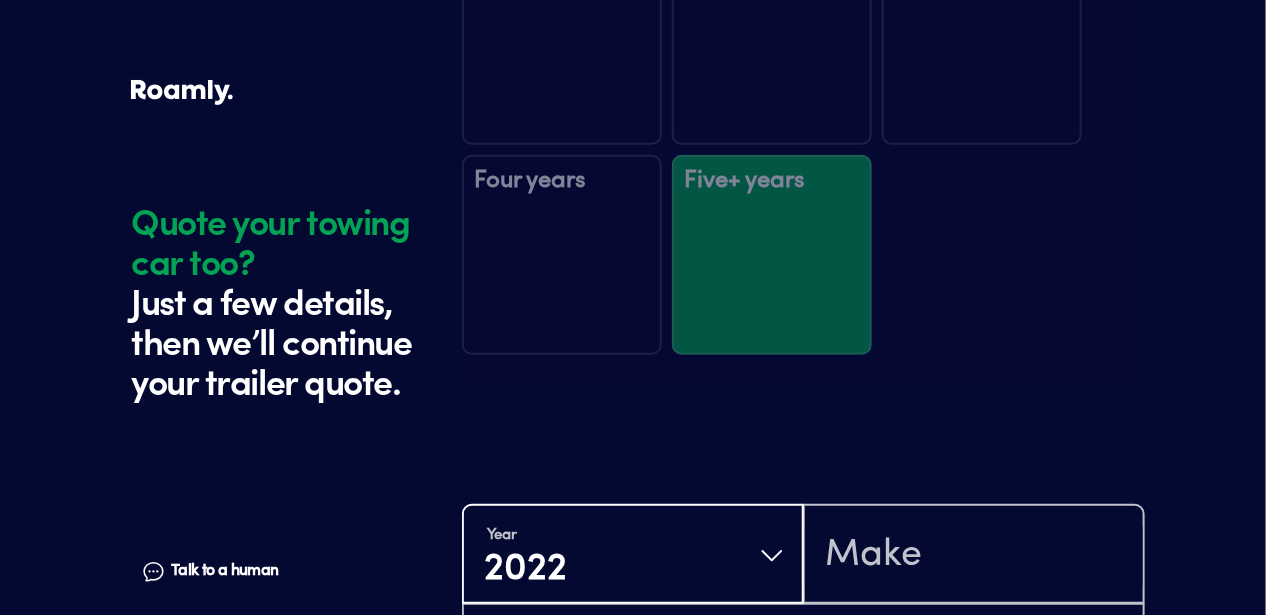 scroll, scrollTop: 3340, scrollLeft: 0, axis: vertical 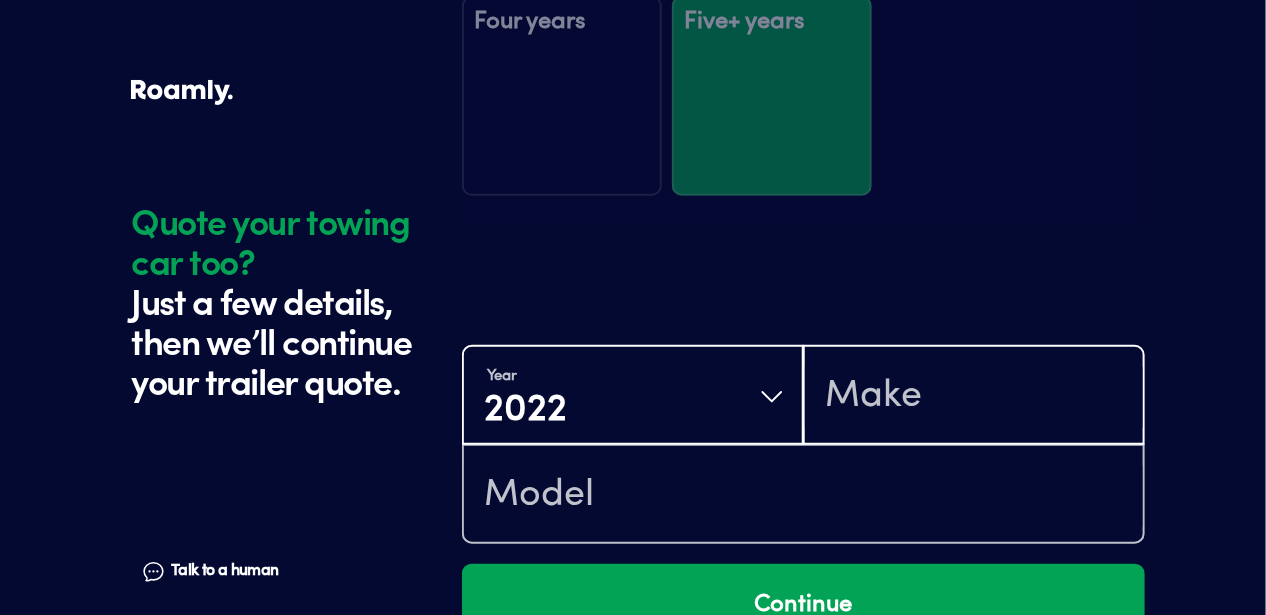 click at bounding box center (974, 397) 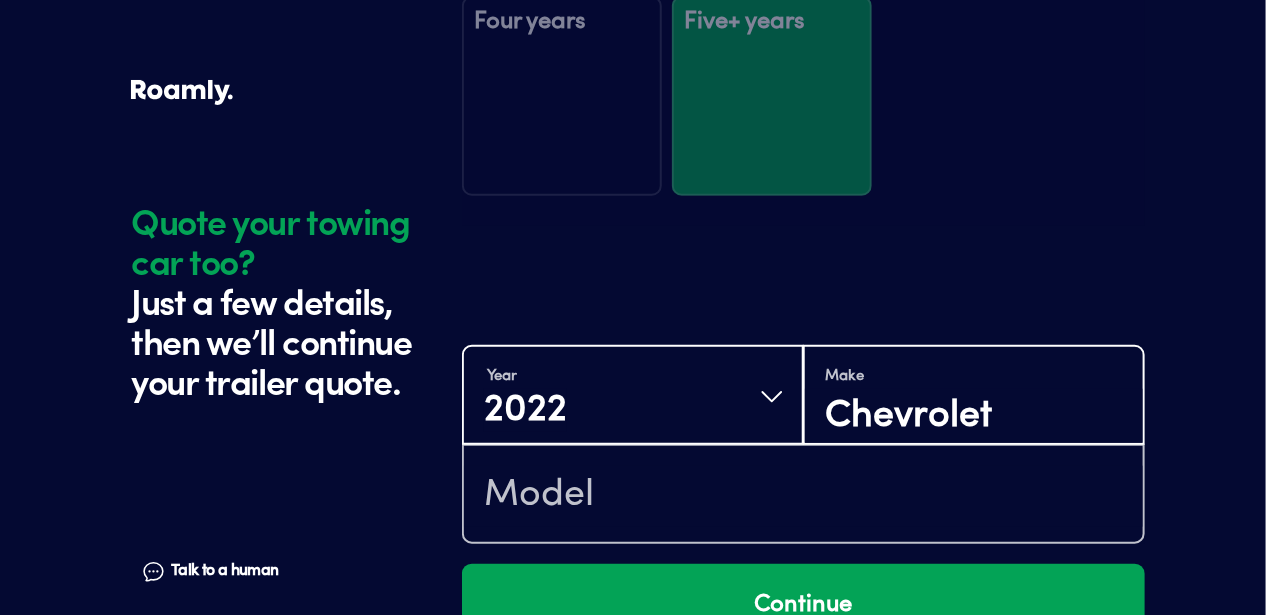 type on "Chevrolet" 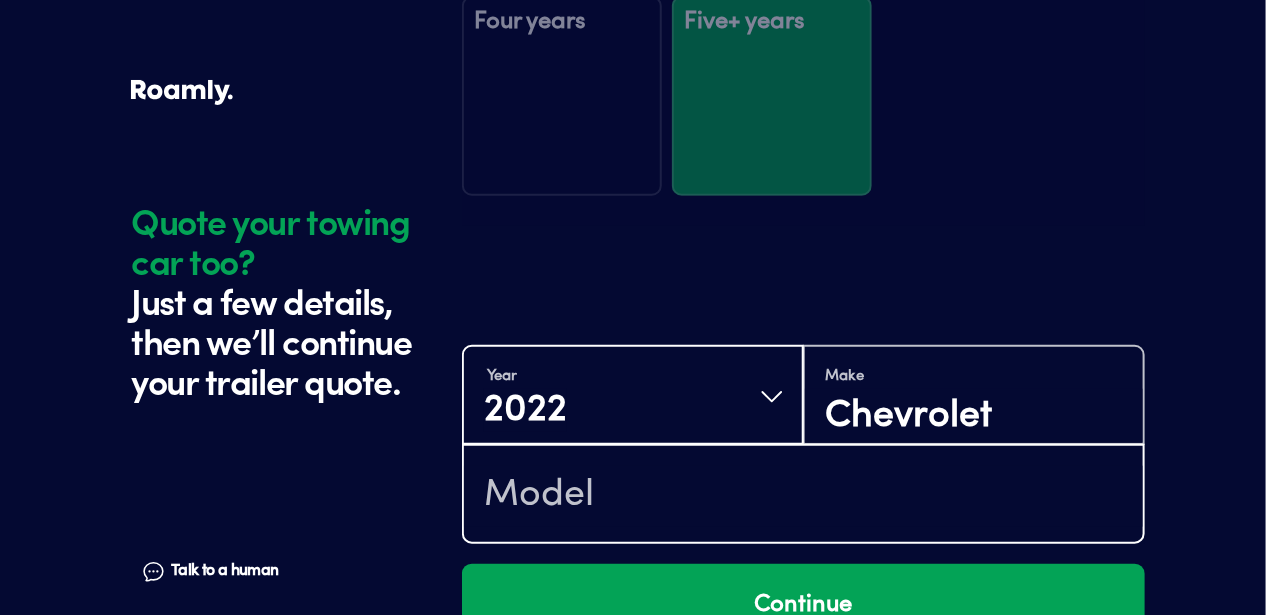 click at bounding box center [803, 496] 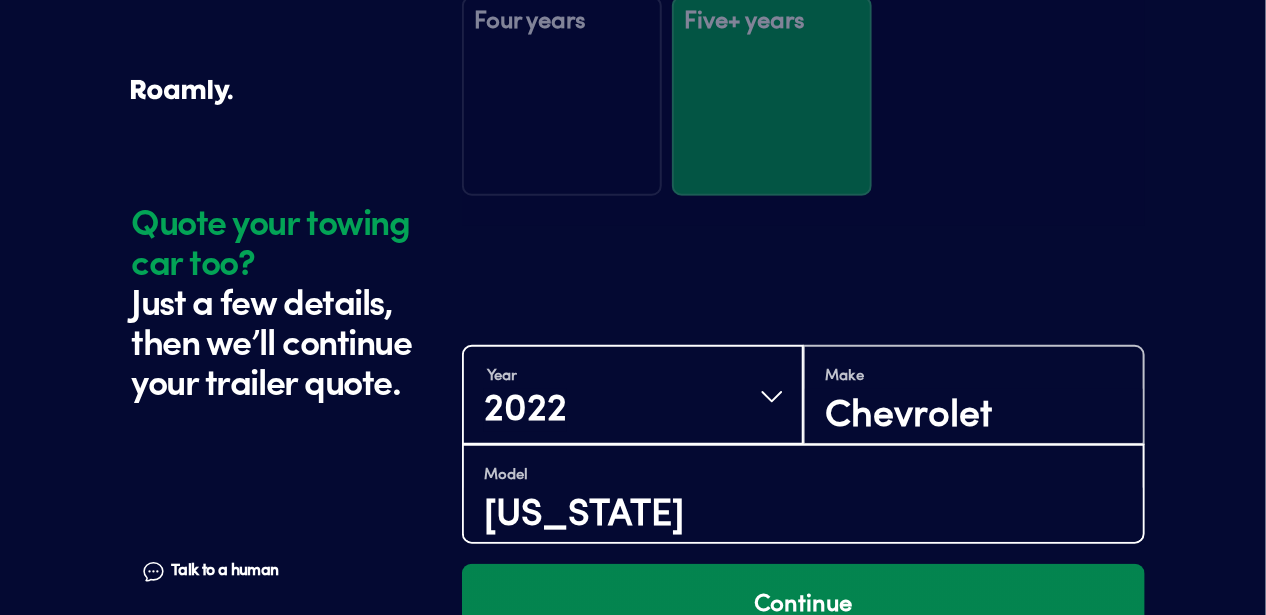 type on "[US_STATE]" 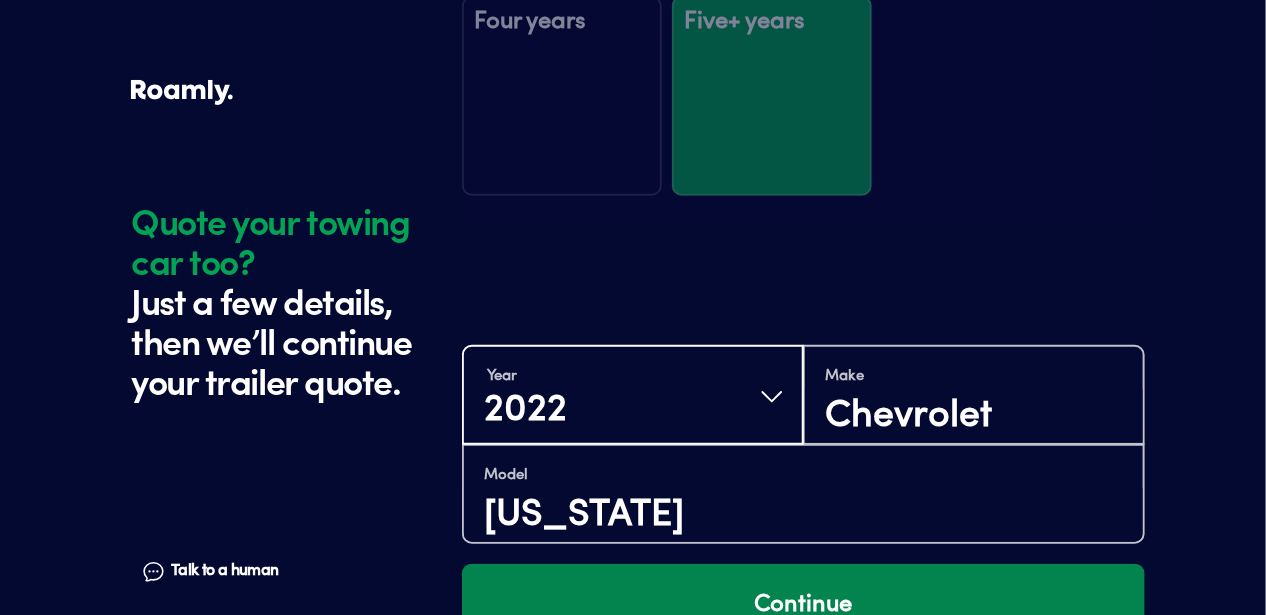 click on "Continue" at bounding box center (803, 605) 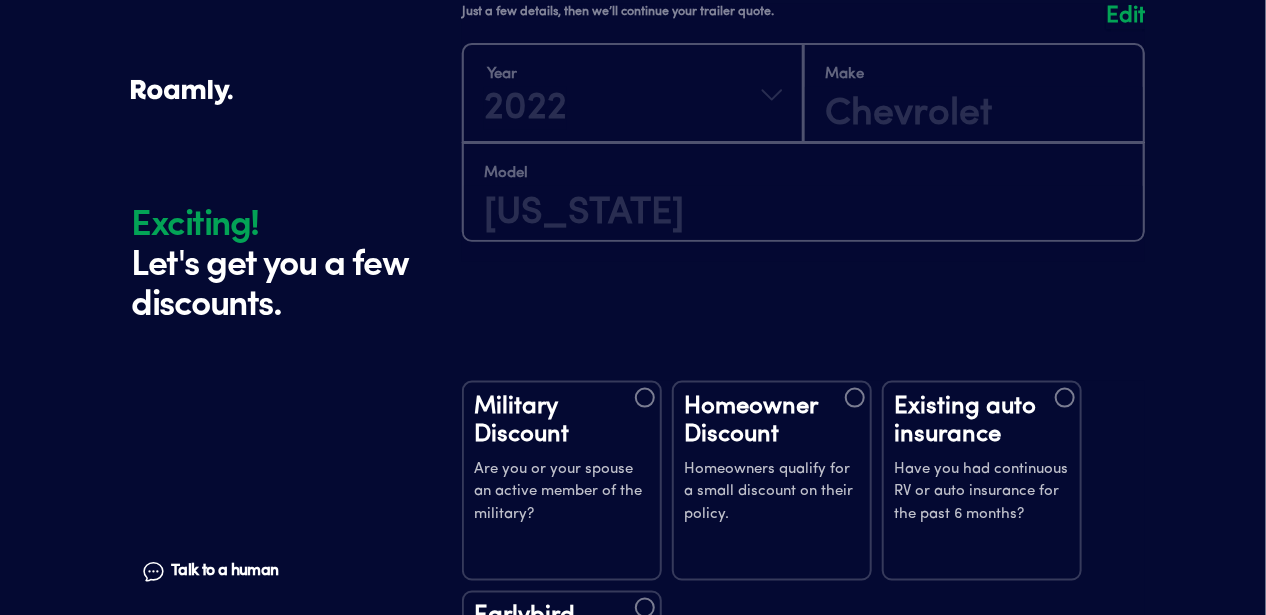 scroll, scrollTop: 3711, scrollLeft: 0, axis: vertical 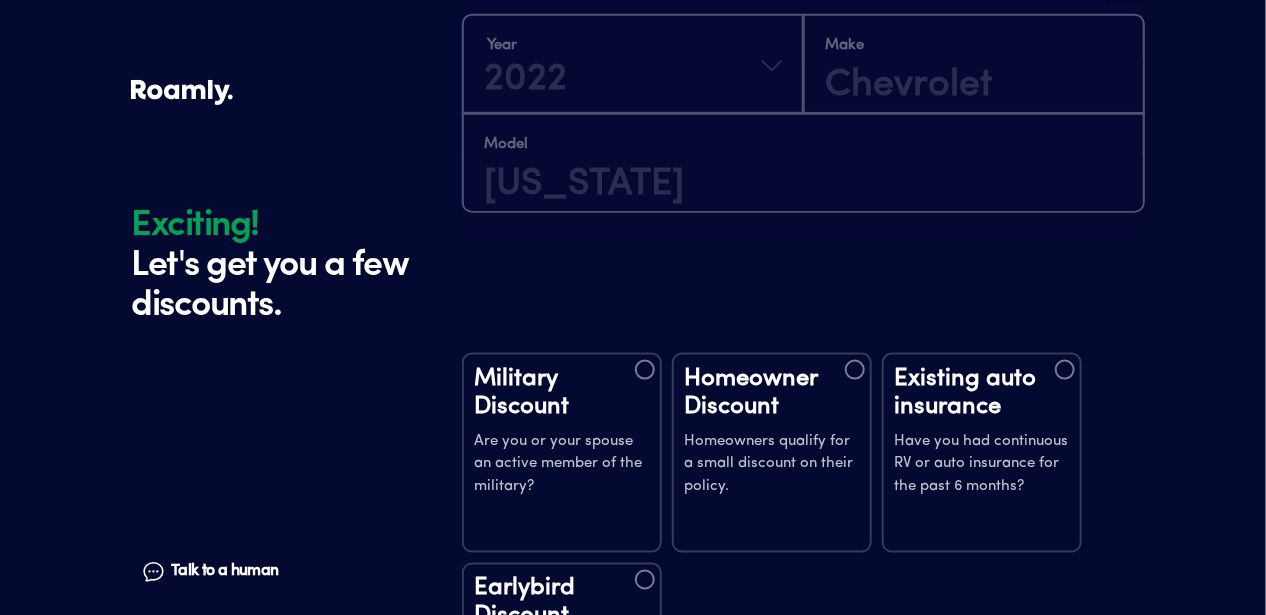 click on "Continue" at bounding box center (803, 834) 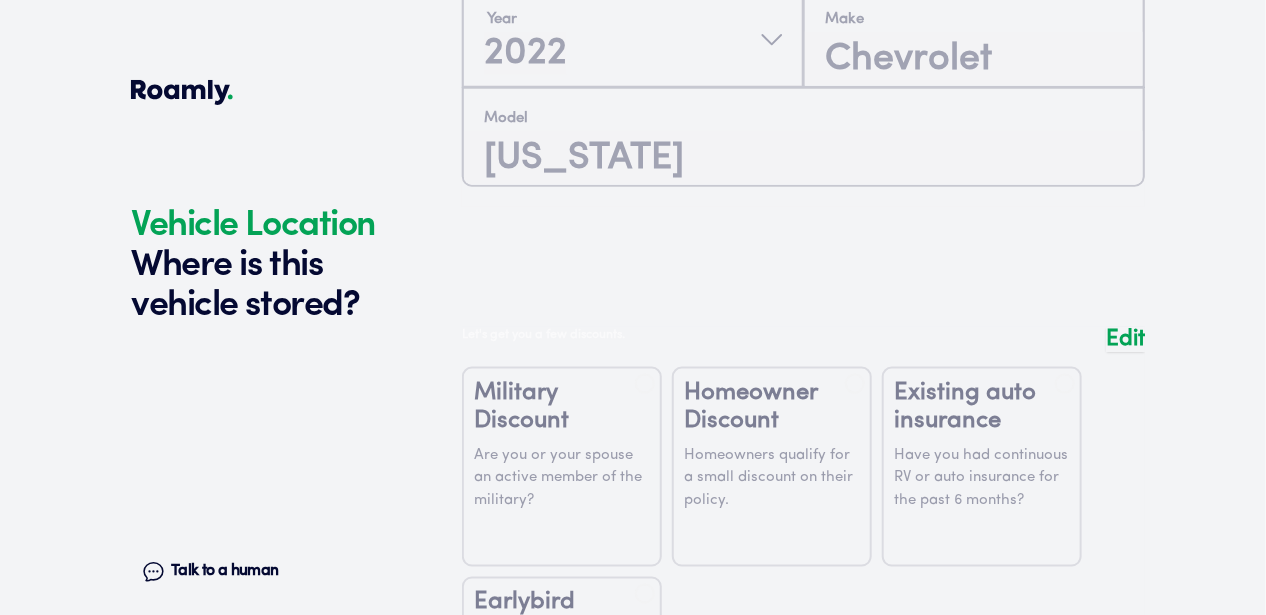 scroll, scrollTop: 3501, scrollLeft: 0, axis: vertical 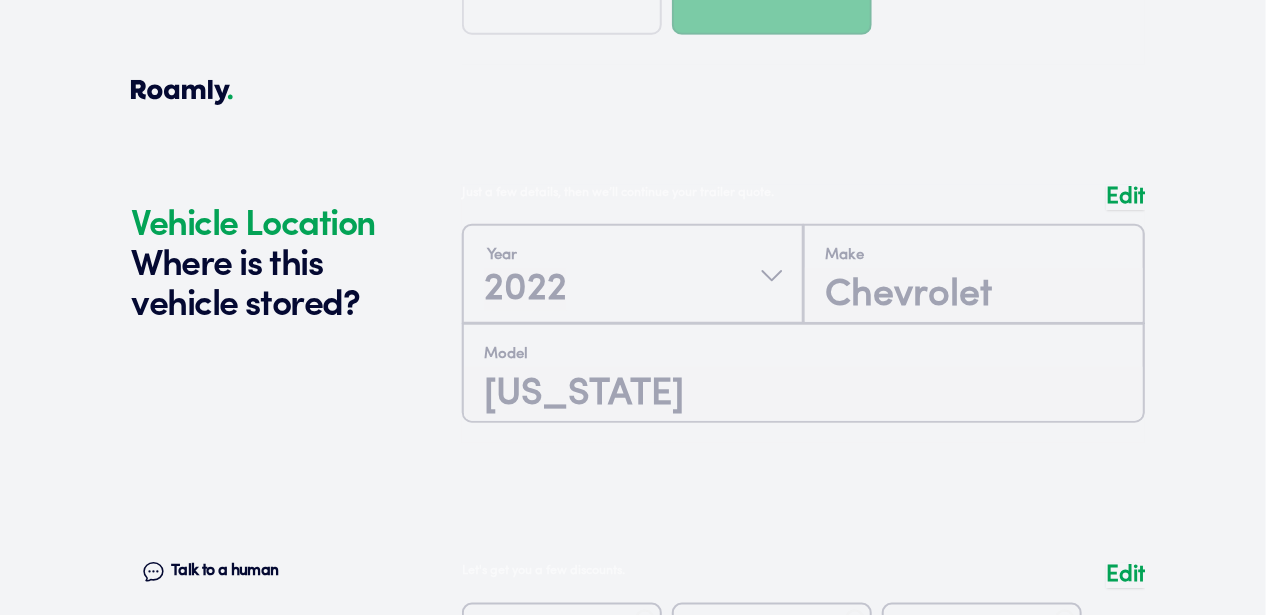click at bounding box center [803, 803] 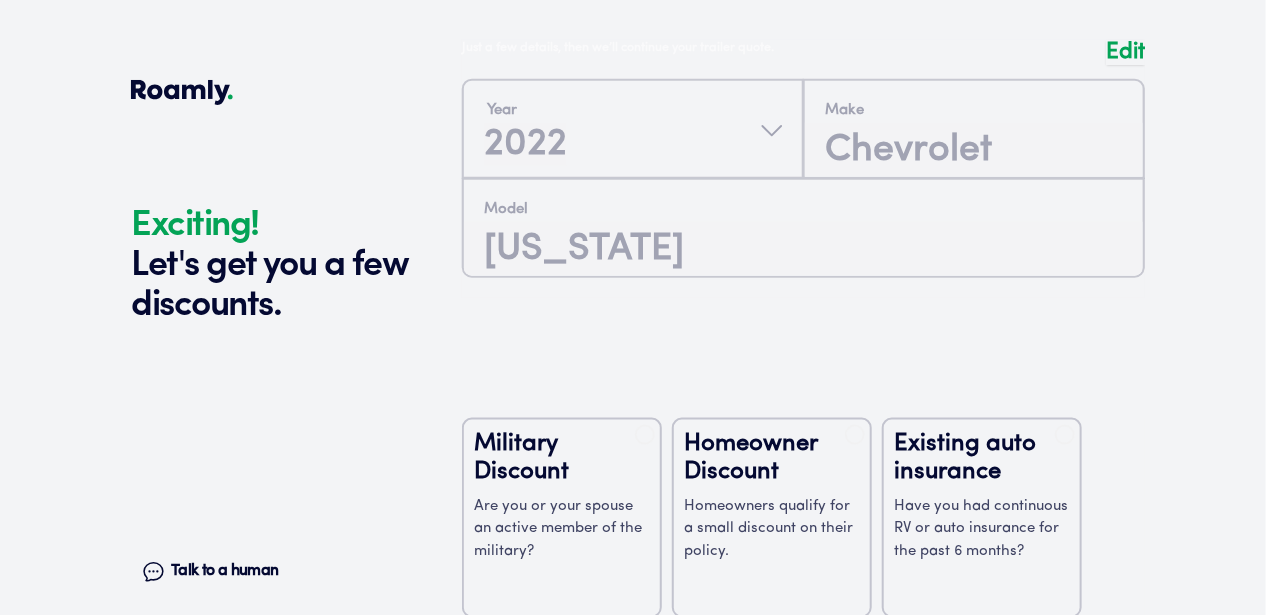 scroll, scrollTop: 3711, scrollLeft: 0, axis: vertical 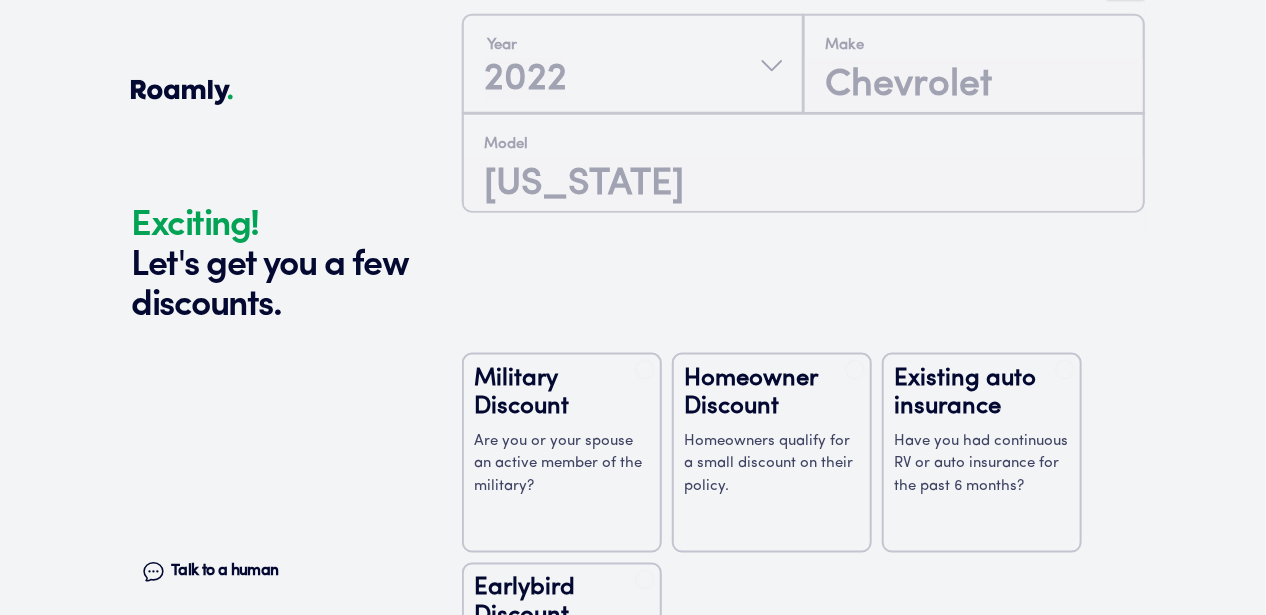 click on "Have you had continuous RV or auto insurance for the past 6 months?" at bounding box center [982, 465] 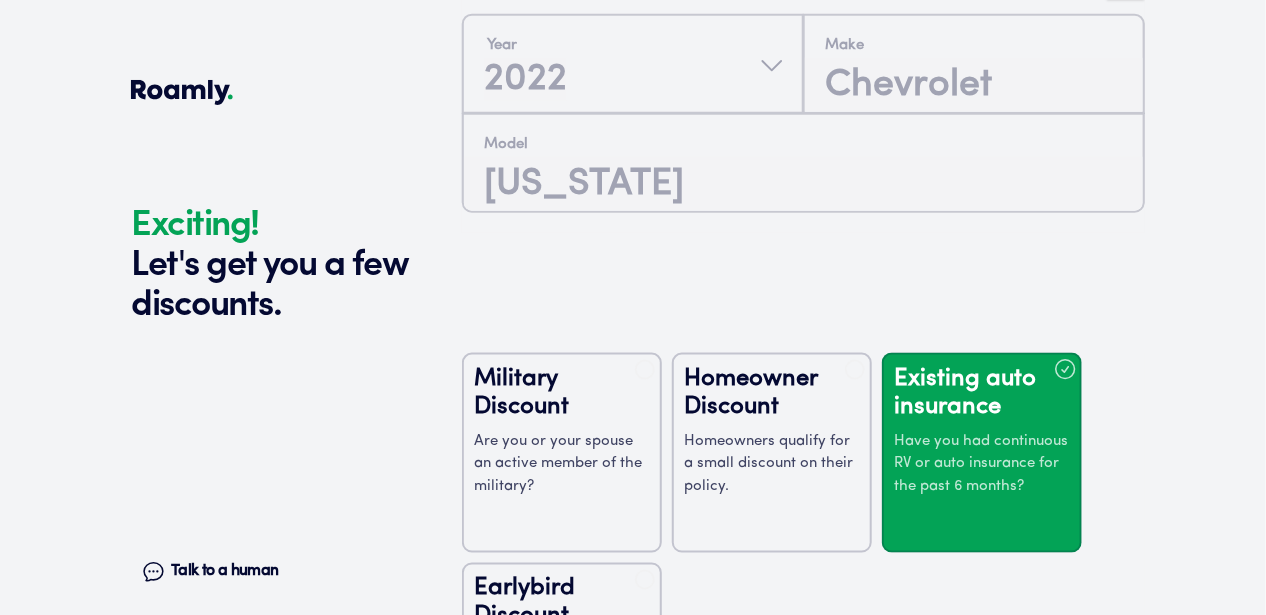 click on "Continue" at bounding box center [803, 834] 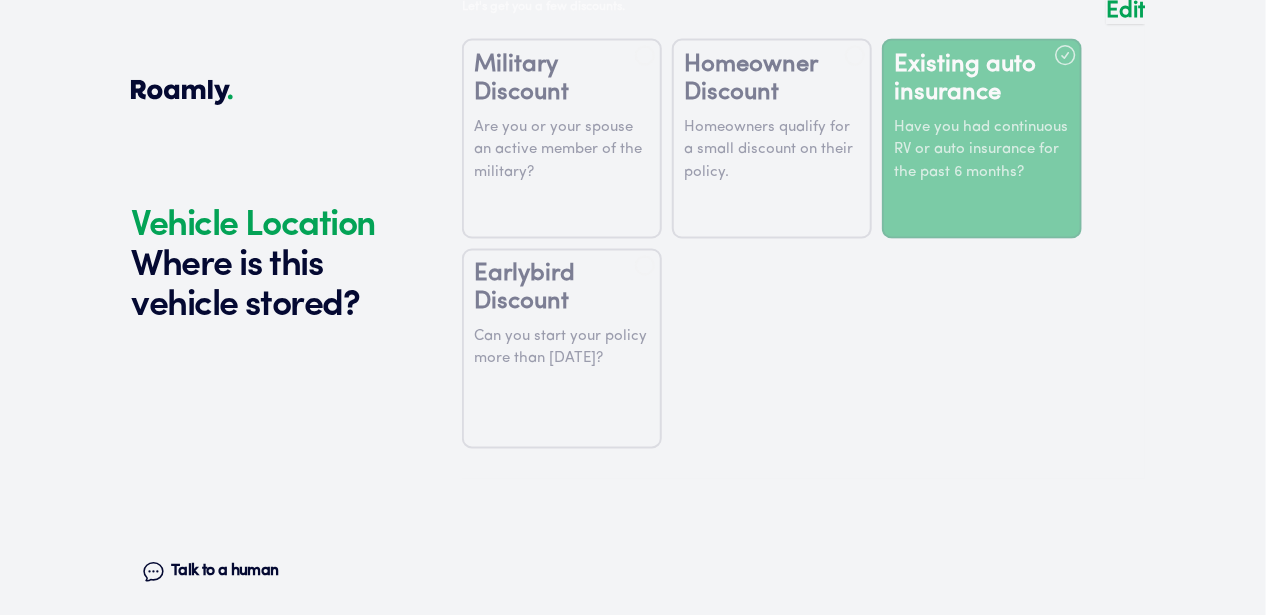 scroll, scrollTop: 4101, scrollLeft: 0, axis: vertical 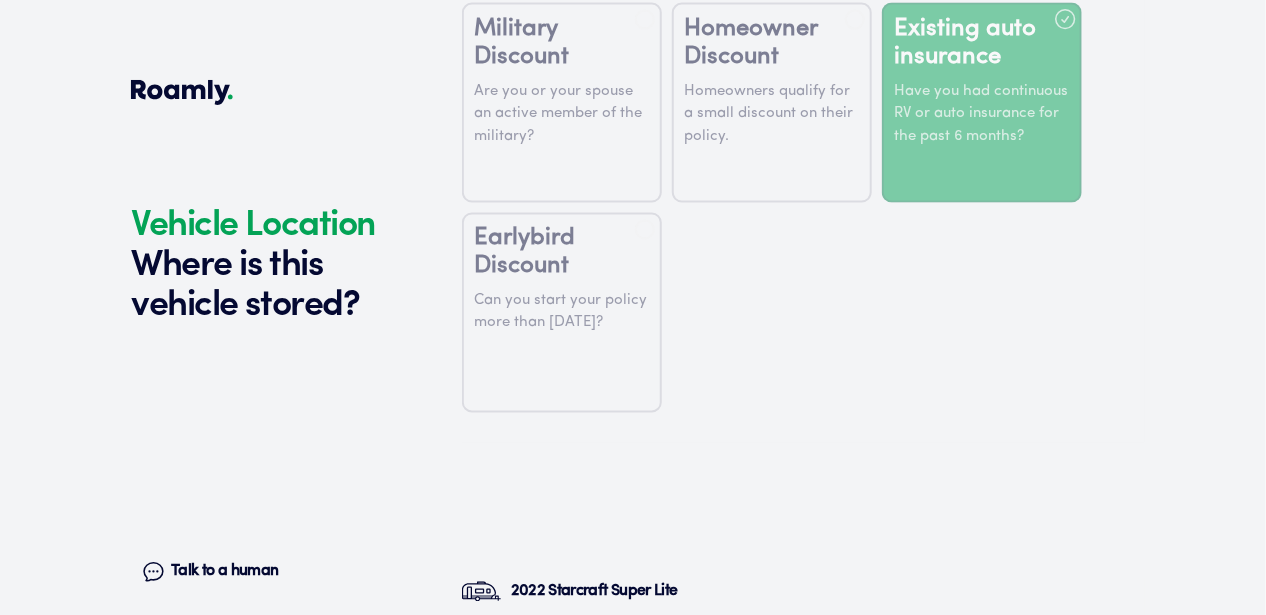 click at bounding box center (491, 671) 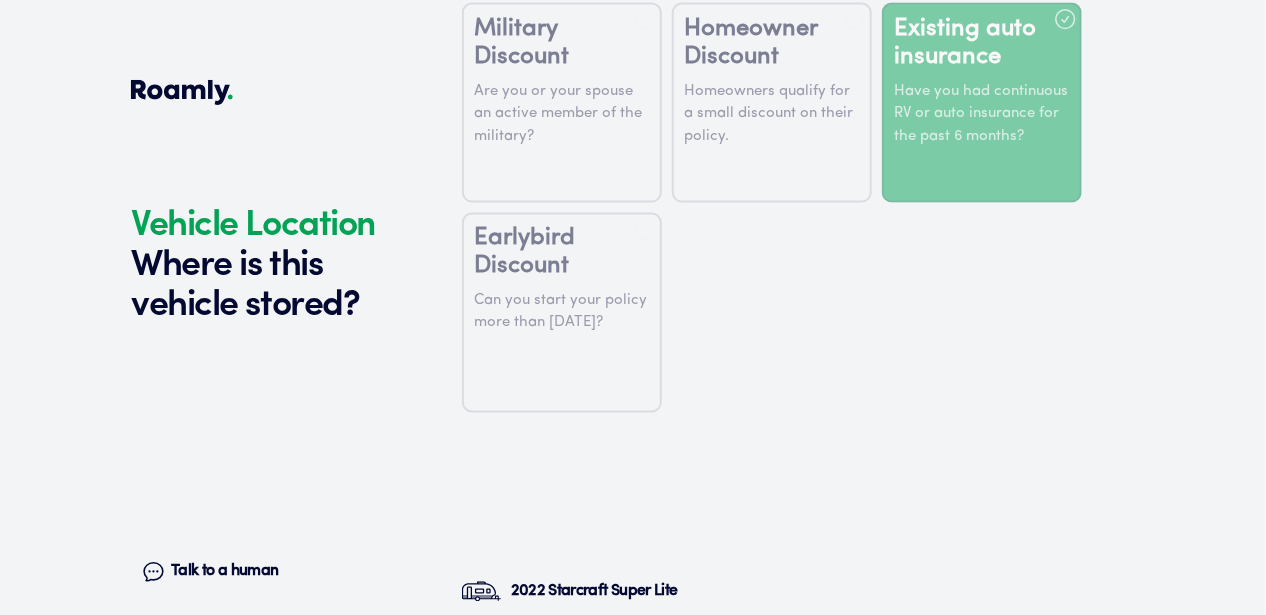 click on "Continue" at bounding box center [803, 873] 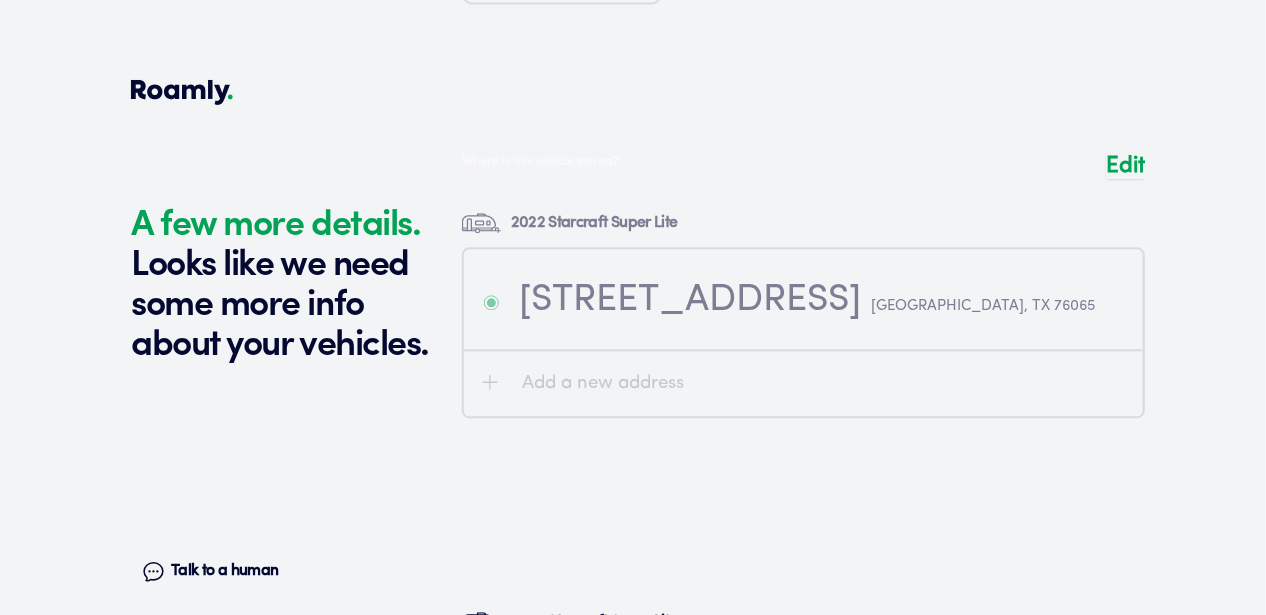 scroll, scrollTop: 4538, scrollLeft: 0, axis: vertical 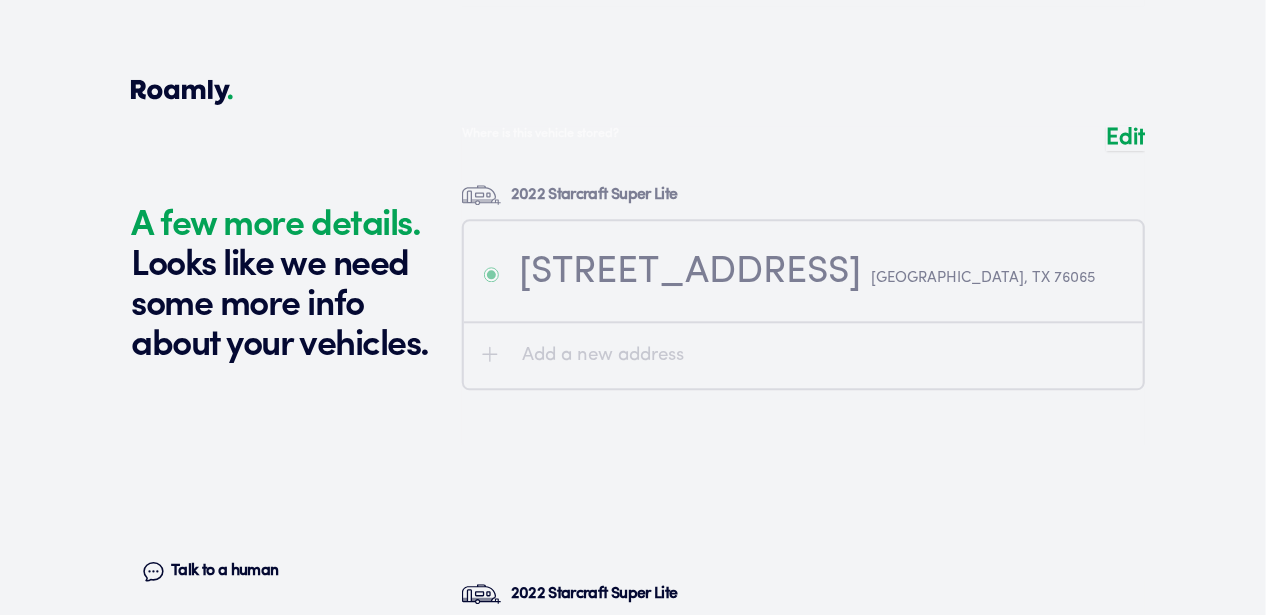 click at bounding box center (803, 670) 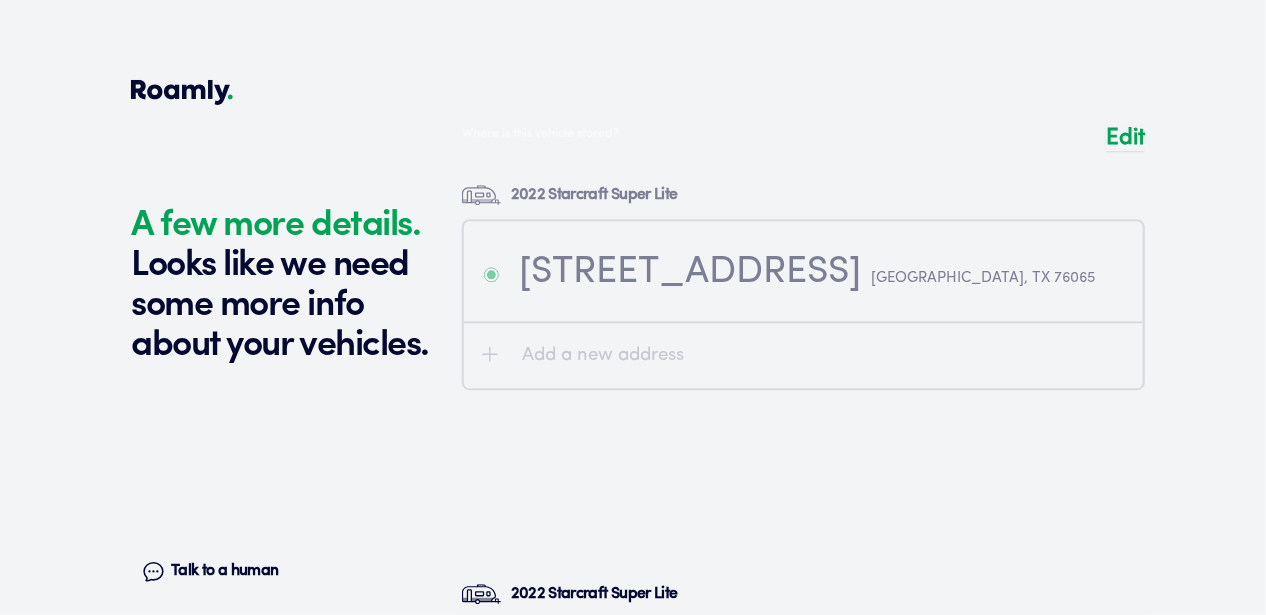 type on "[US_VEHICLE_IDENTIFICATION_NUMBER]" 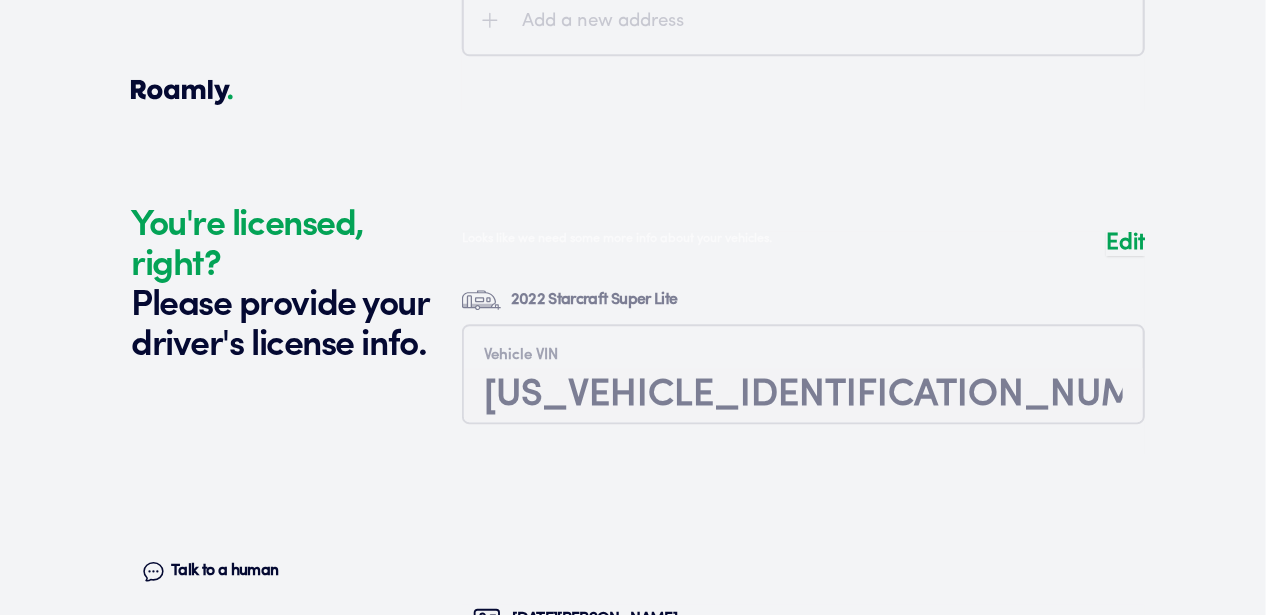 scroll, scrollTop: 4881, scrollLeft: 0, axis: vertical 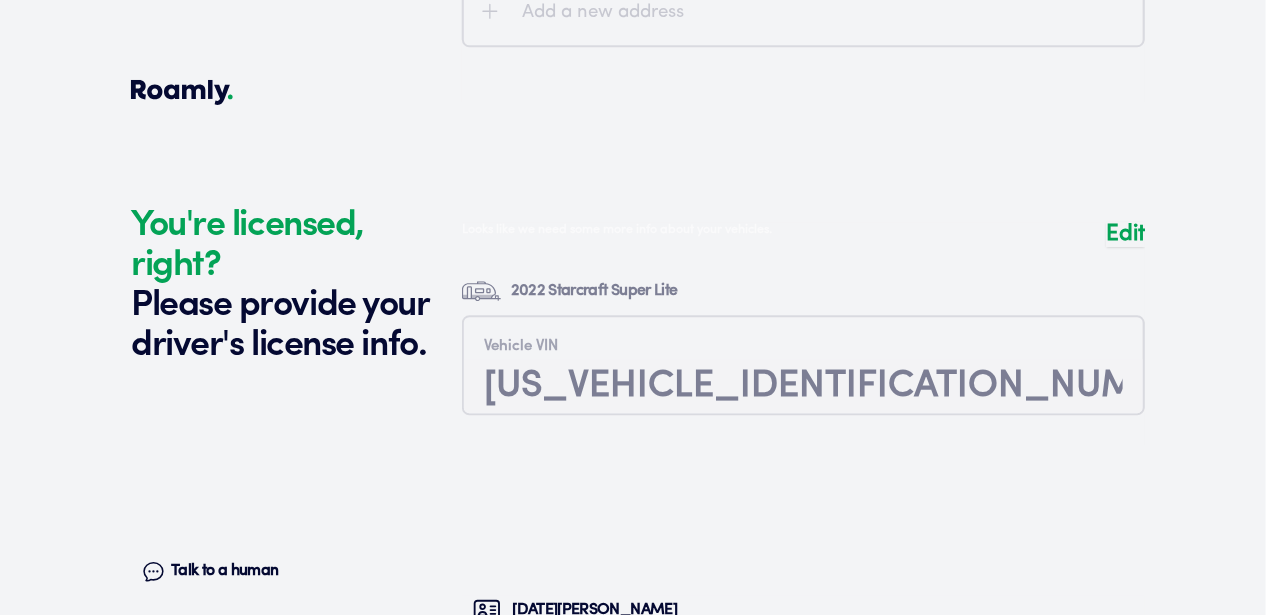 click at bounding box center (803, 686) 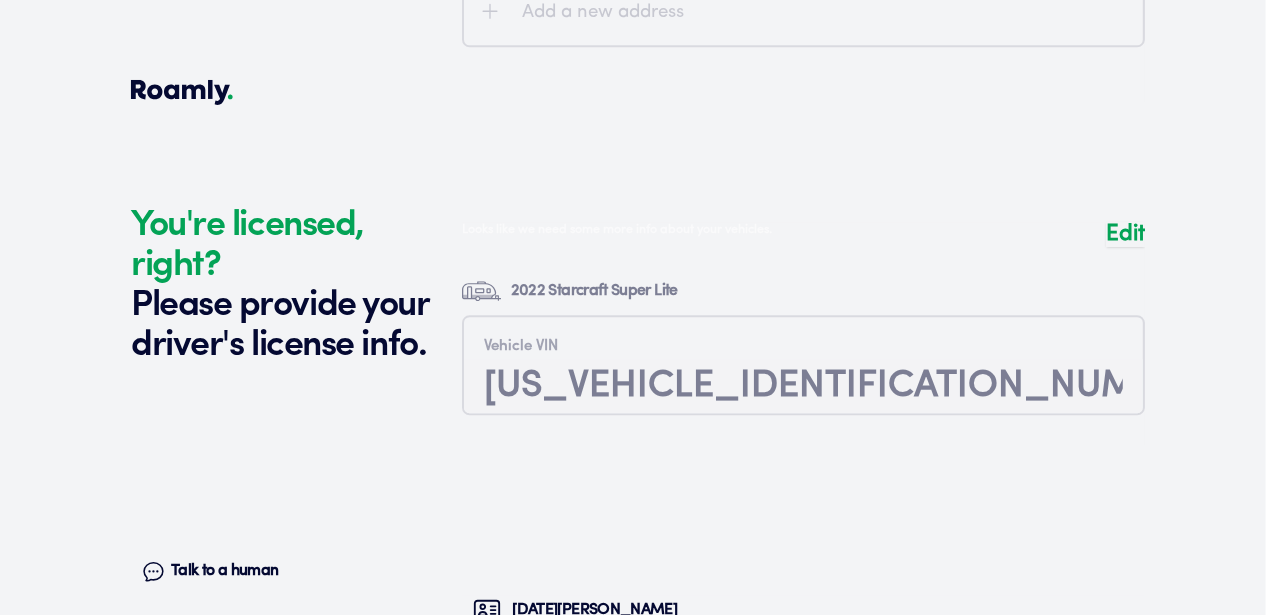 scroll, scrollTop: 3281, scrollLeft: 0, axis: vertical 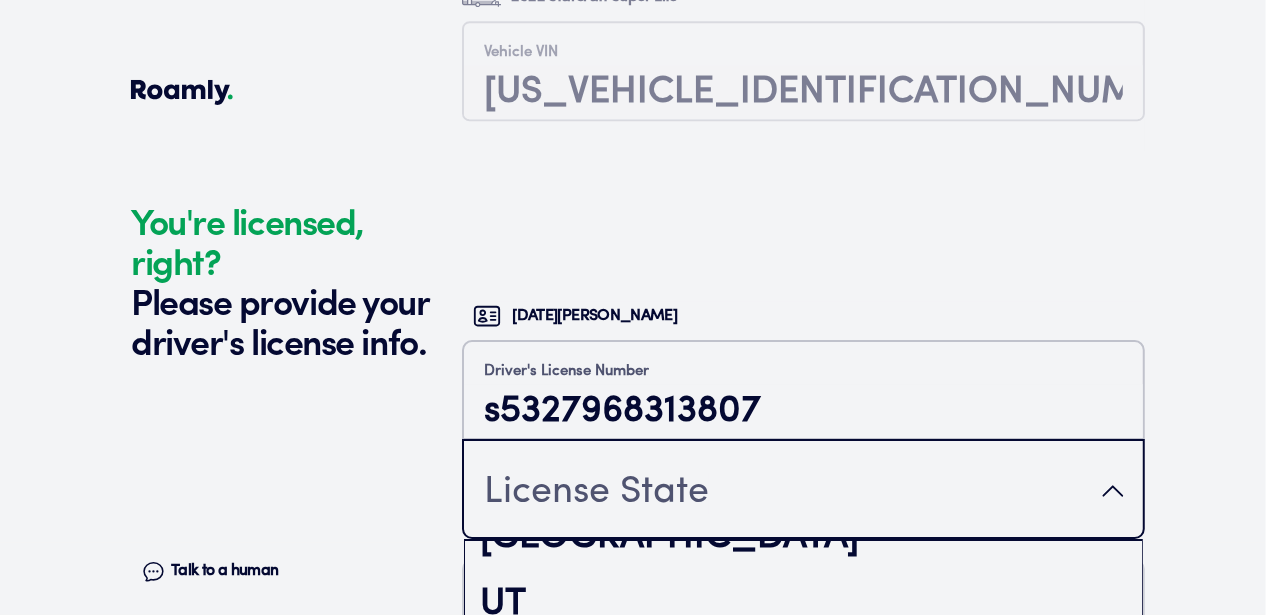 click on "WI" at bounding box center (803, 1010) 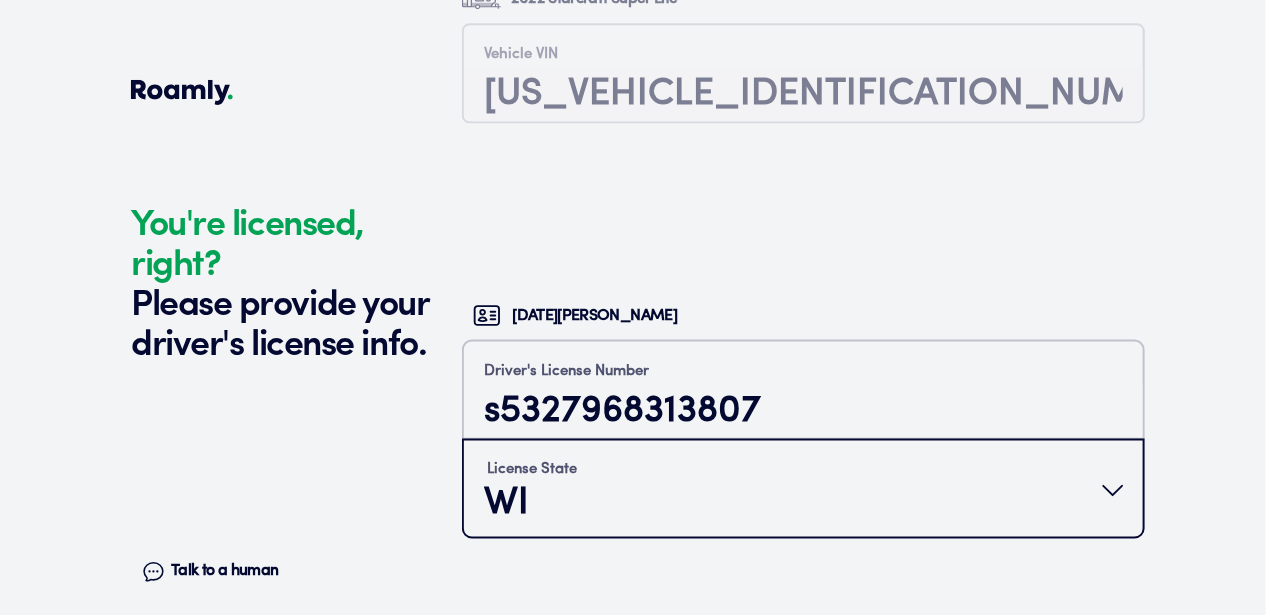 scroll, scrollTop: 0, scrollLeft: 0, axis: both 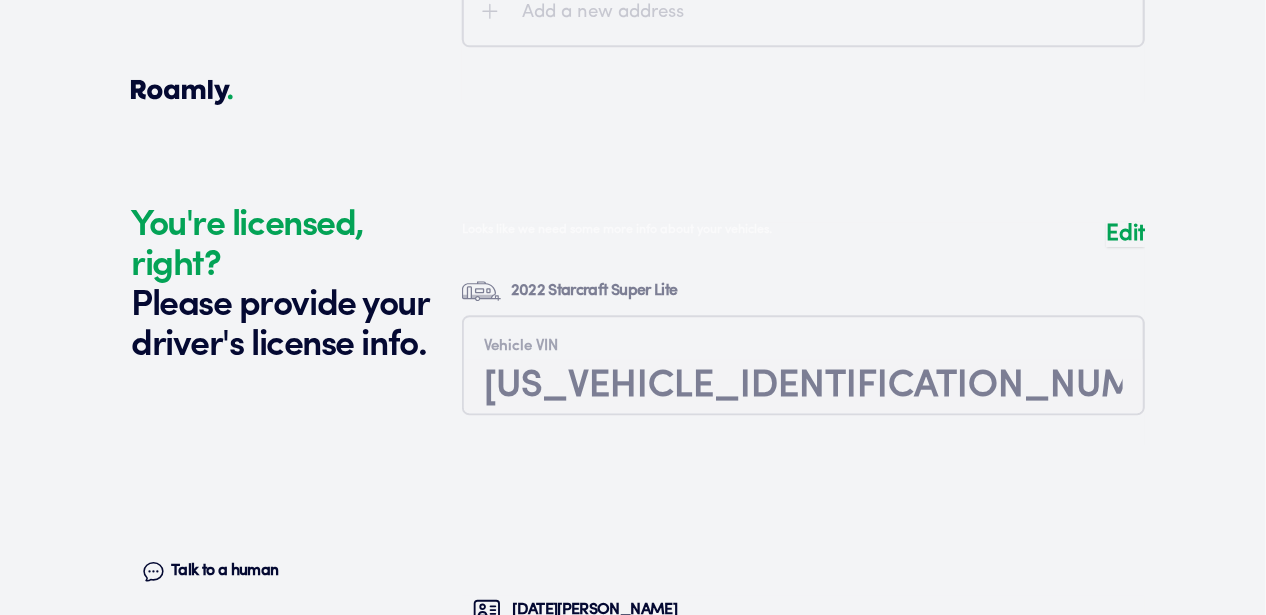 click on "Continue" at bounding box center [803, 894] 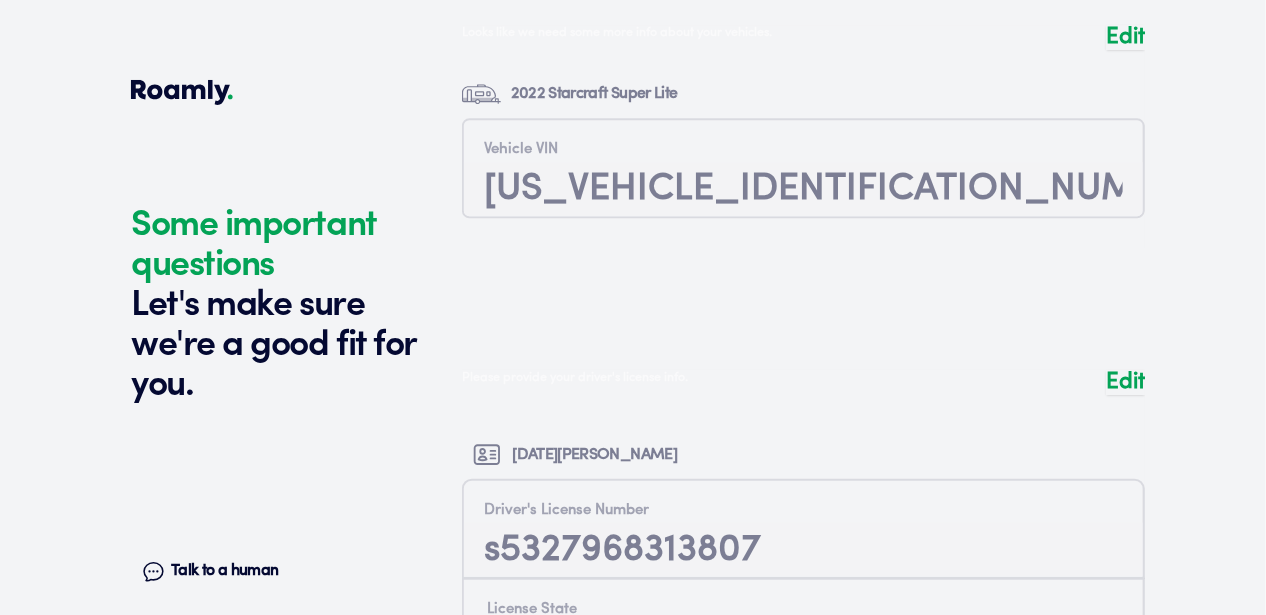 scroll, scrollTop: 5339, scrollLeft: 0, axis: vertical 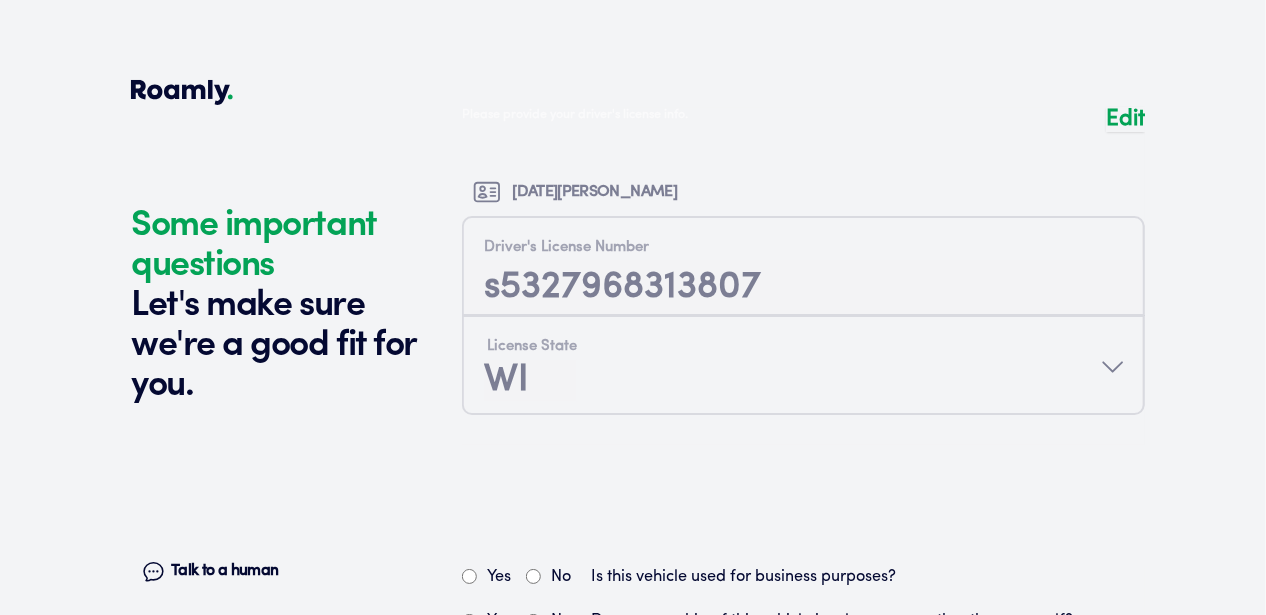 click on "No" at bounding box center [548, 577] 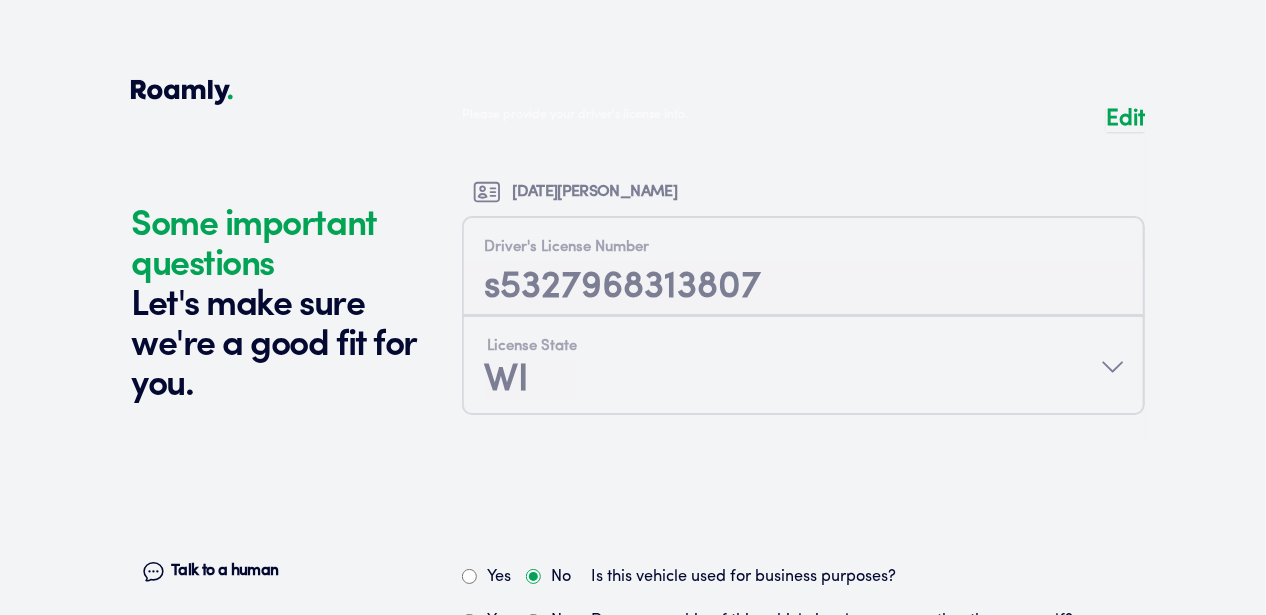 radio on "true" 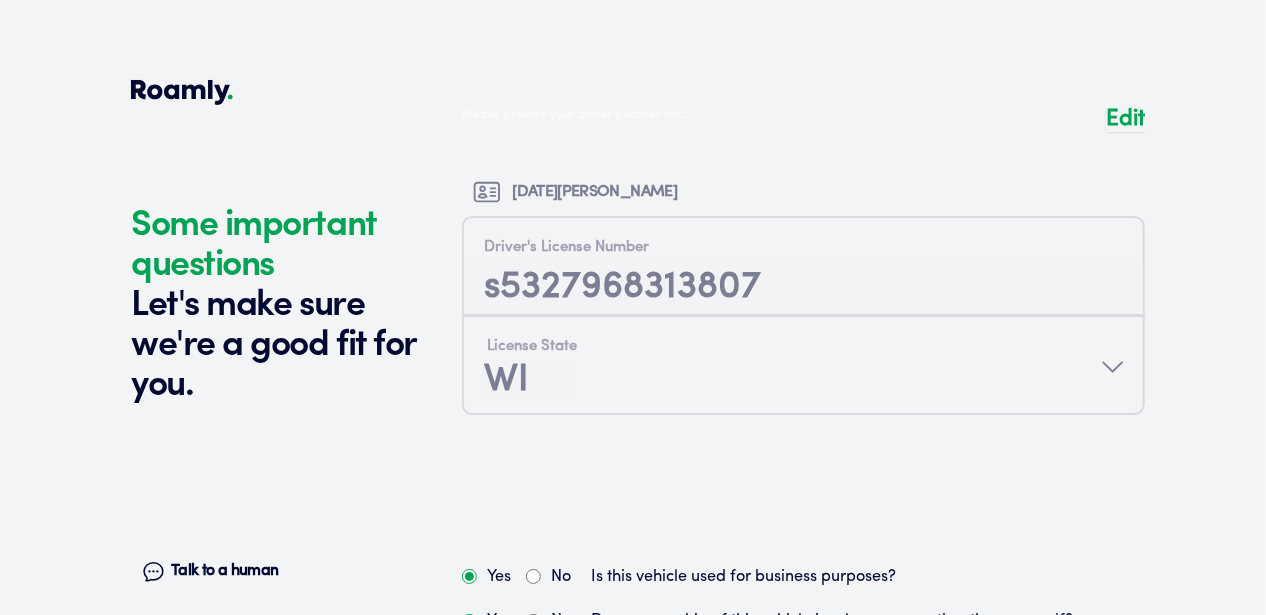click on "No" at bounding box center [533, 621] 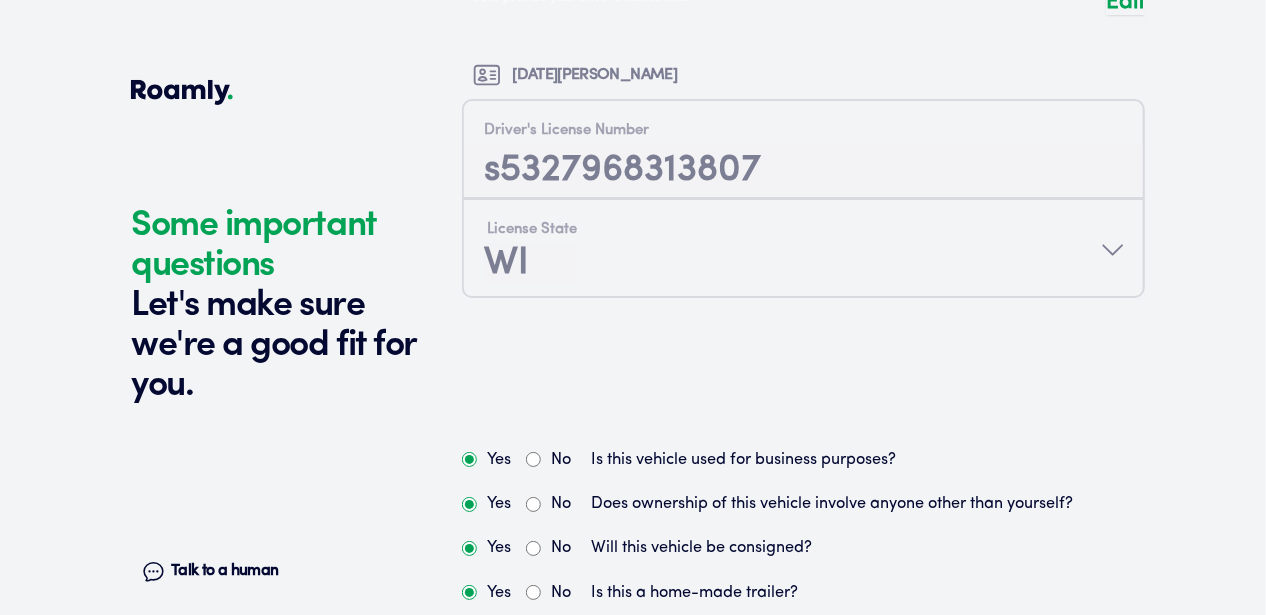 scroll, scrollTop: 5539, scrollLeft: 0, axis: vertical 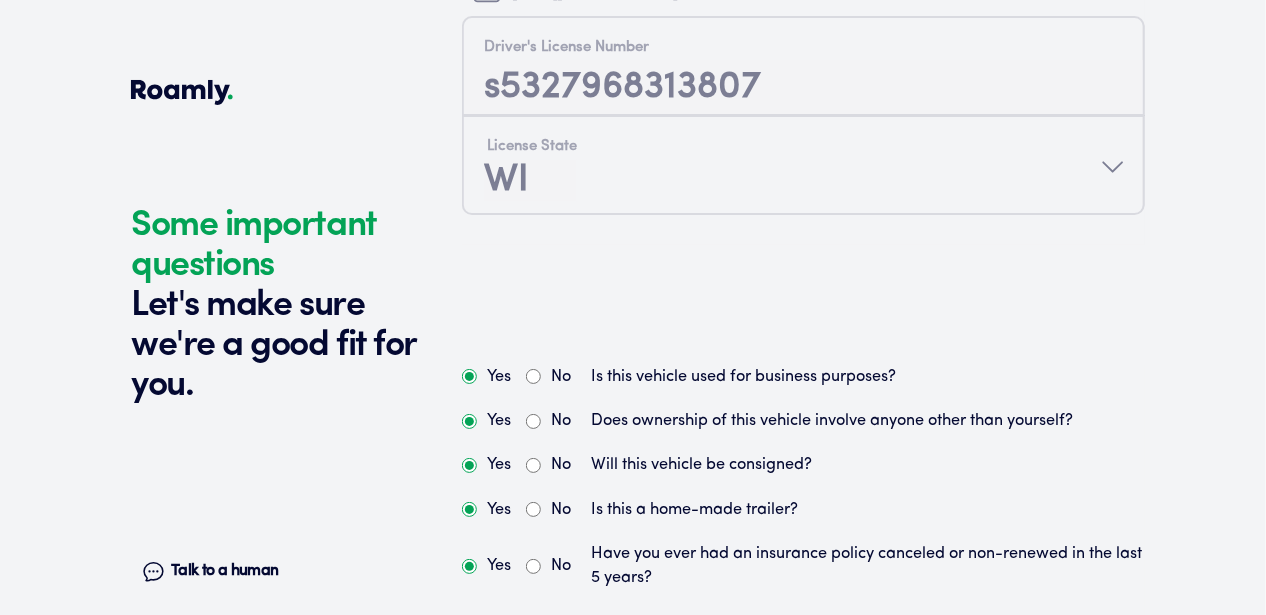 click on "No" at bounding box center [533, 792] 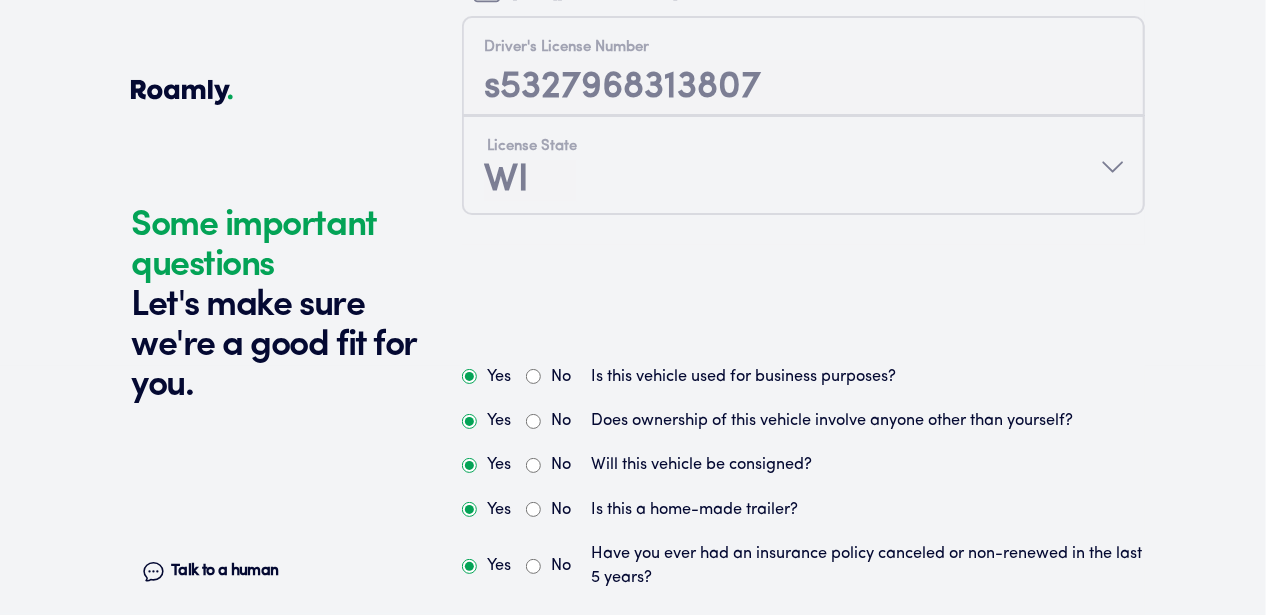 click on "Continue" at bounding box center [803, 1008] 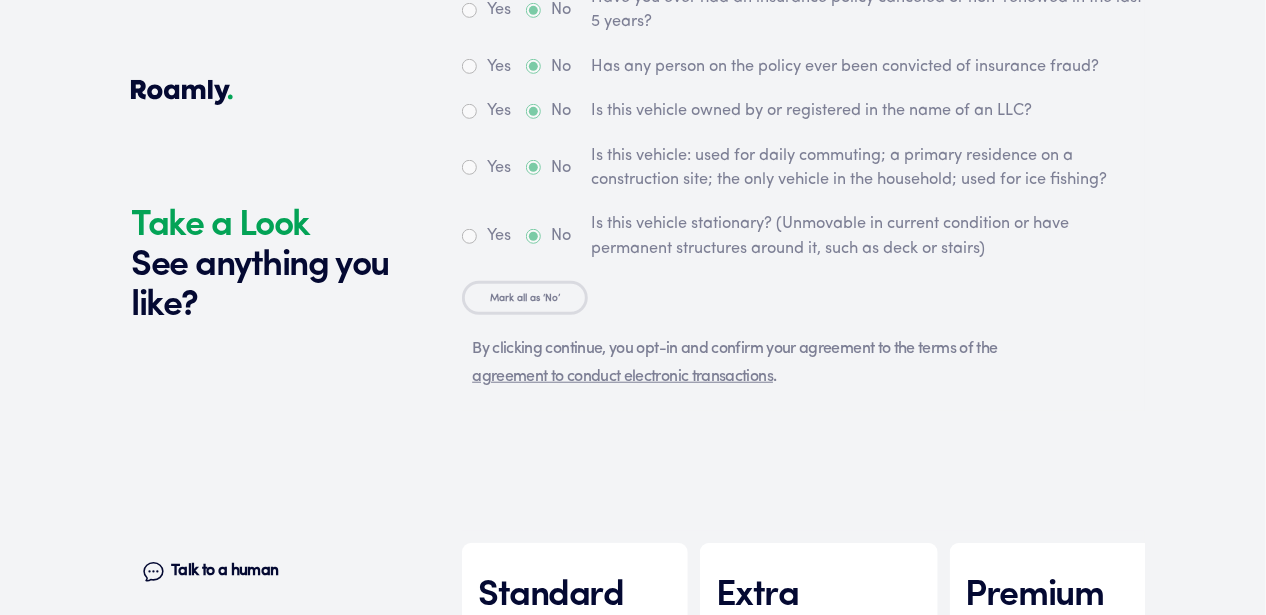 scroll, scrollTop: 6165, scrollLeft: 0, axis: vertical 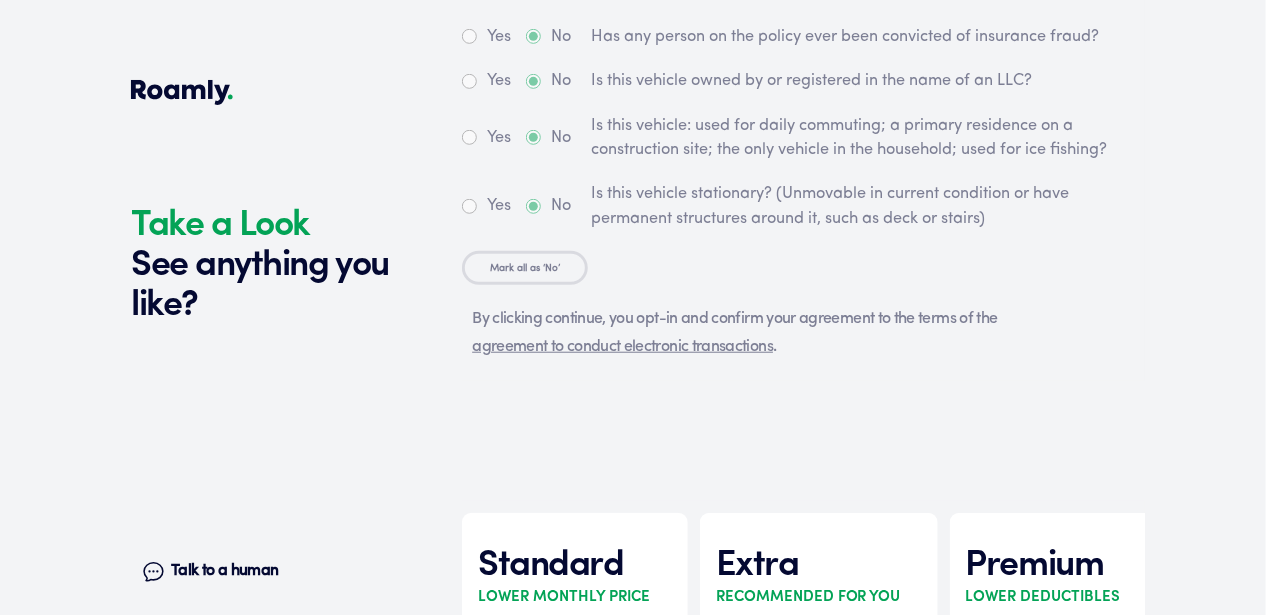 click on "Select" at bounding box center (819, 976) 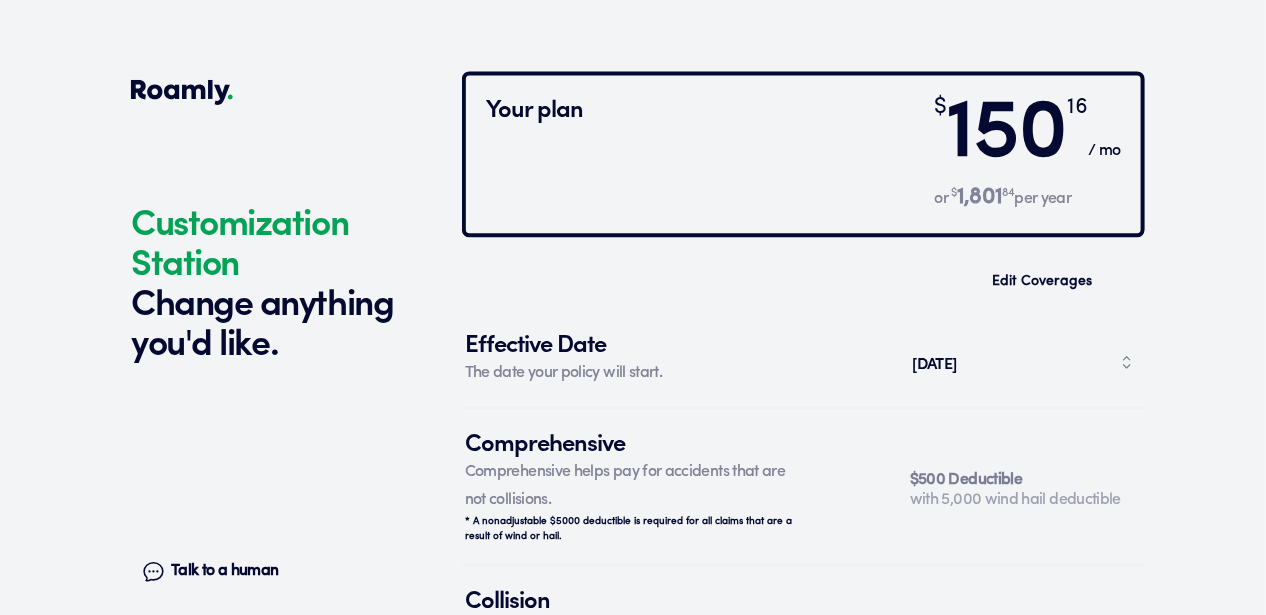 scroll, scrollTop: 7396, scrollLeft: 0, axis: vertical 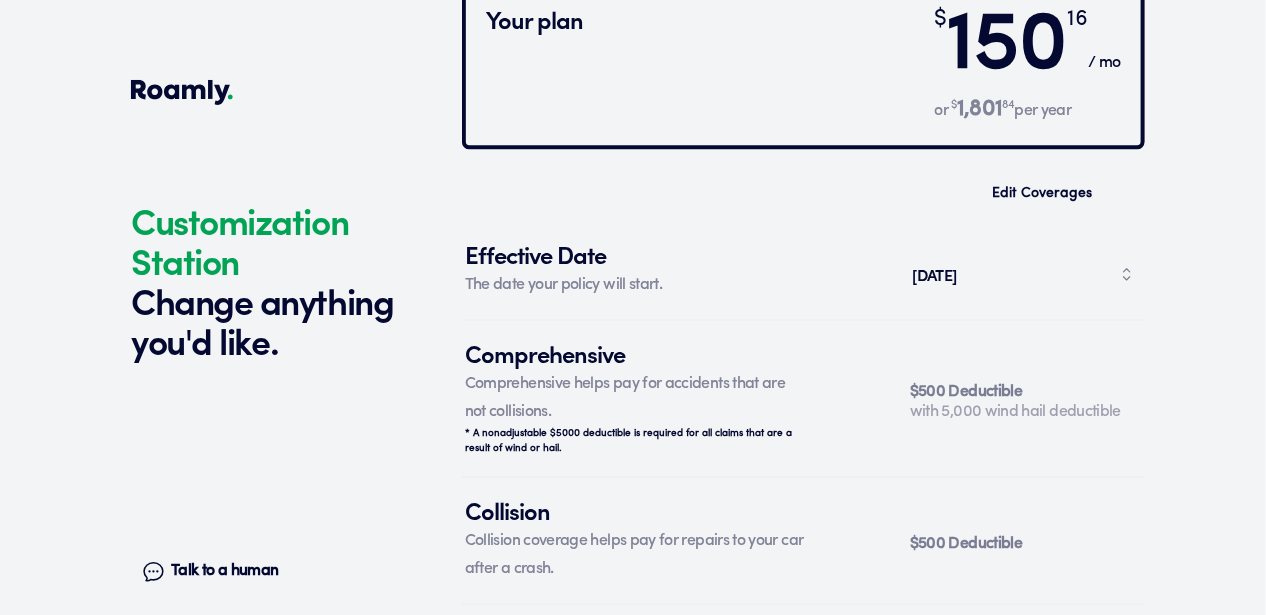 click on "Activate your policy" at bounding box center [803, 1059] 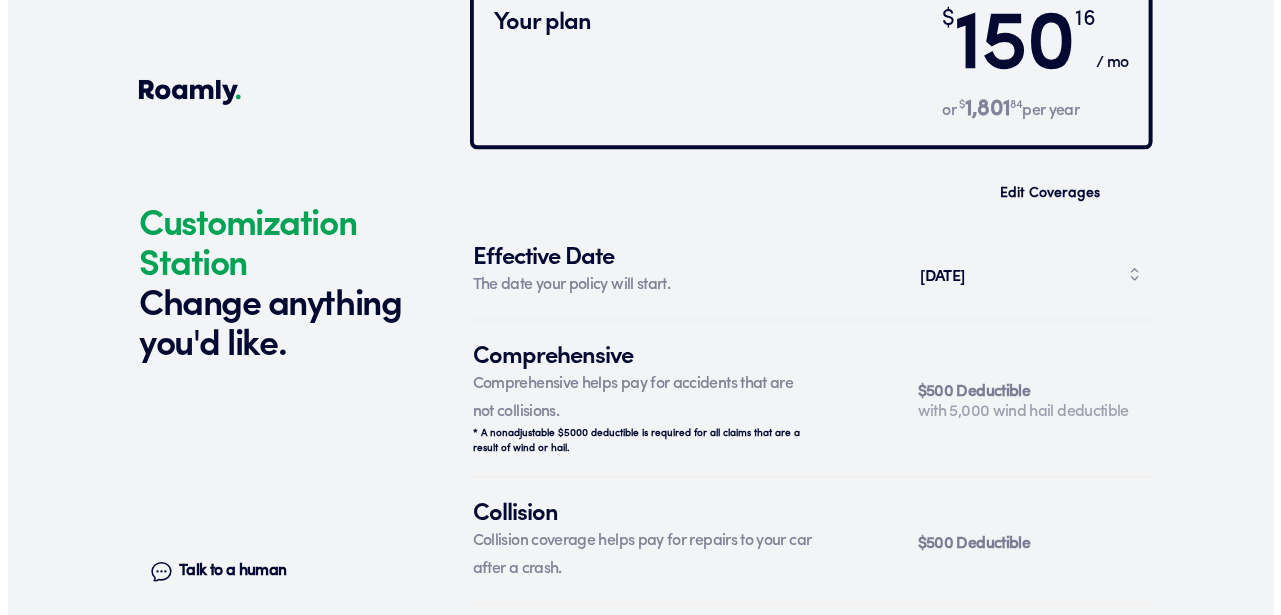 scroll, scrollTop: 7381, scrollLeft: 0, axis: vertical 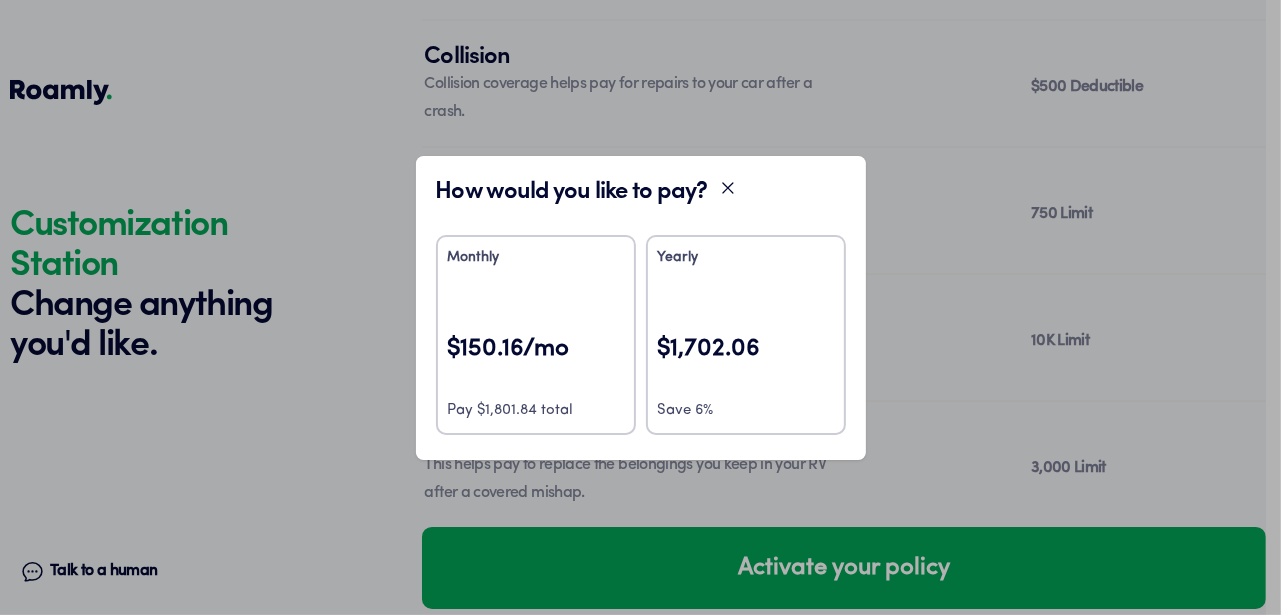 click on "Monthly $150.16/mo Pay $1,801.84 total" at bounding box center (536, 335) 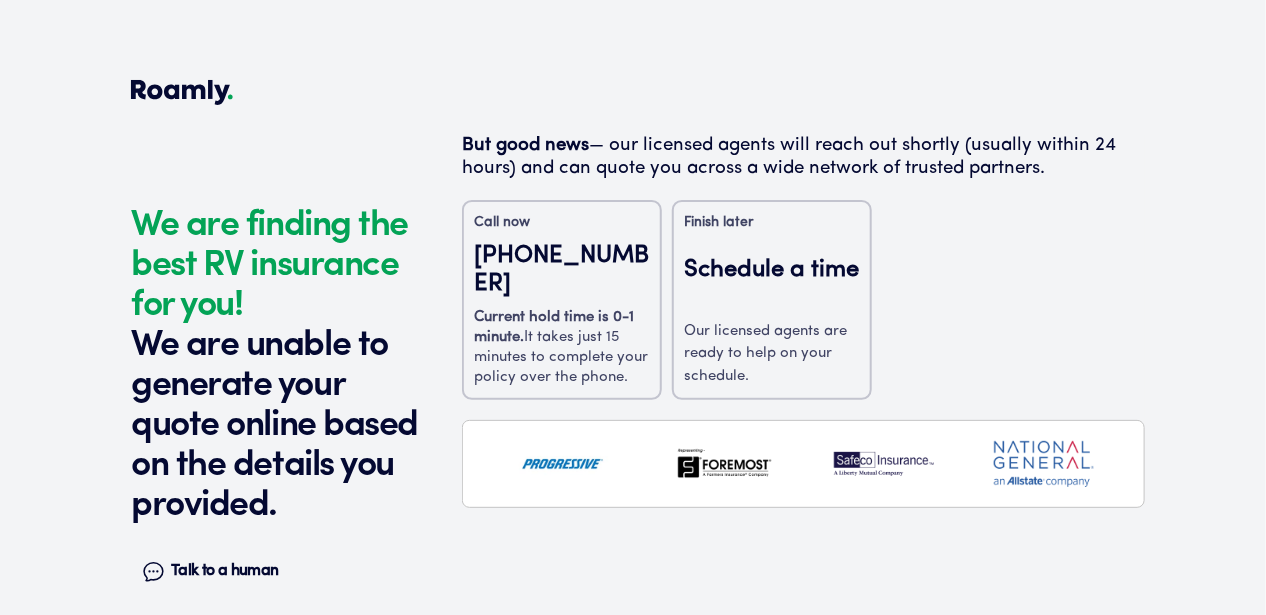scroll, scrollTop: 0, scrollLeft: 0, axis: both 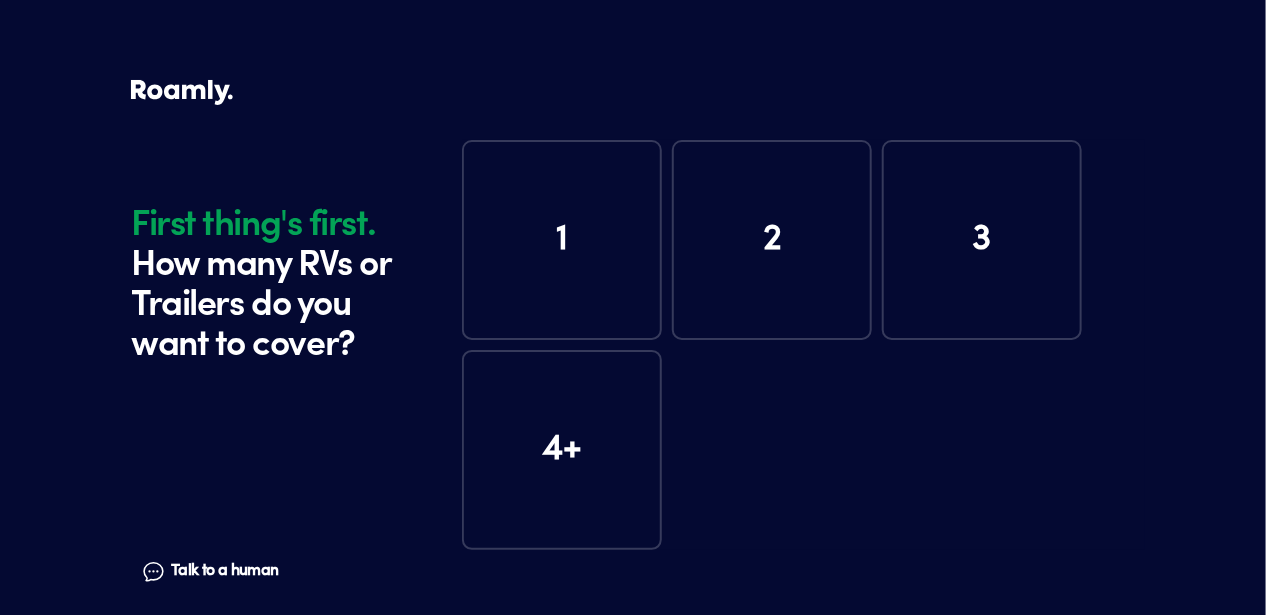 click on "1" at bounding box center (562, 240) 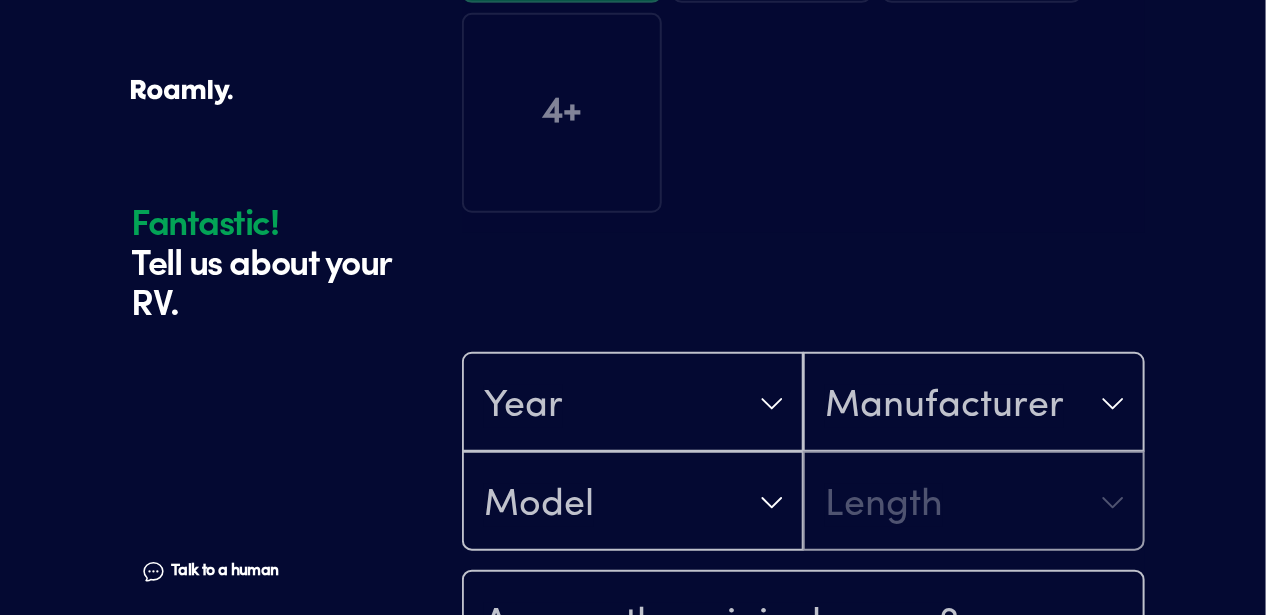 scroll, scrollTop: 389, scrollLeft: 0, axis: vertical 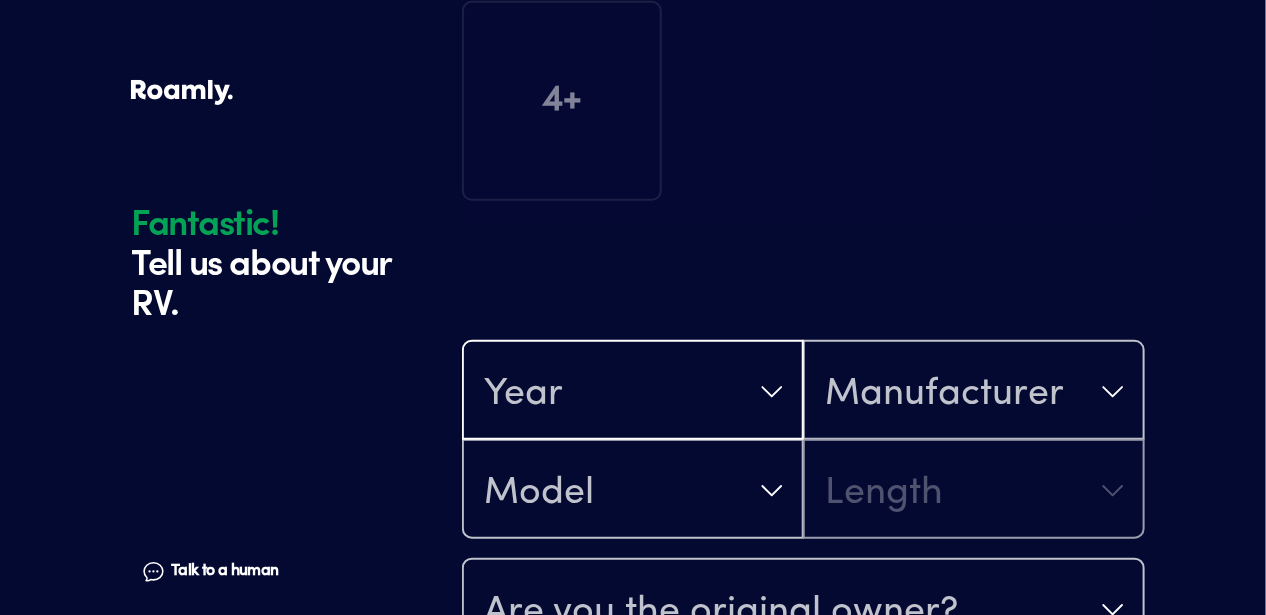 click on "Year" at bounding box center [633, 392] 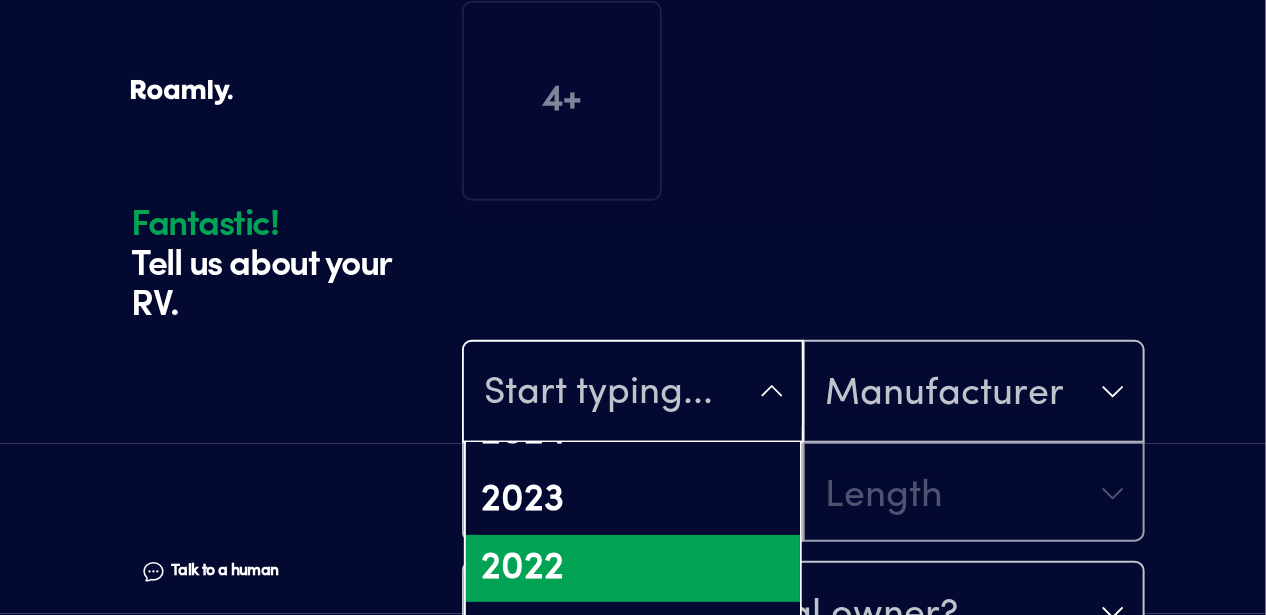 scroll, scrollTop: 0, scrollLeft: 0, axis: both 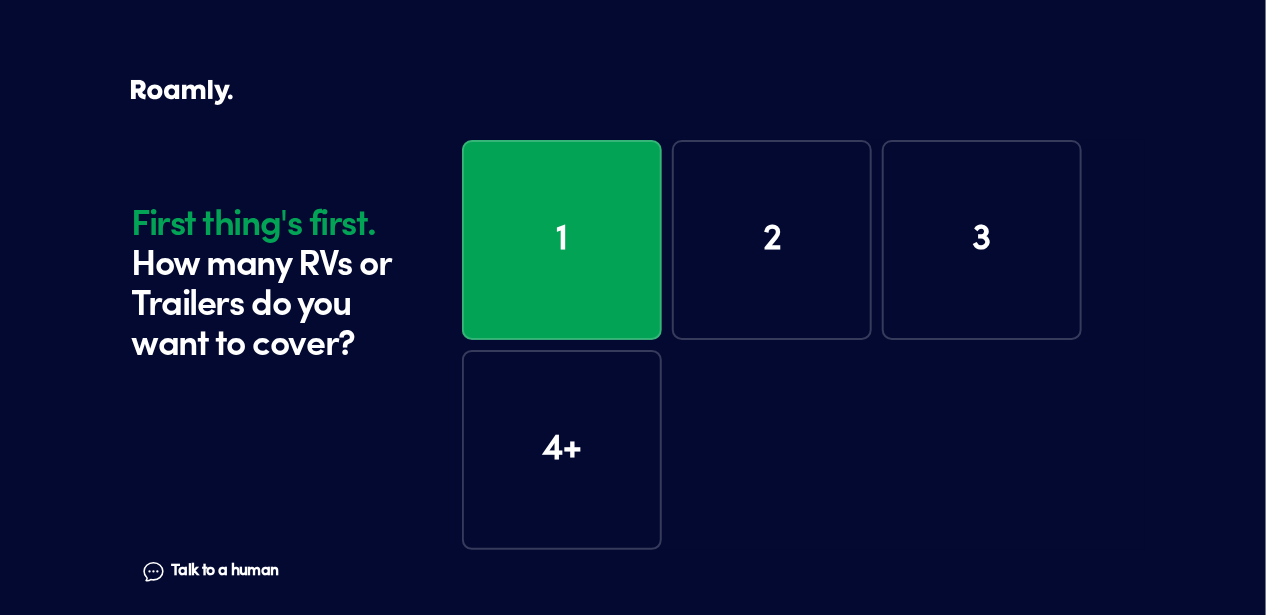 click on "1" at bounding box center [562, 240] 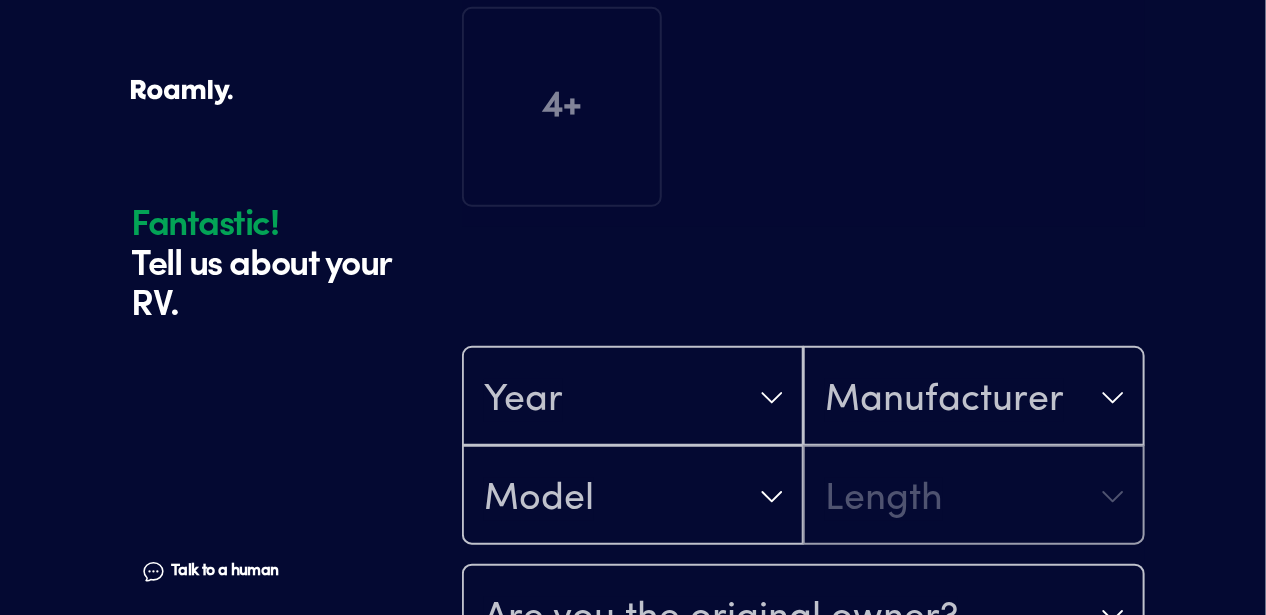 scroll, scrollTop: 389, scrollLeft: 0, axis: vertical 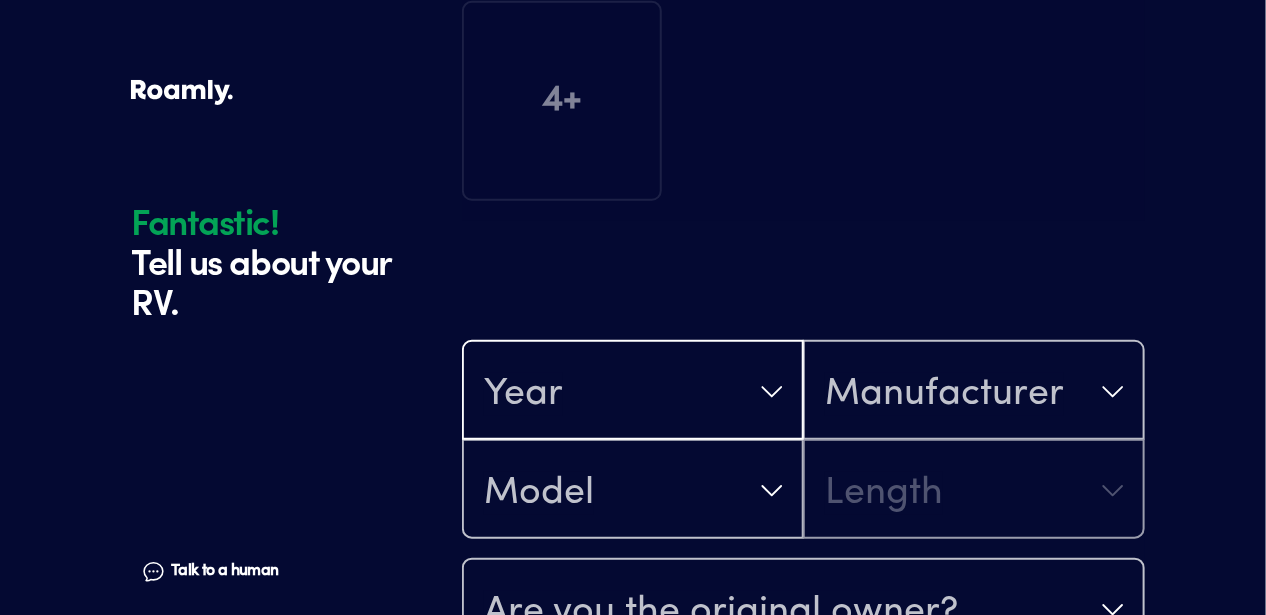 click on "Year" at bounding box center [633, 392] 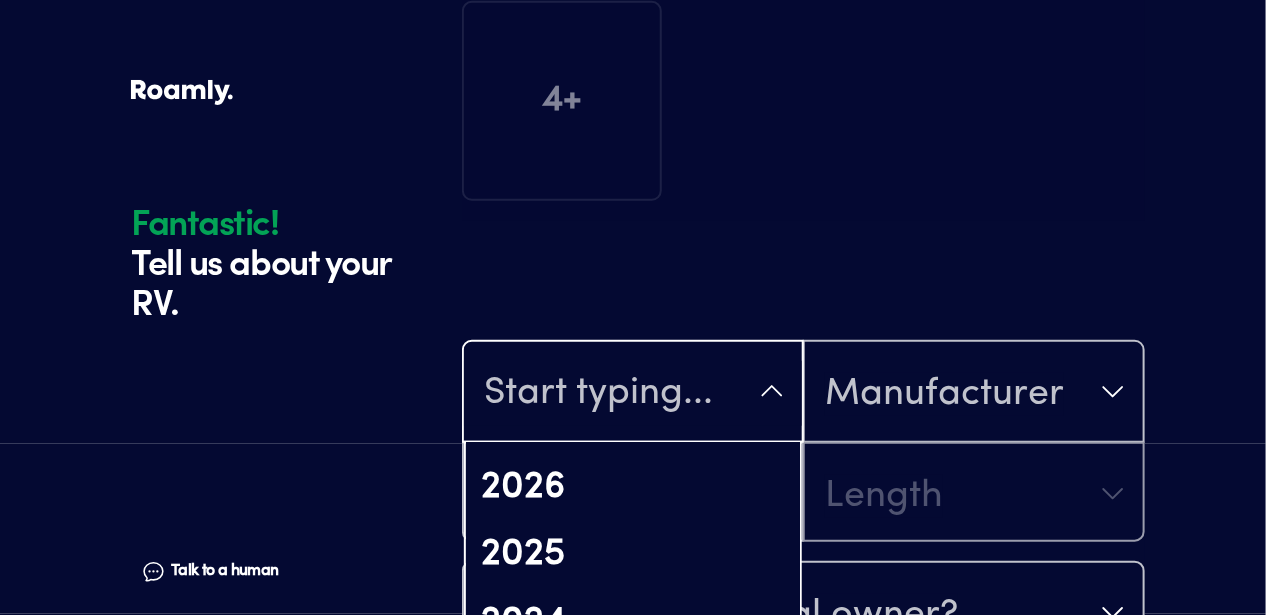 scroll, scrollTop: 100, scrollLeft: 0, axis: vertical 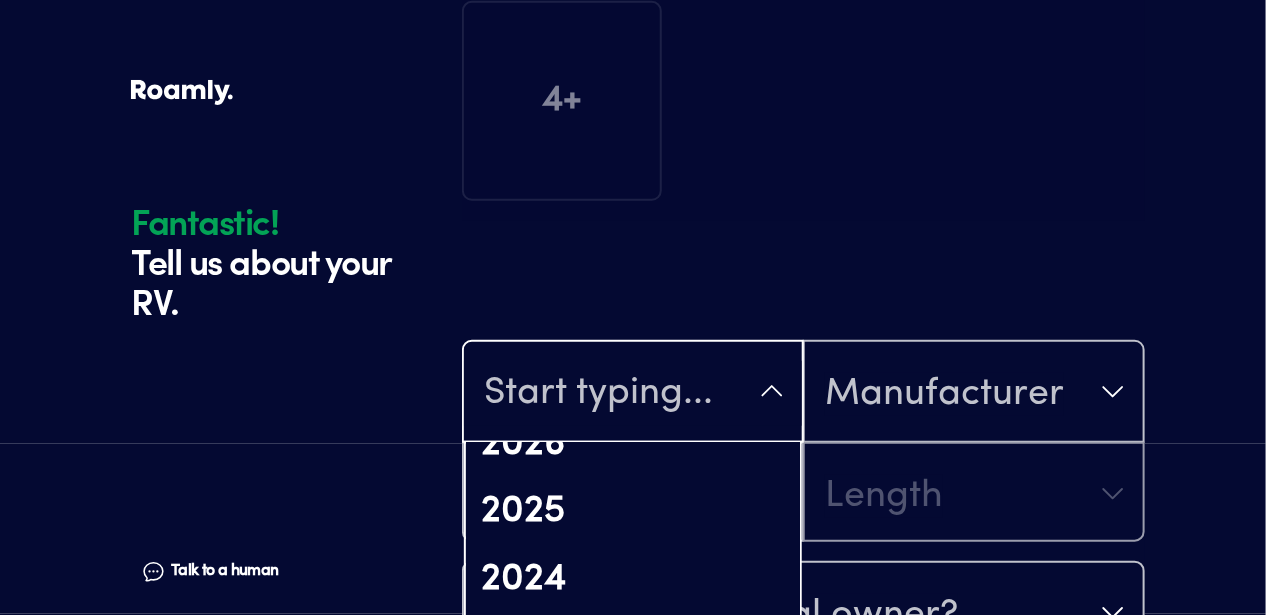click on "2022" at bounding box center [633, 715] 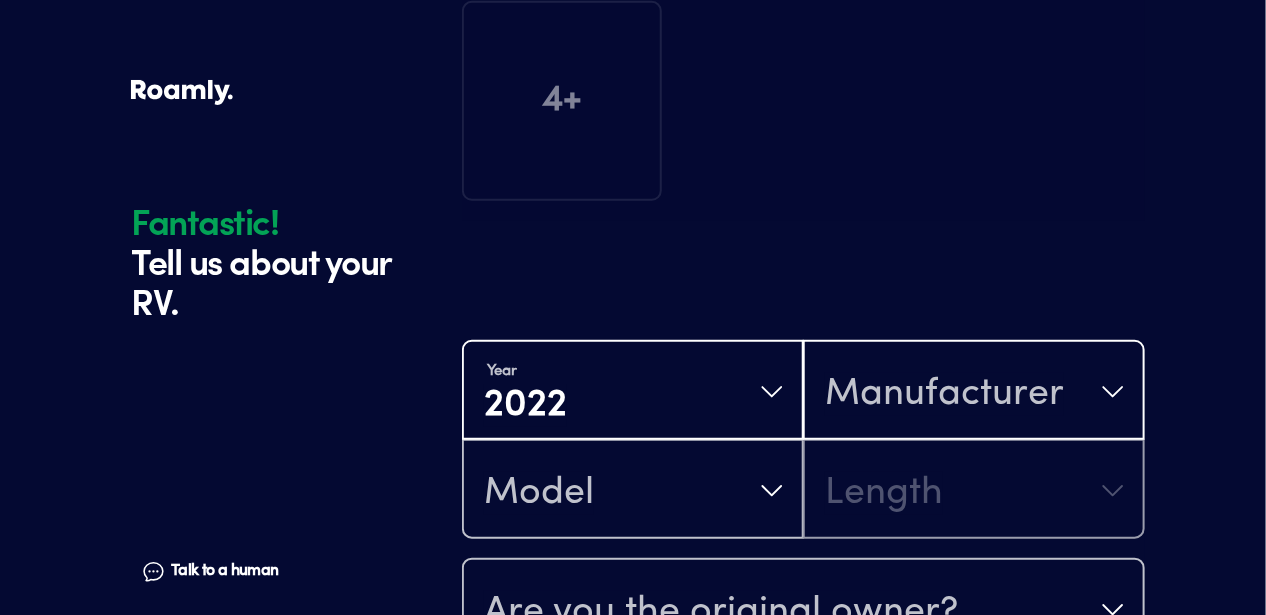 click on "Manufacturer" at bounding box center [944, 394] 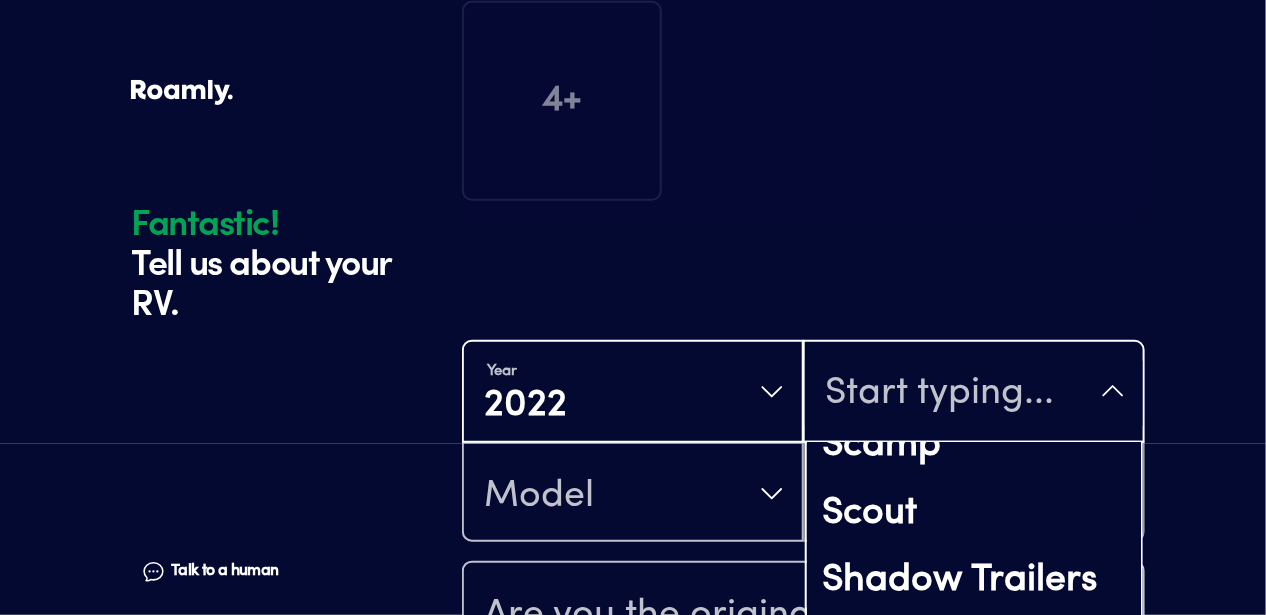 scroll, scrollTop: 13100, scrollLeft: 0, axis: vertical 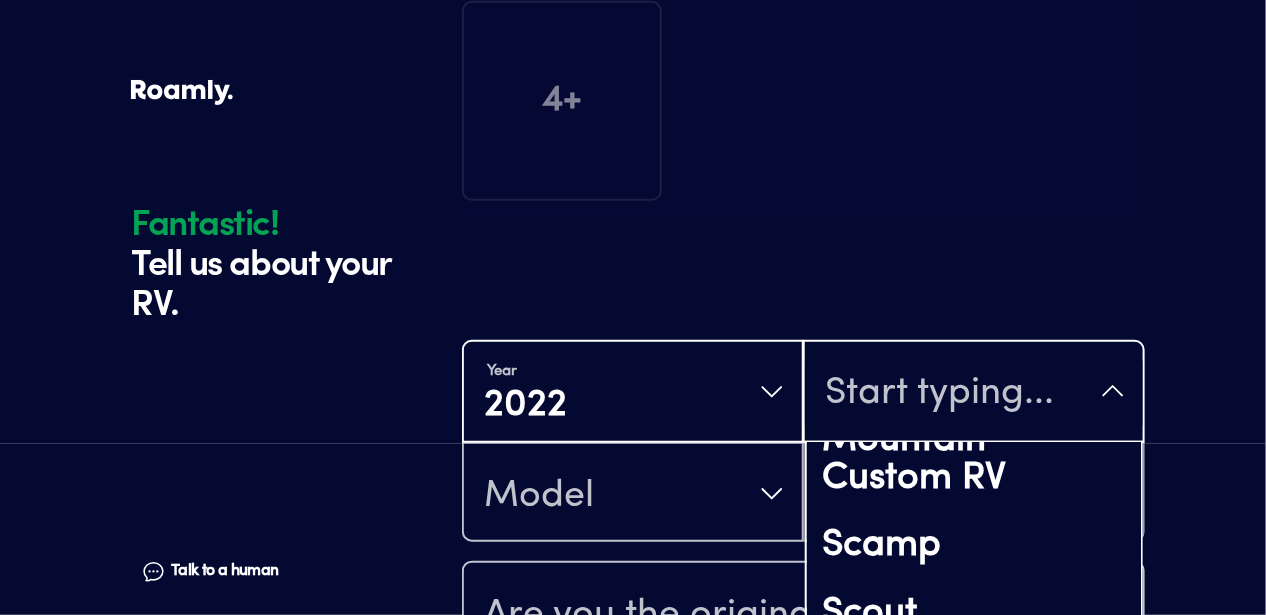 click on "Starcraft" at bounding box center [974, 1290] 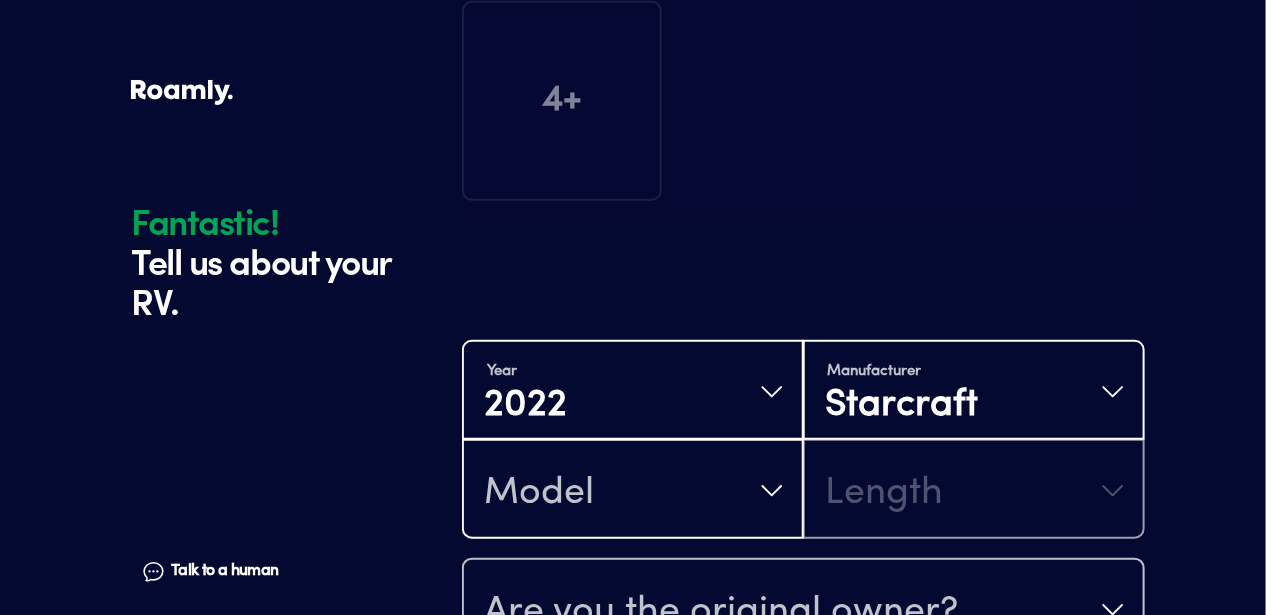 click on "Model" at bounding box center [633, 491] 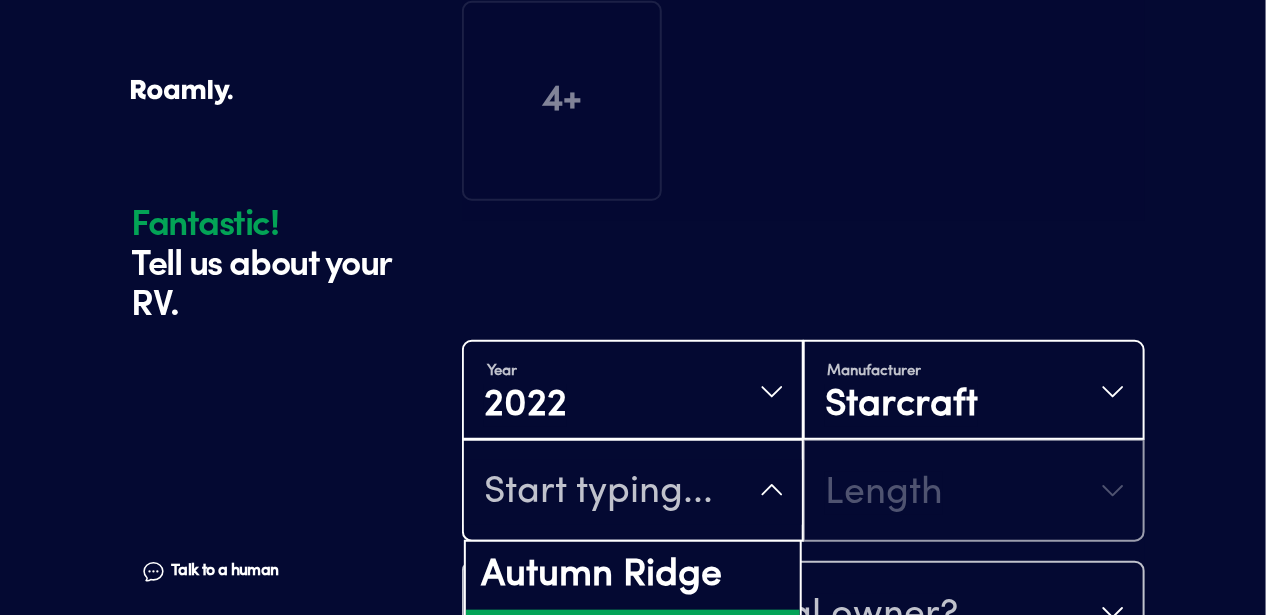 click on "Super Lite" at bounding box center [633, 644] 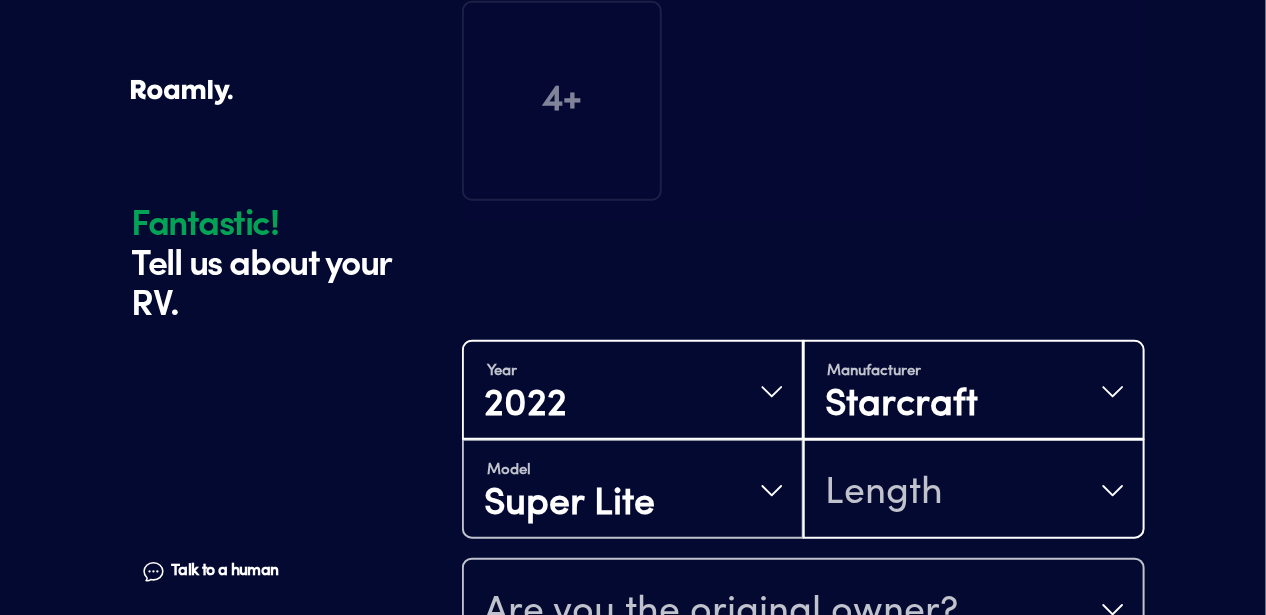 click on "Length" at bounding box center (974, 491) 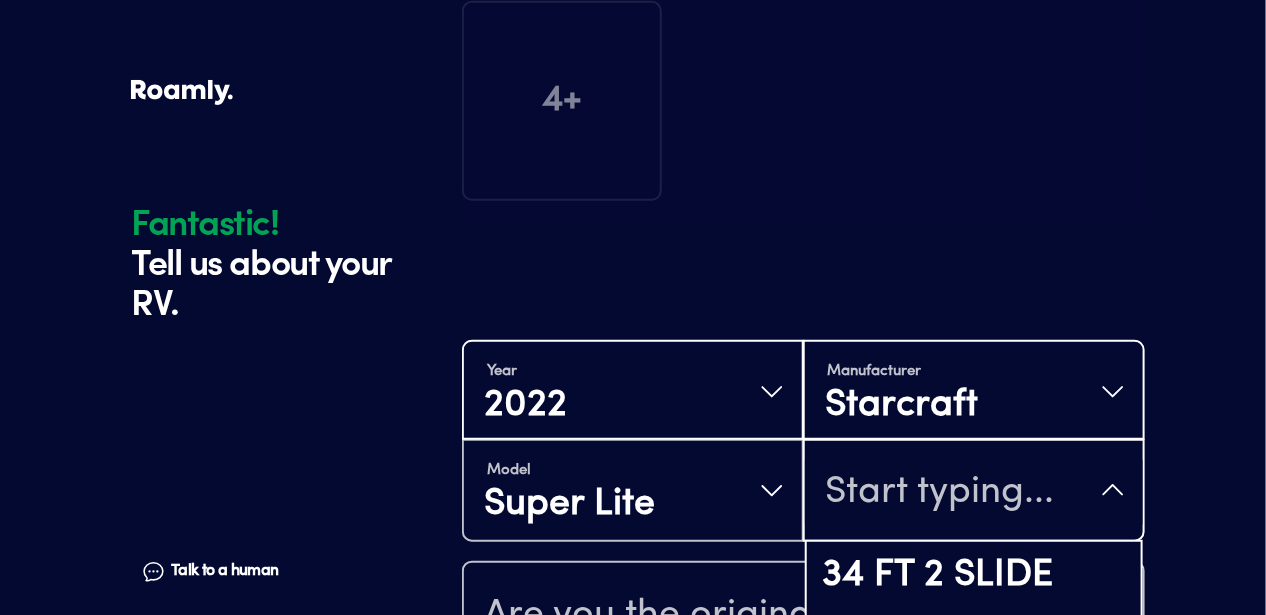 click on "31 FT 1 SLIDE" at bounding box center [974, 711] 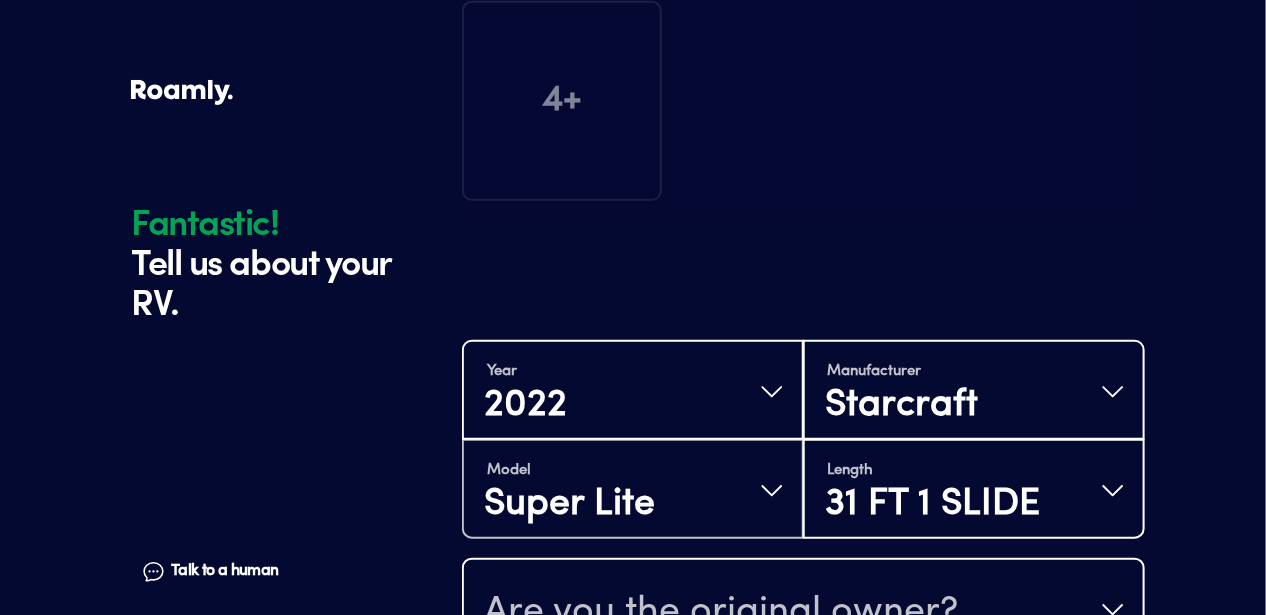 click on "Are you the original owner?" at bounding box center (721, 612) 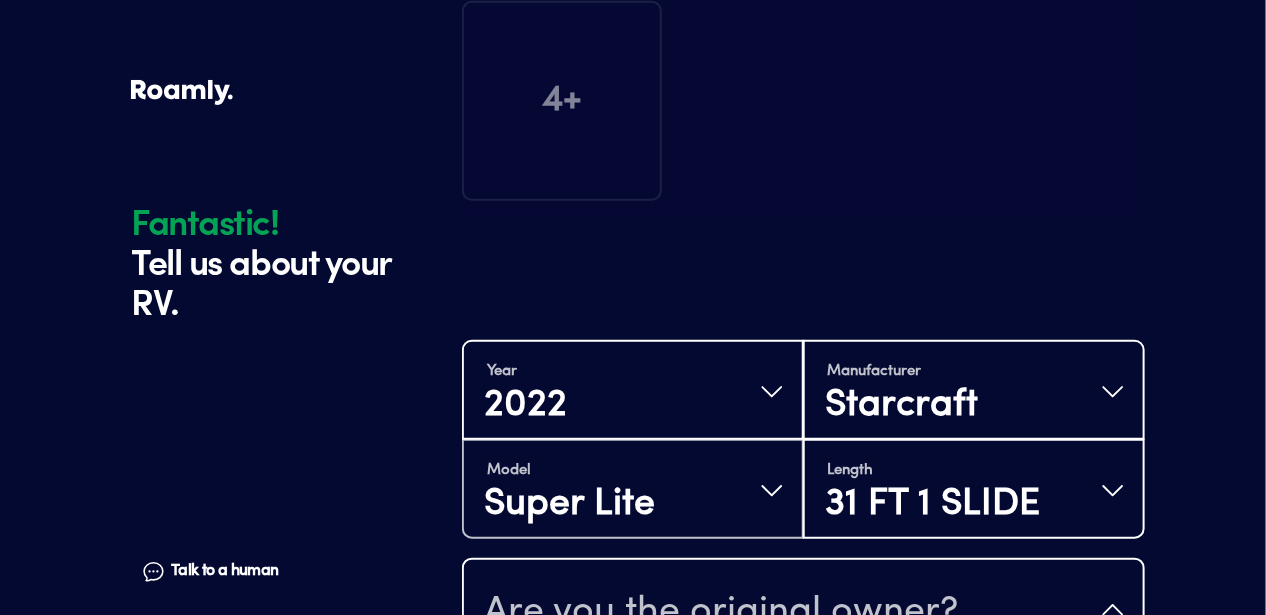 click on "No" at bounding box center (803, 762) 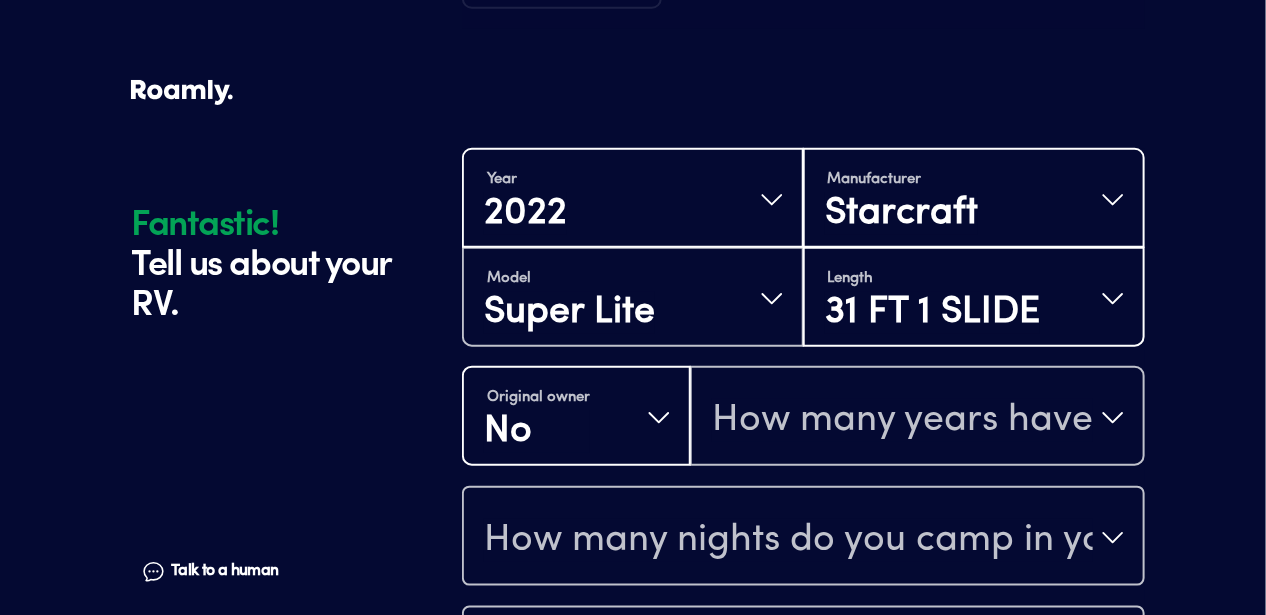 scroll, scrollTop: 589, scrollLeft: 0, axis: vertical 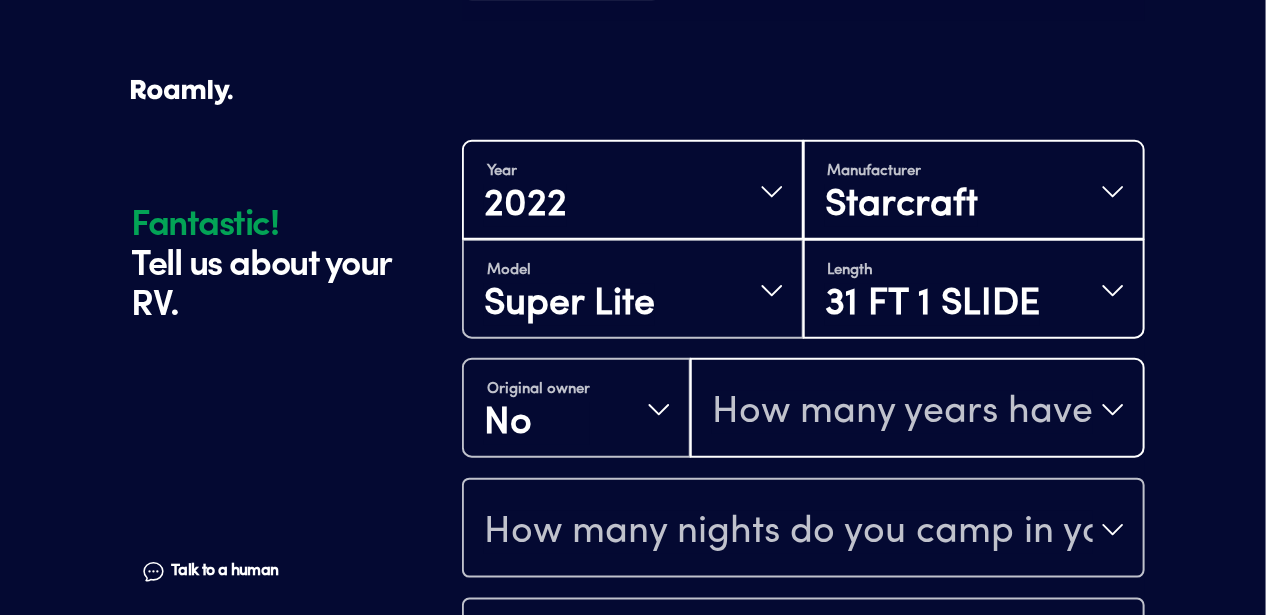 click on "How many years have you owned it?" at bounding box center [902, 412] 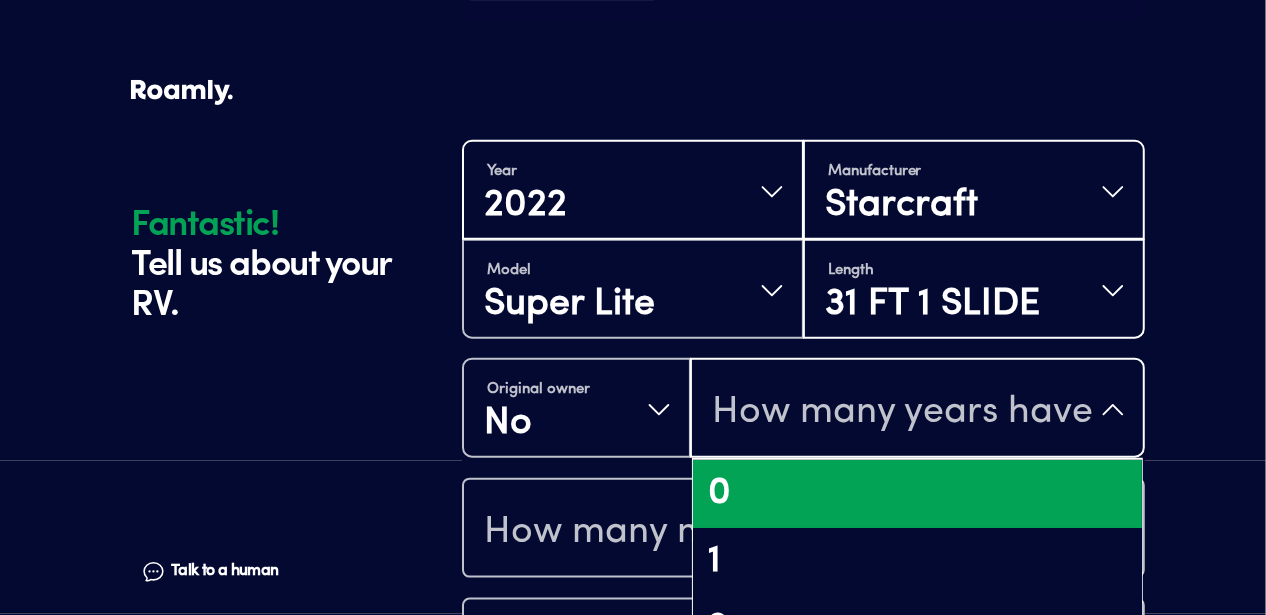 click on "0" at bounding box center [917, 494] 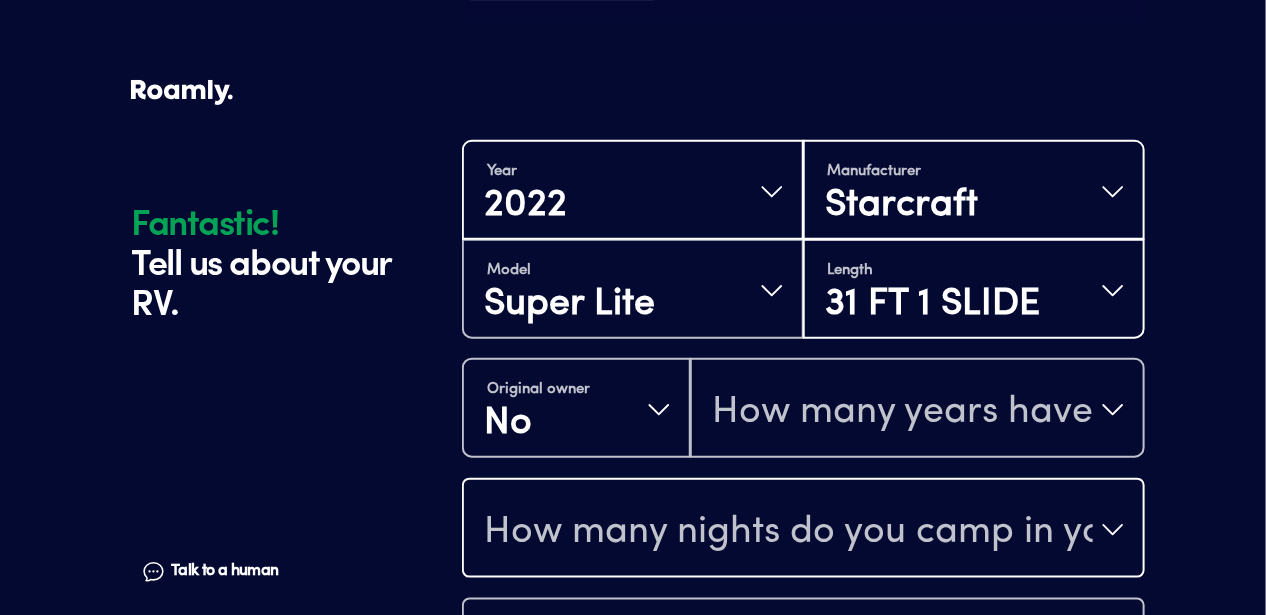 click on "How many nights do you camp in your RV?" at bounding box center (788, 532) 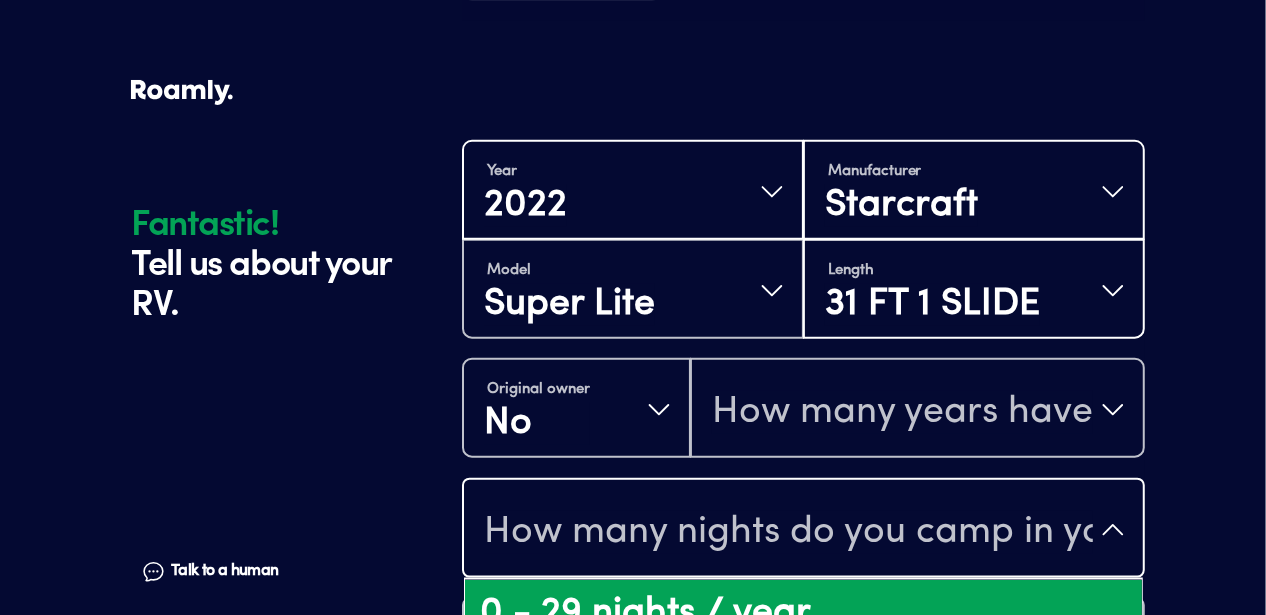 click on "0 - 29 nights / year" at bounding box center [803, 614] 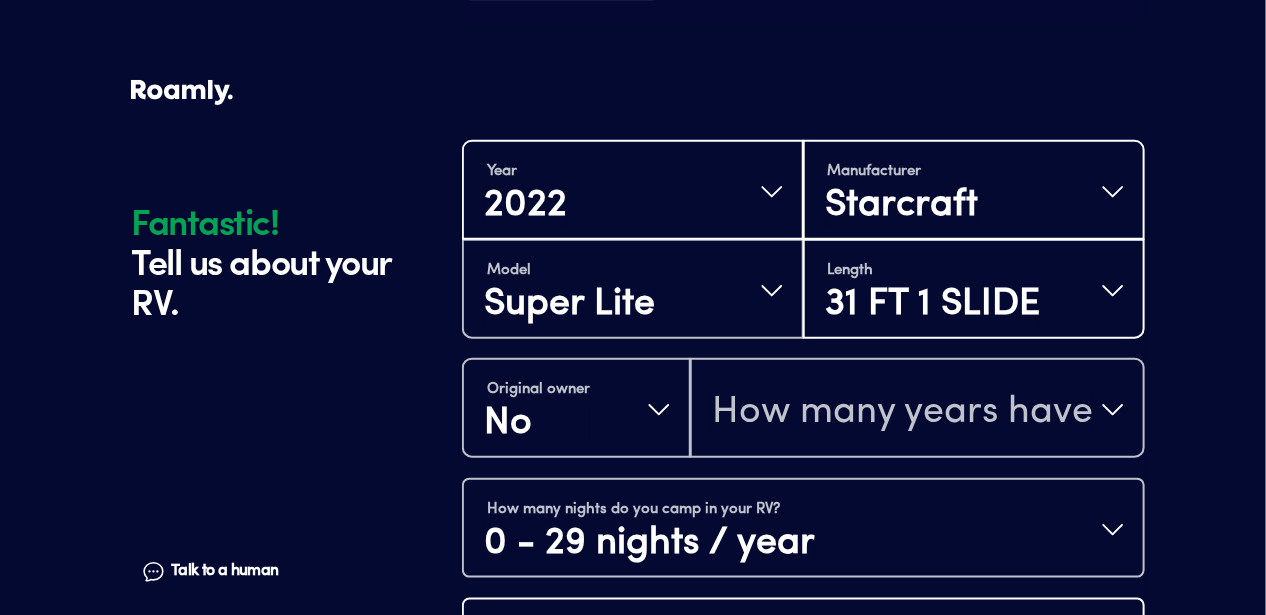 click on "How do you store your RV?" at bounding box center [712, 652] 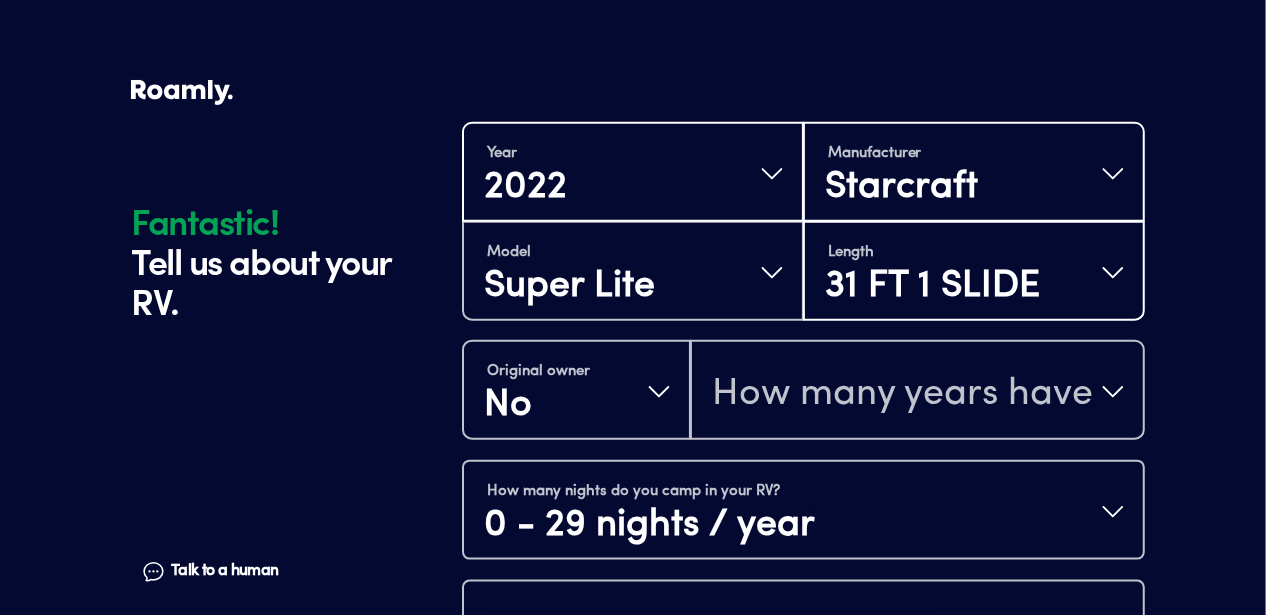 scroll, scrollTop: 24, scrollLeft: 0, axis: vertical 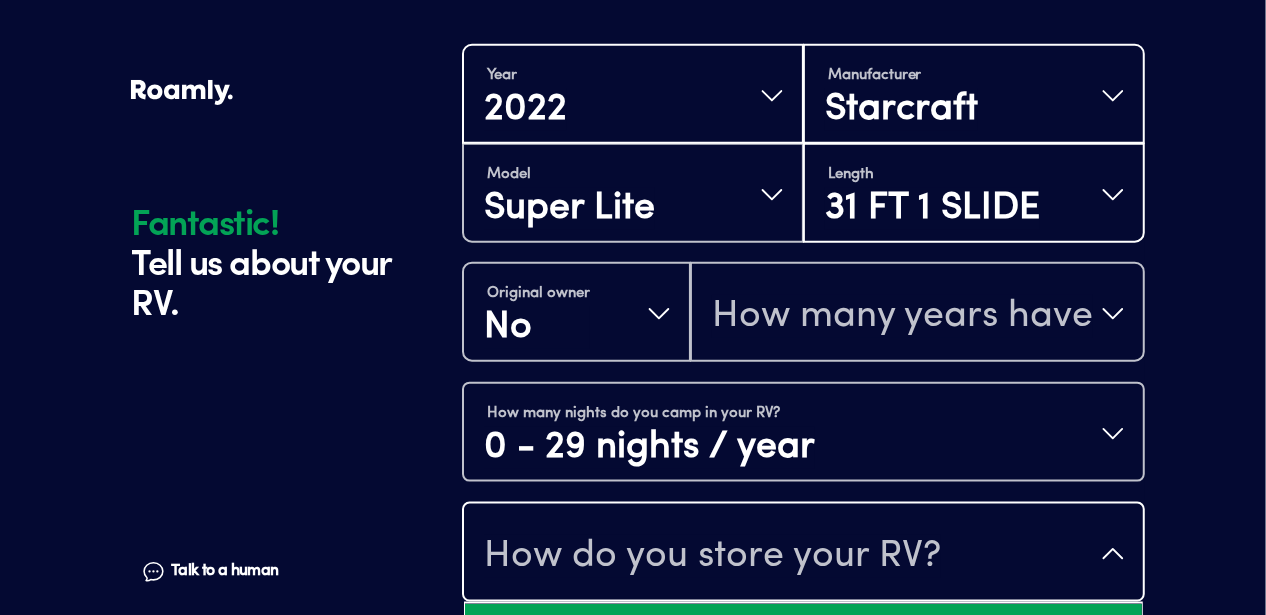 click on "Covered" at bounding box center [803, 638] 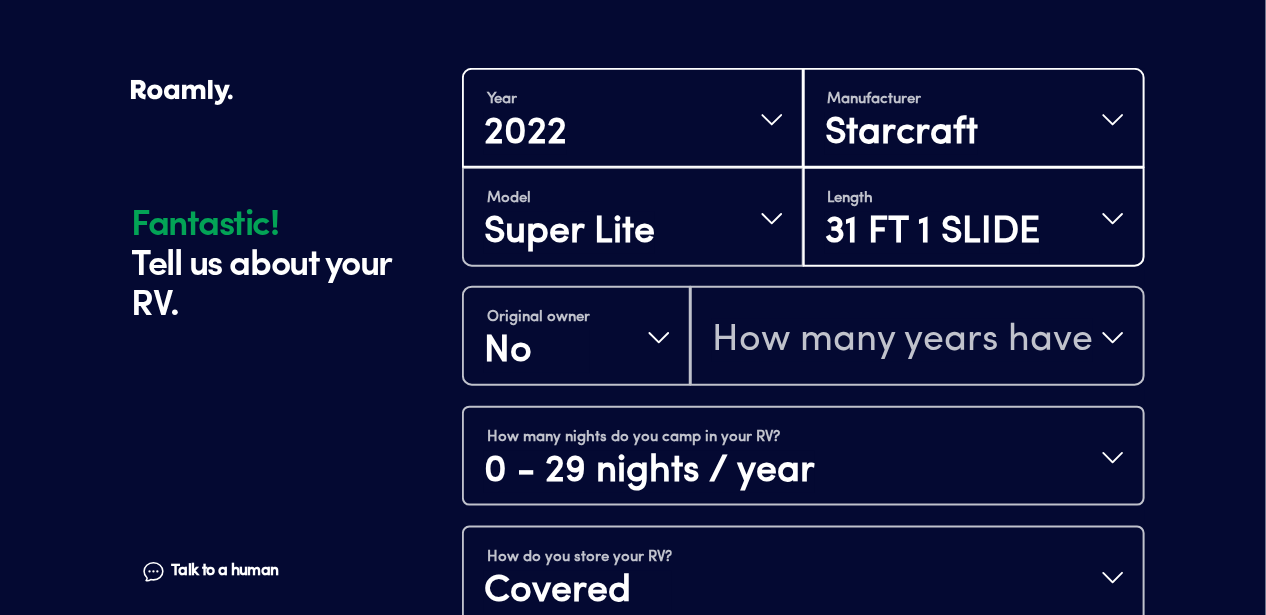 click on "Continue" at bounding box center [803, 745] 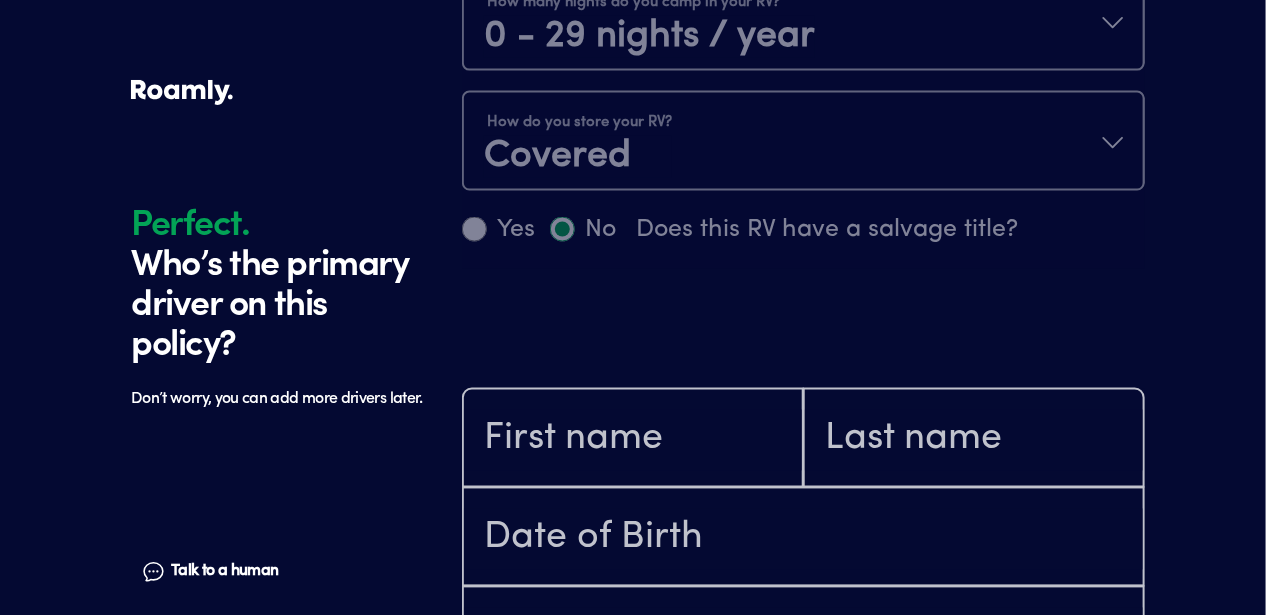 scroll, scrollTop: 1184, scrollLeft: 0, axis: vertical 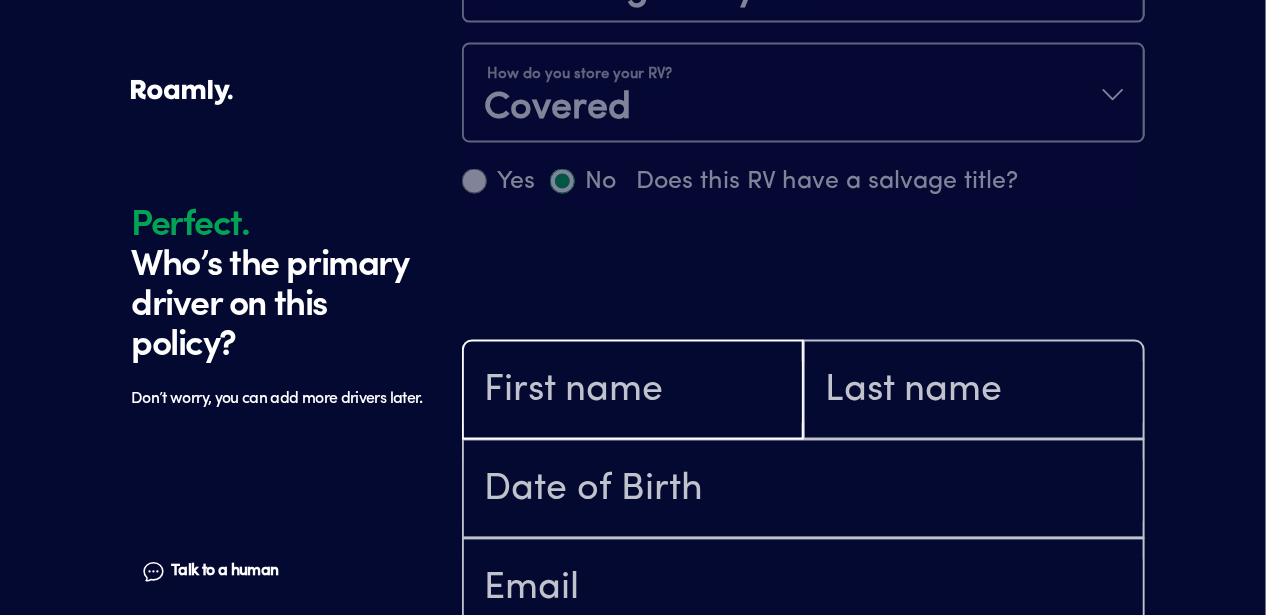 click at bounding box center [633, 392] 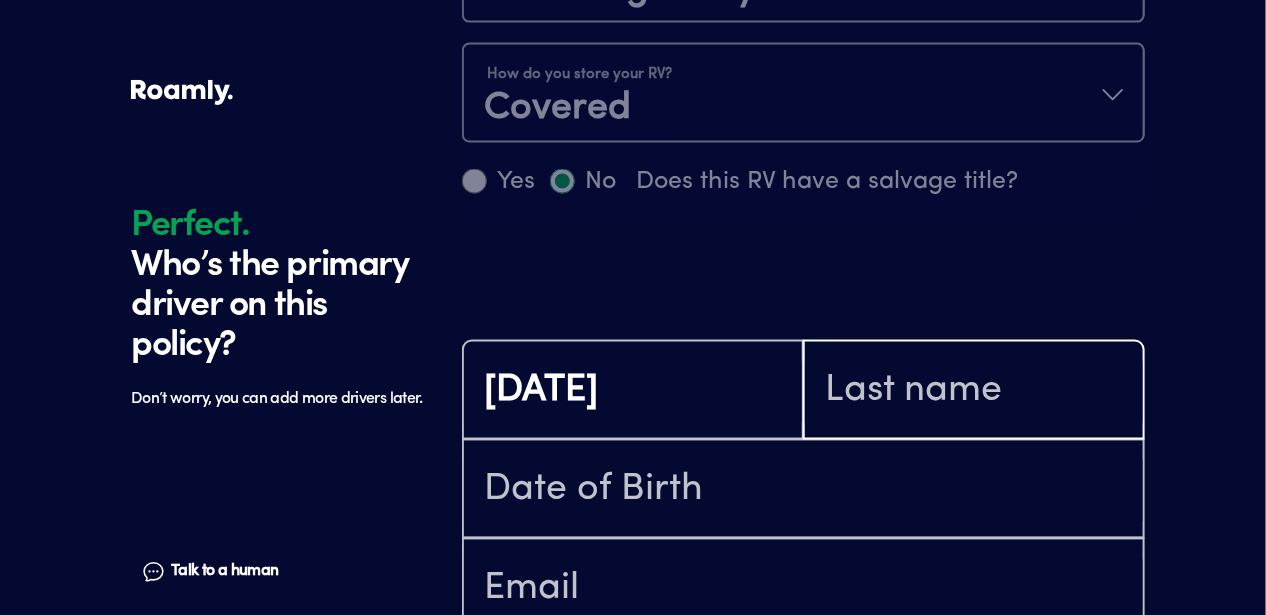 type on "[PERSON_NAME]" 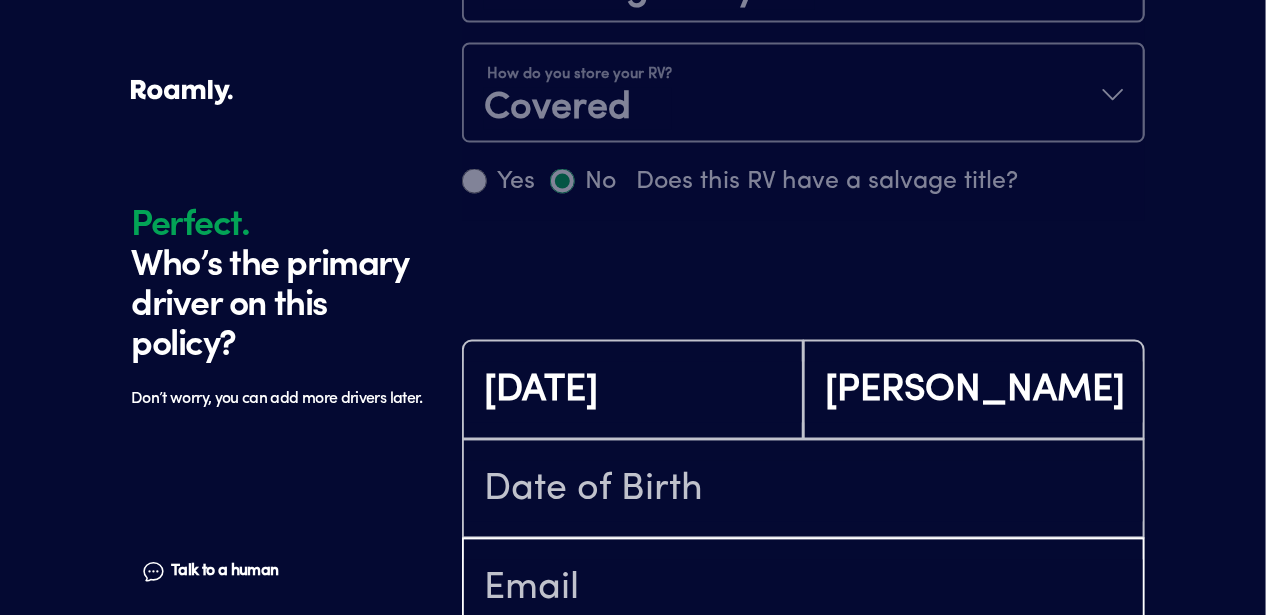 type on "[EMAIL_ADDRESS][DOMAIN_NAME]" 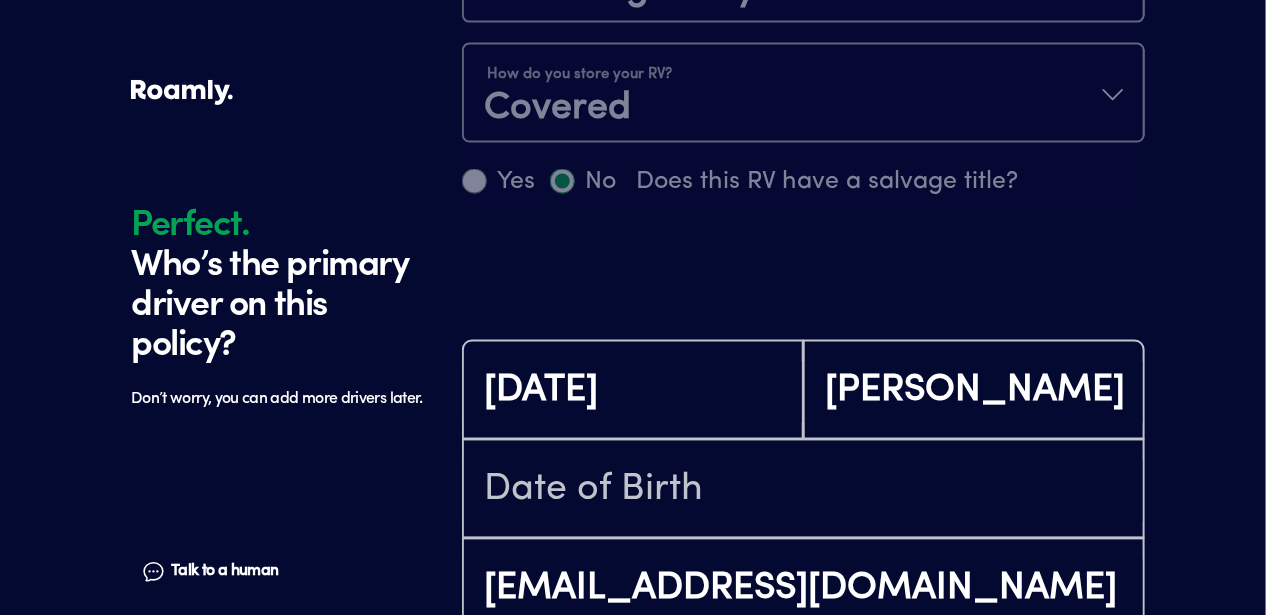 type on "[PHONE_NUMBER]" 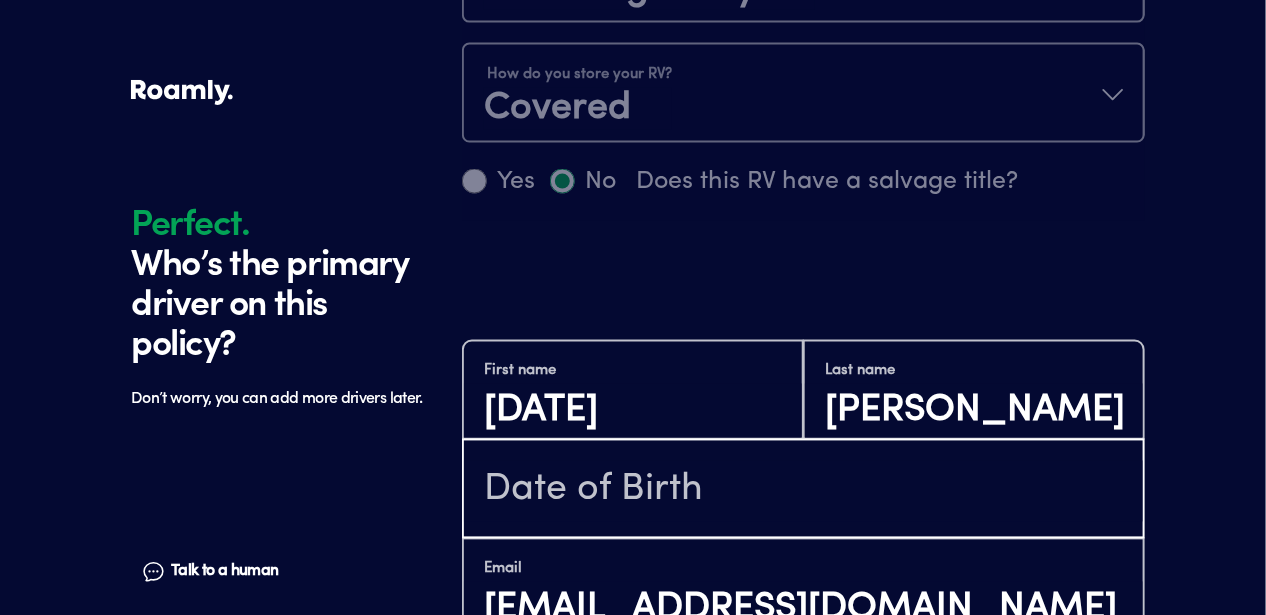click at bounding box center (803, 491) 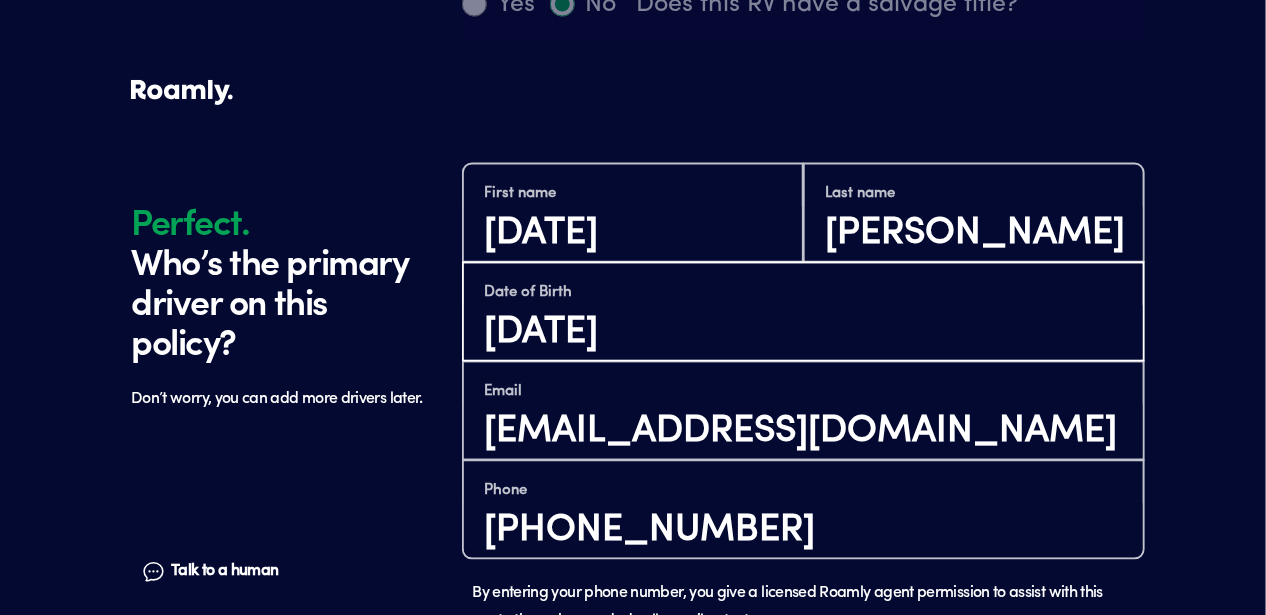 type on "[DATE]" 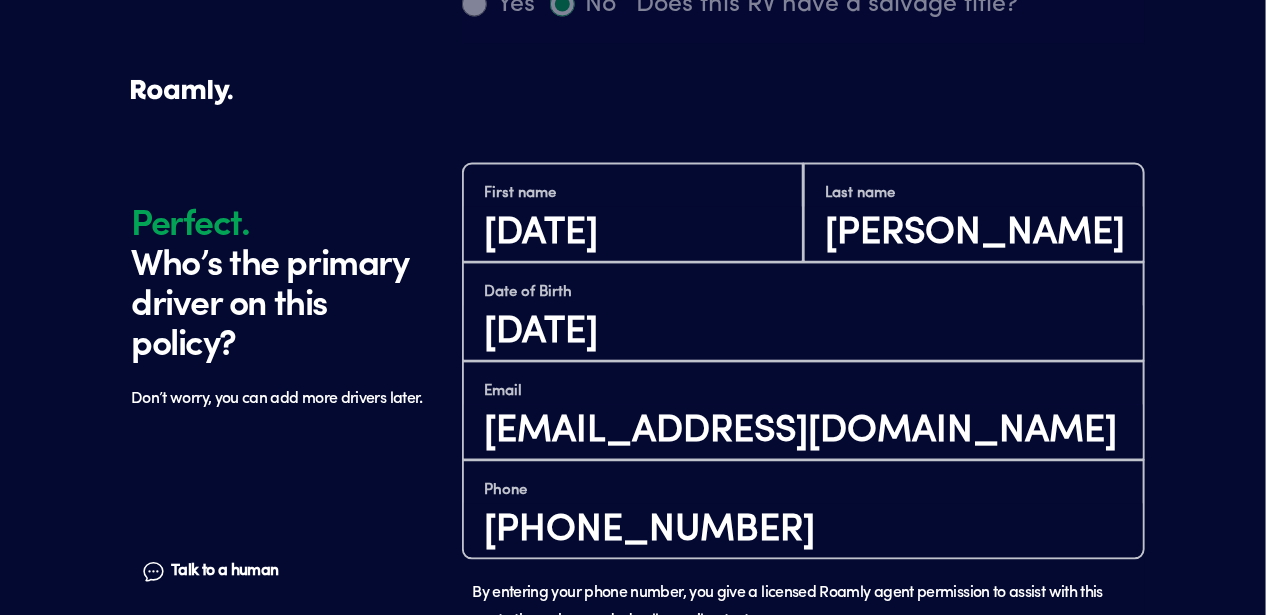 click on "Continue" at bounding box center [803, 745] 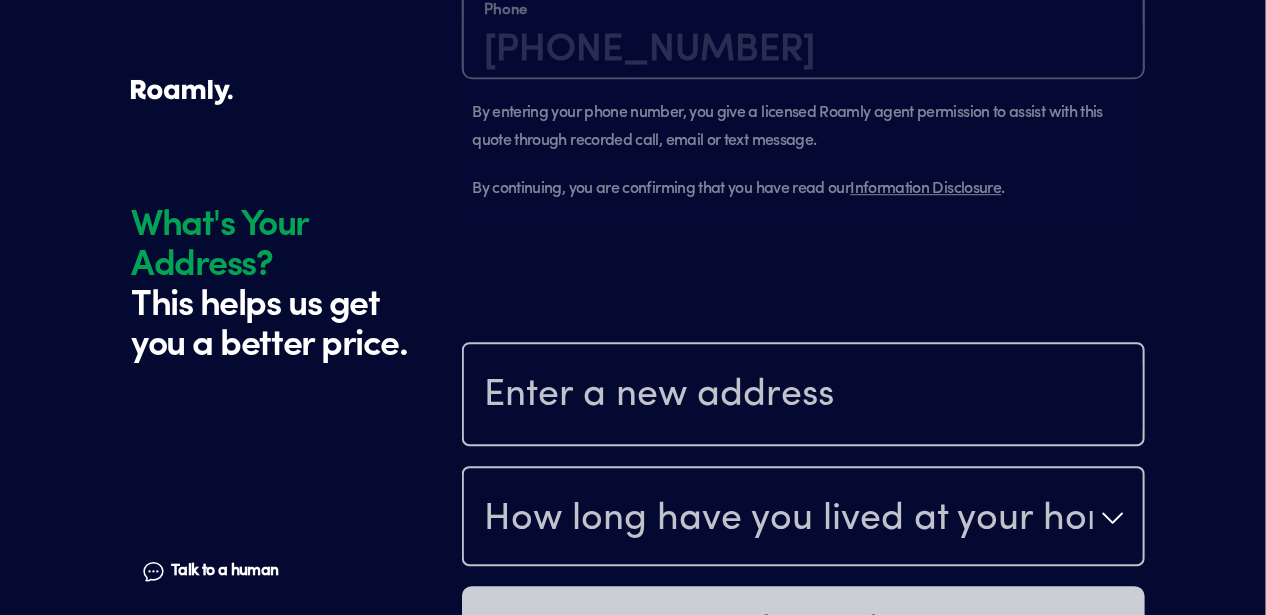 scroll, scrollTop: 1884, scrollLeft: 0, axis: vertical 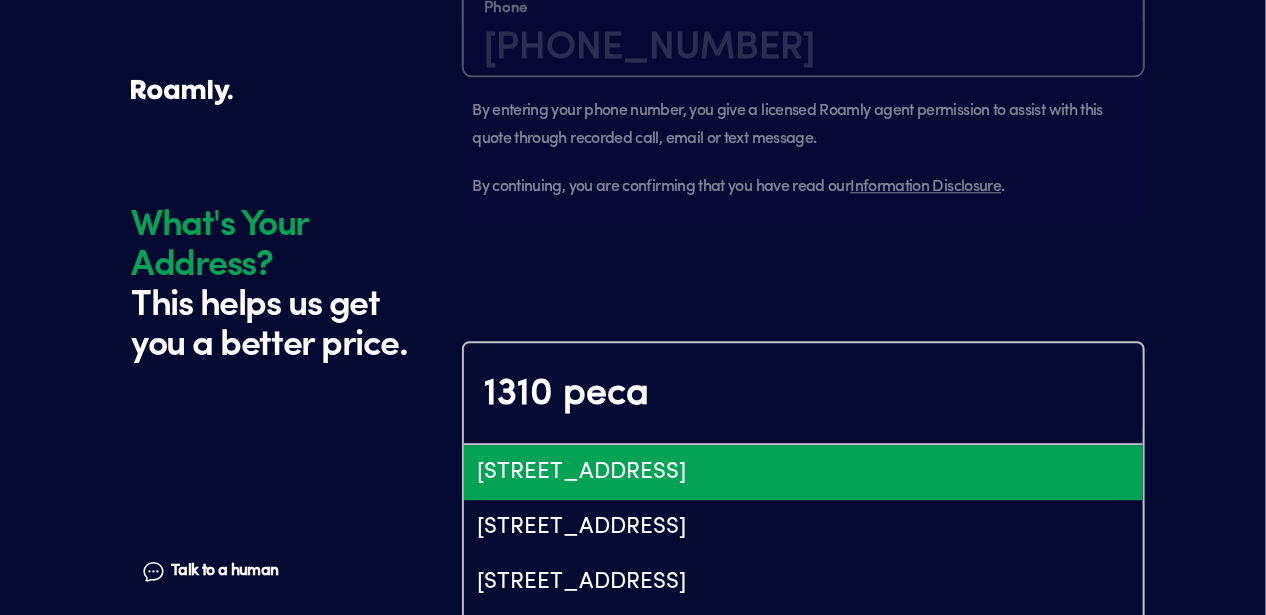 click on "[STREET_ADDRESS]" at bounding box center (803, 472) 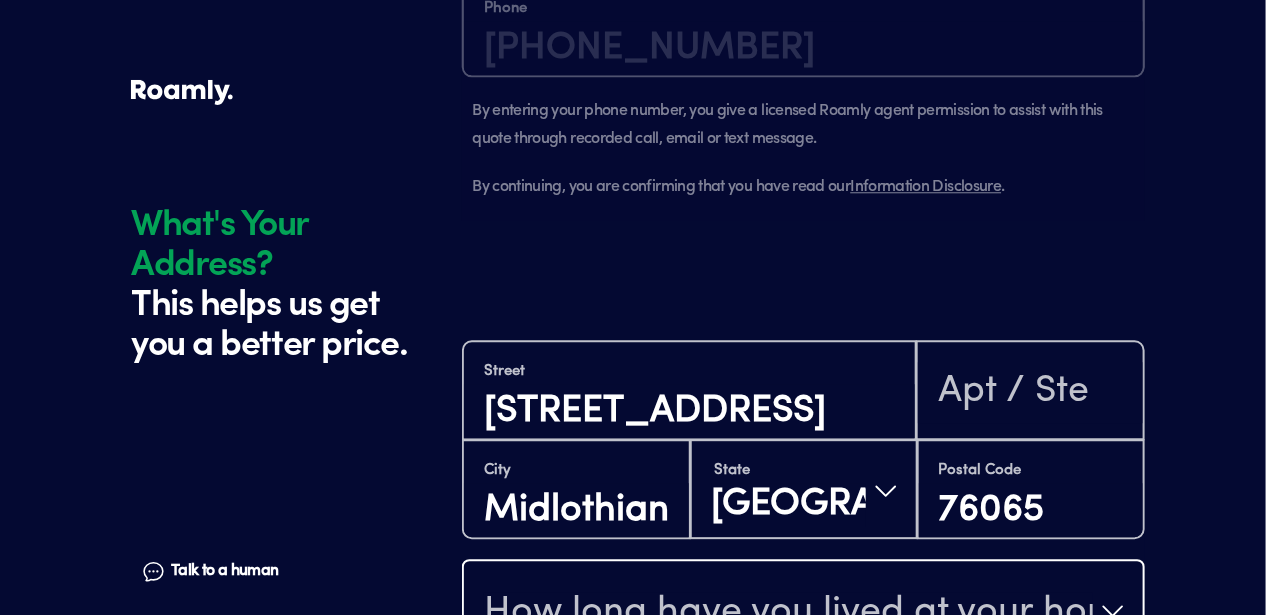 click on "How long have you lived at your home address?" at bounding box center (788, 613) 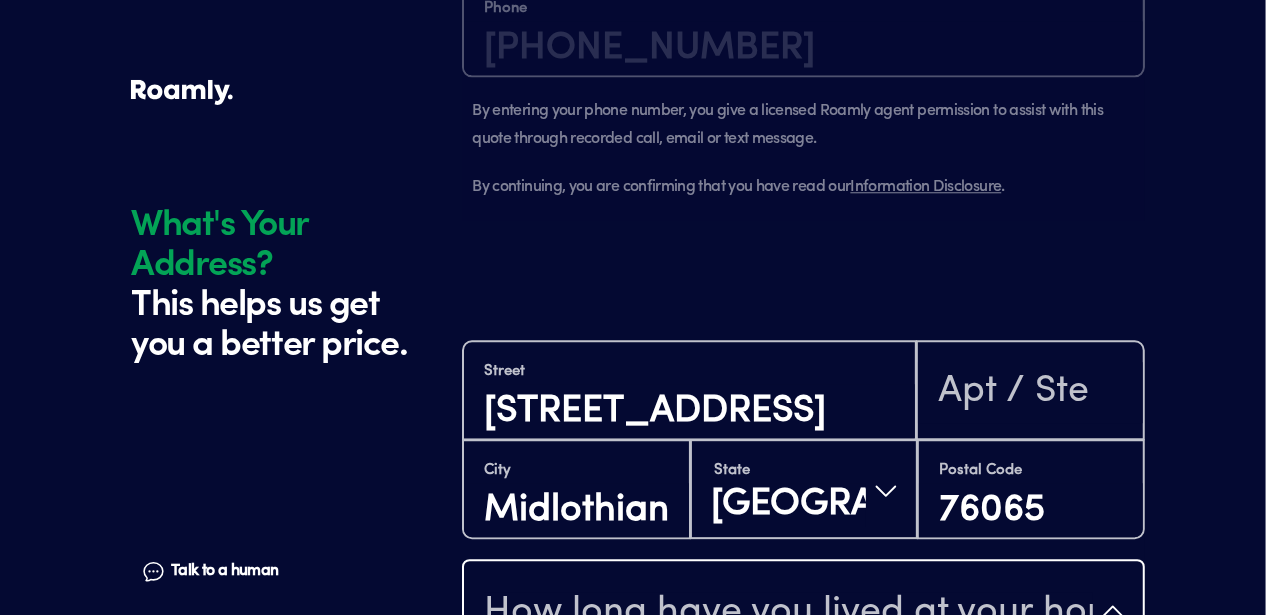 click on "1-5 years" at bounding box center [803, 762] 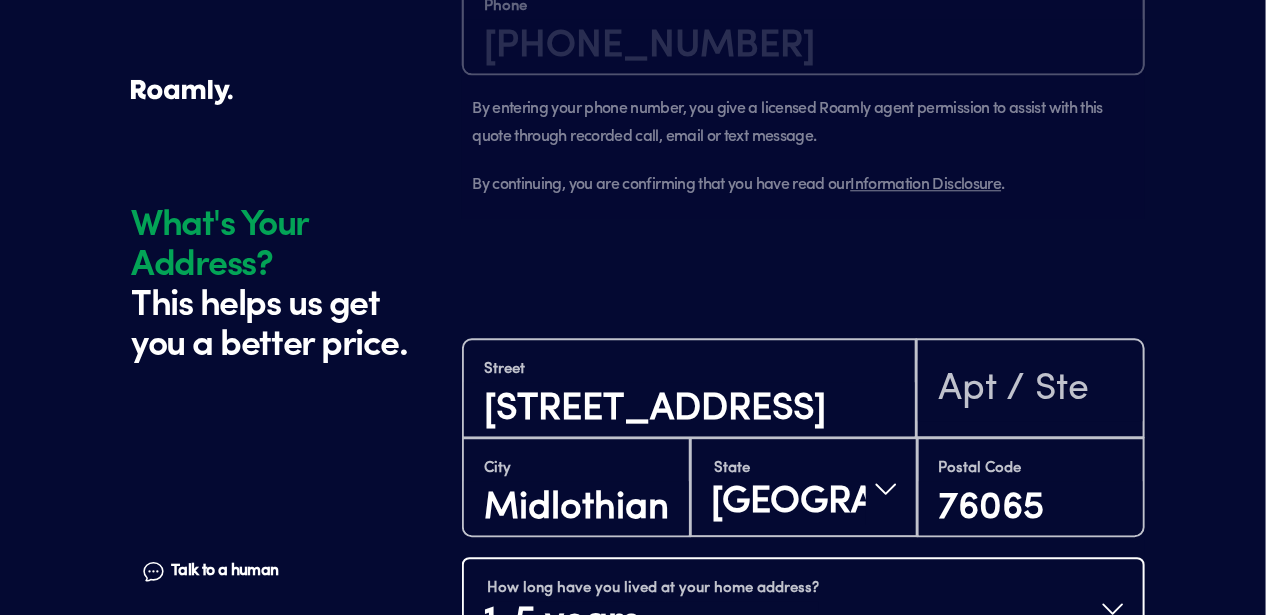 scroll, scrollTop: 1891, scrollLeft: 0, axis: vertical 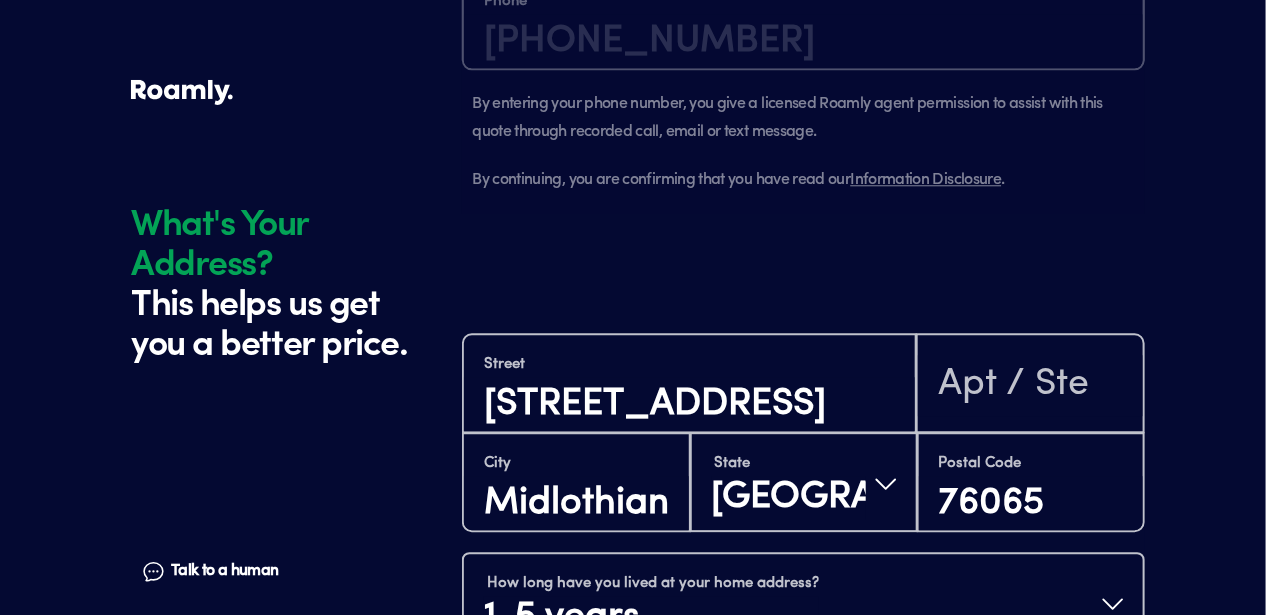 click on "Continue" at bounding box center [803, 713] 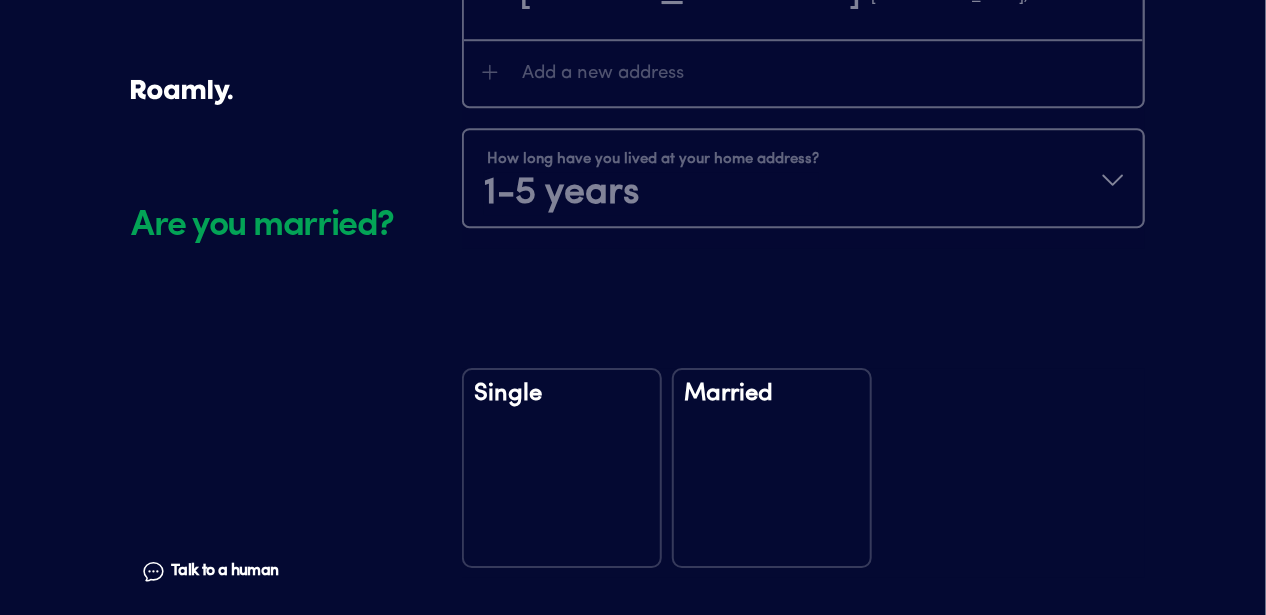 scroll, scrollTop: 2353, scrollLeft: 0, axis: vertical 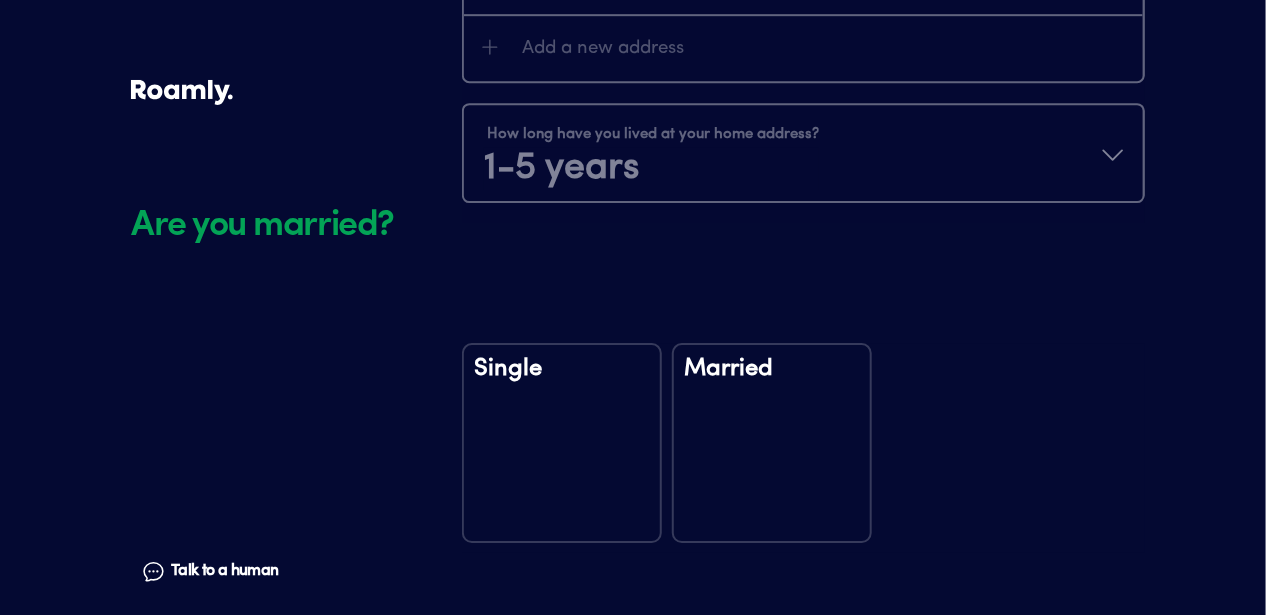 click on "Single" at bounding box center [562, 443] 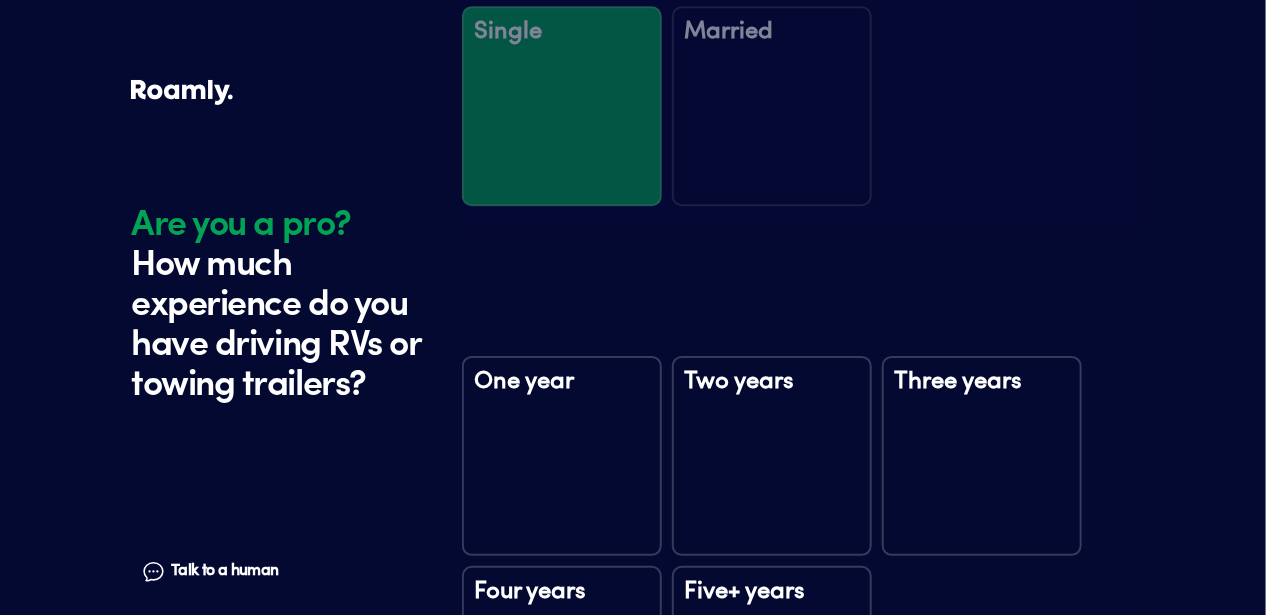 scroll, scrollTop: 2743, scrollLeft: 0, axis: vertical 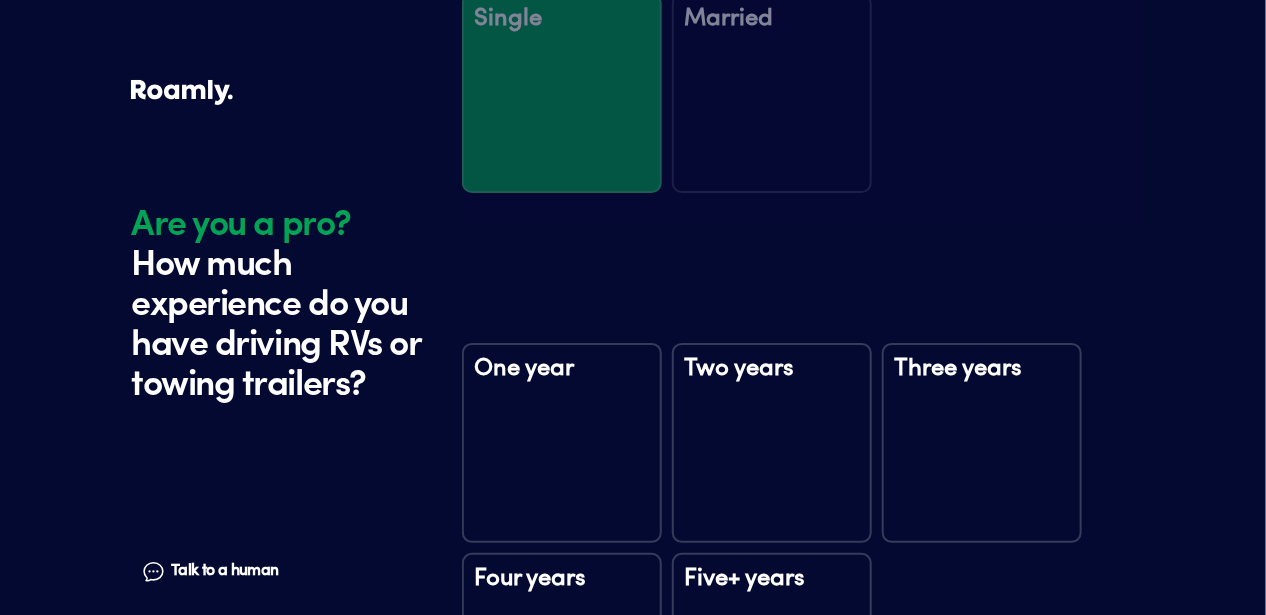click on "Five+ years" at bounding box center [772, 653] 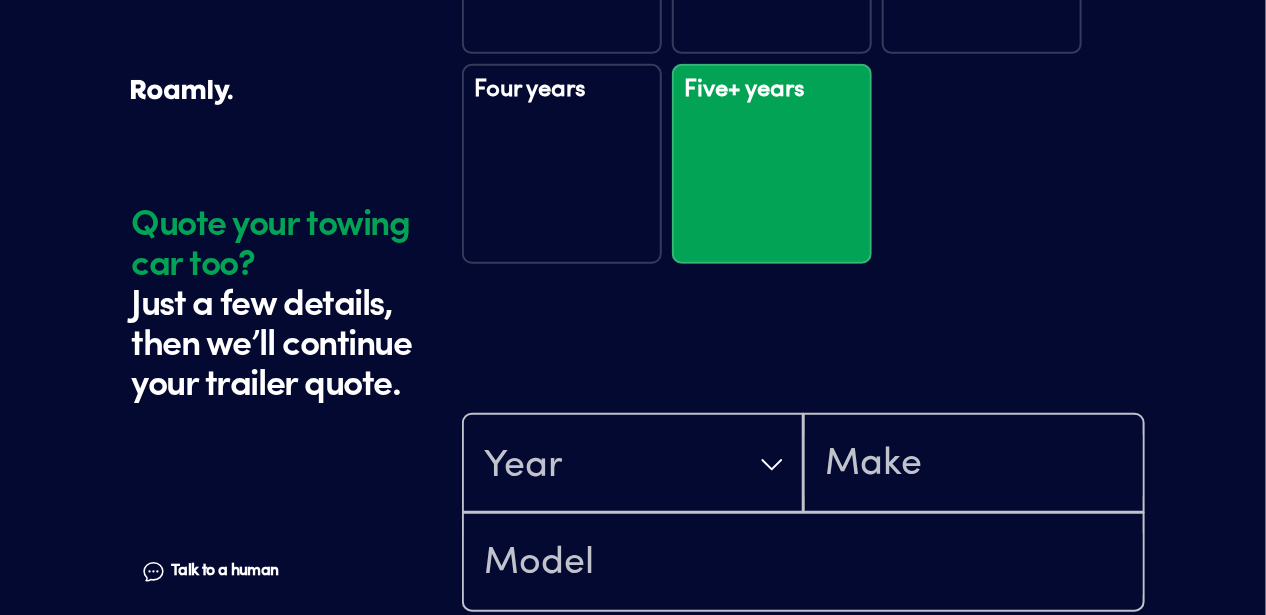 scroll, scrollTop: 3333, scrollLeft: 0, axis: vertical 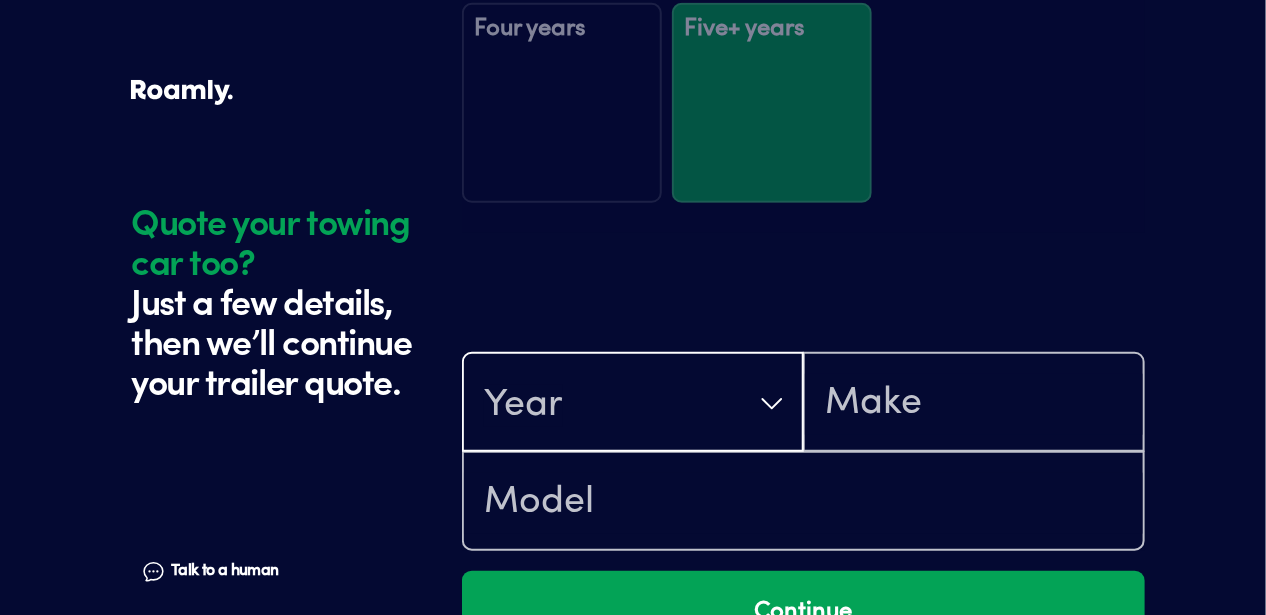click on "Year" at bounding box center (633, 404) 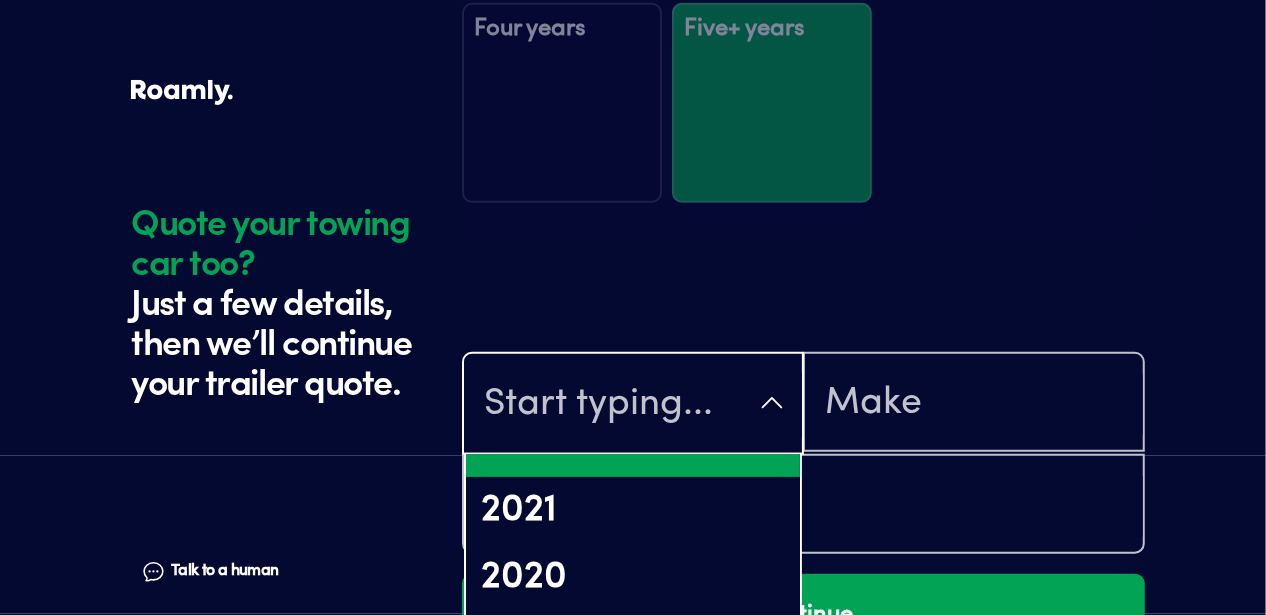 scroll, scrollTop: 400, scrollLeft: 0, axis: vertical 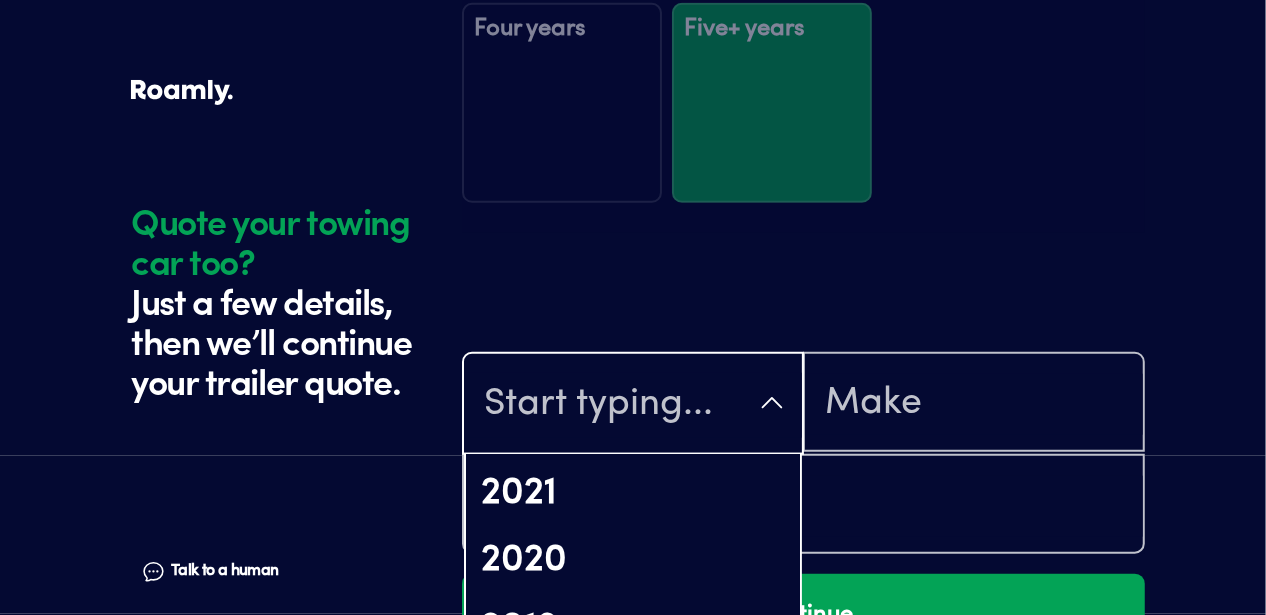 click on "2018" at bounding box center (633, 696) 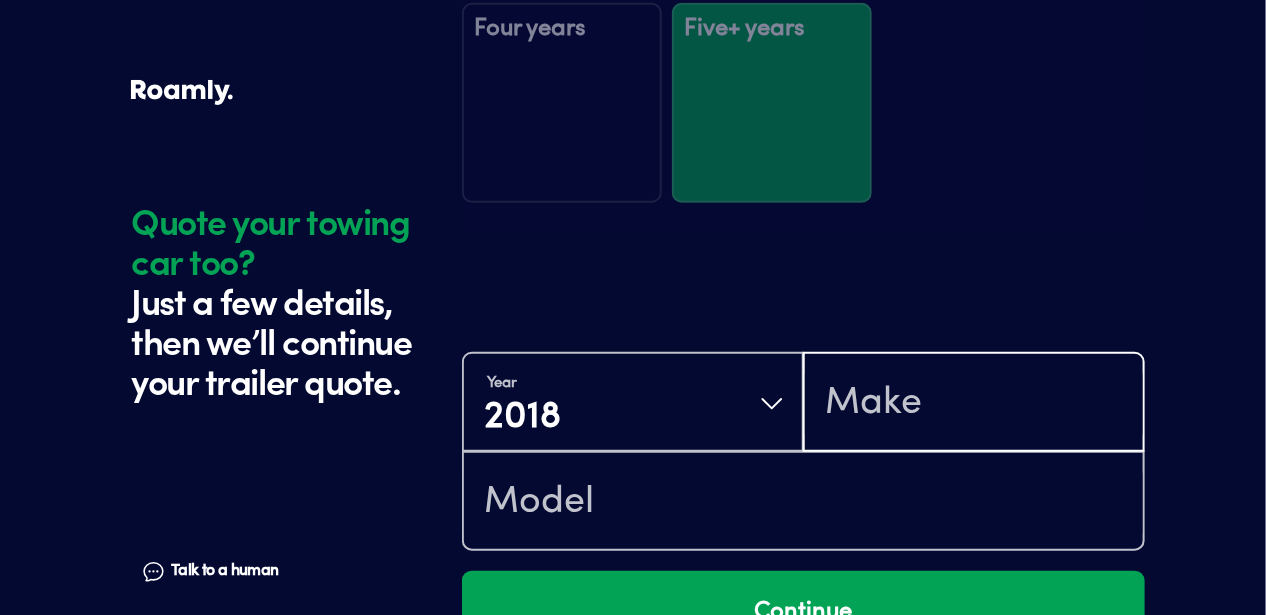 click at bounding box center (974, 404) 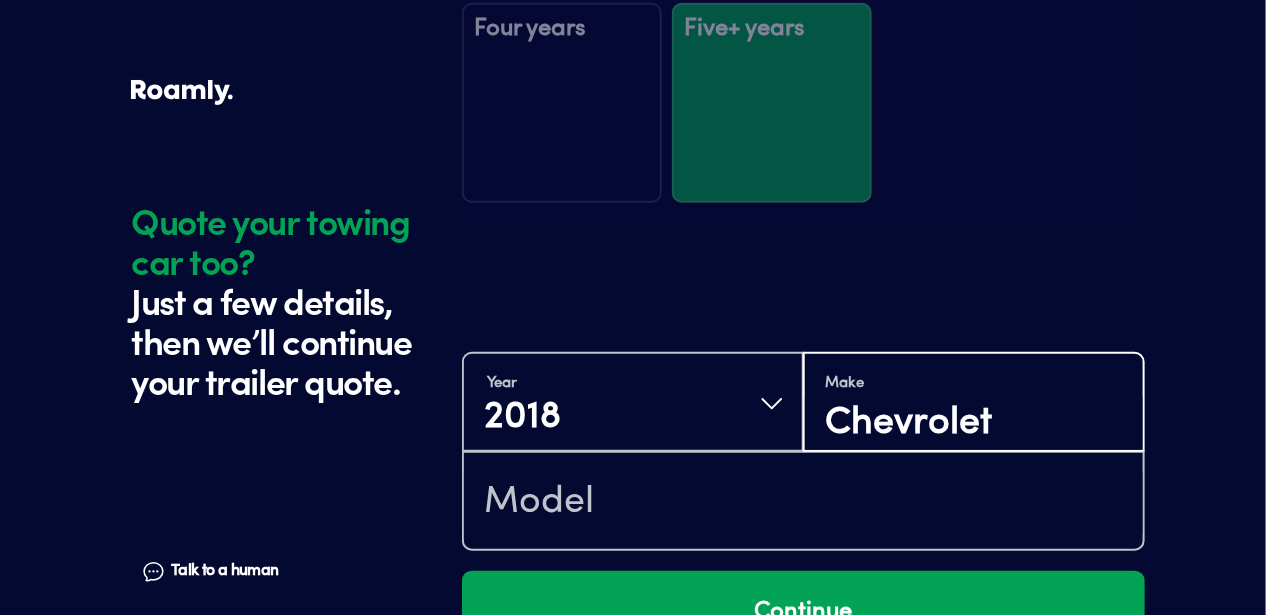 type on "Chevrolet" 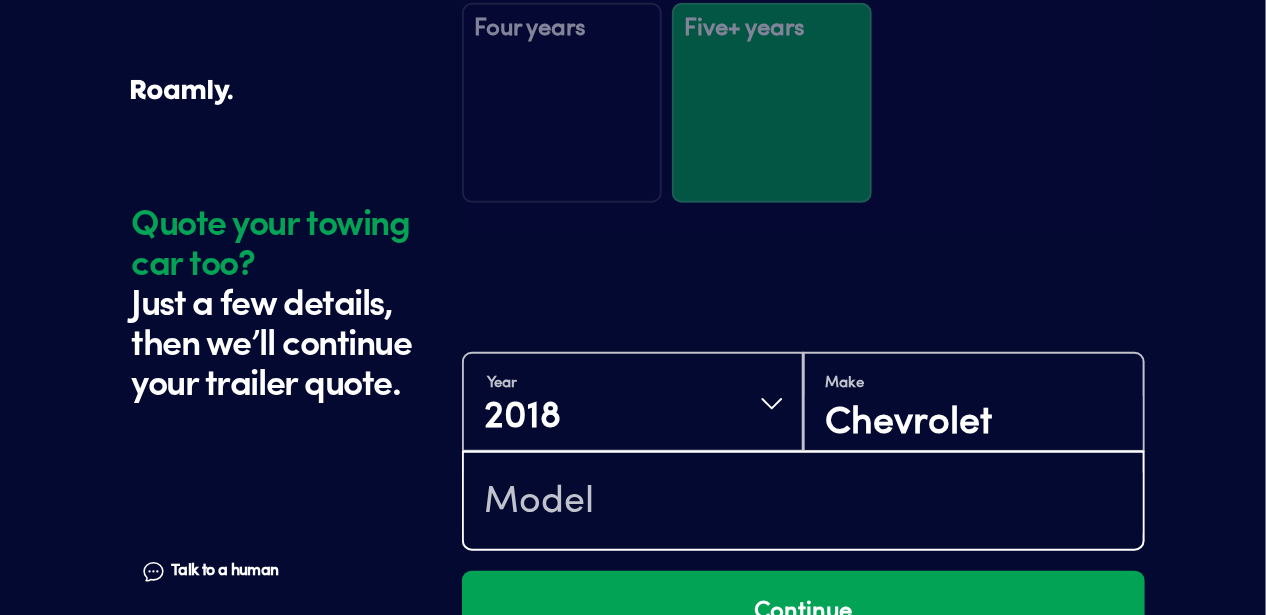 click at bounding box center [803, 503] 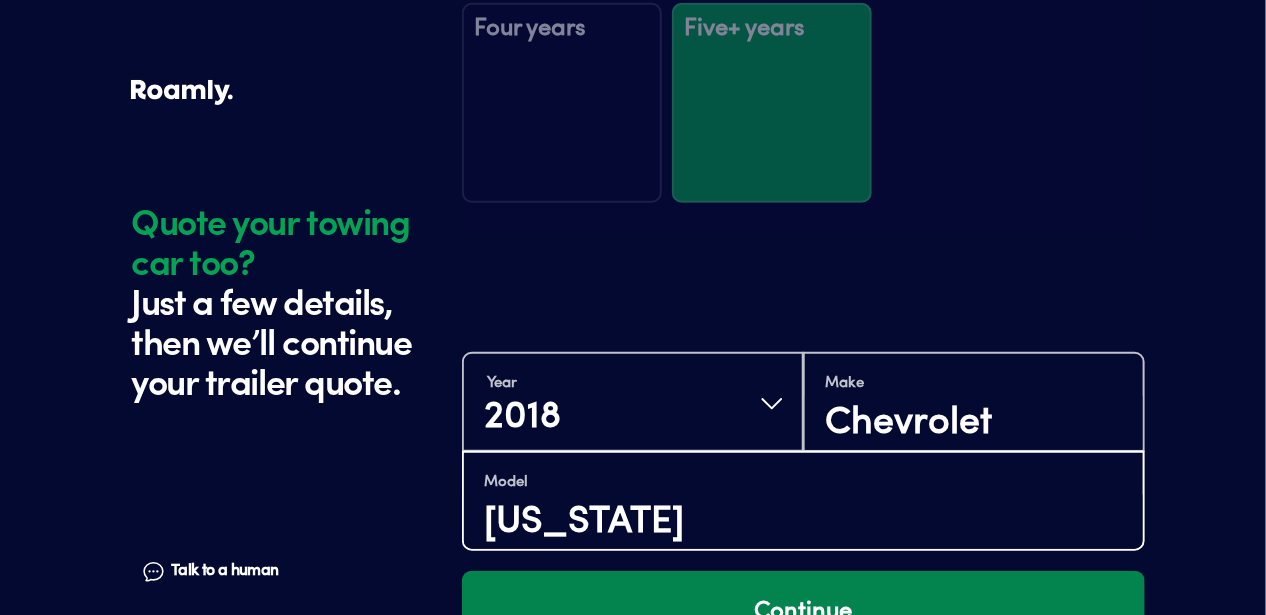 type on "[US_STATE]" 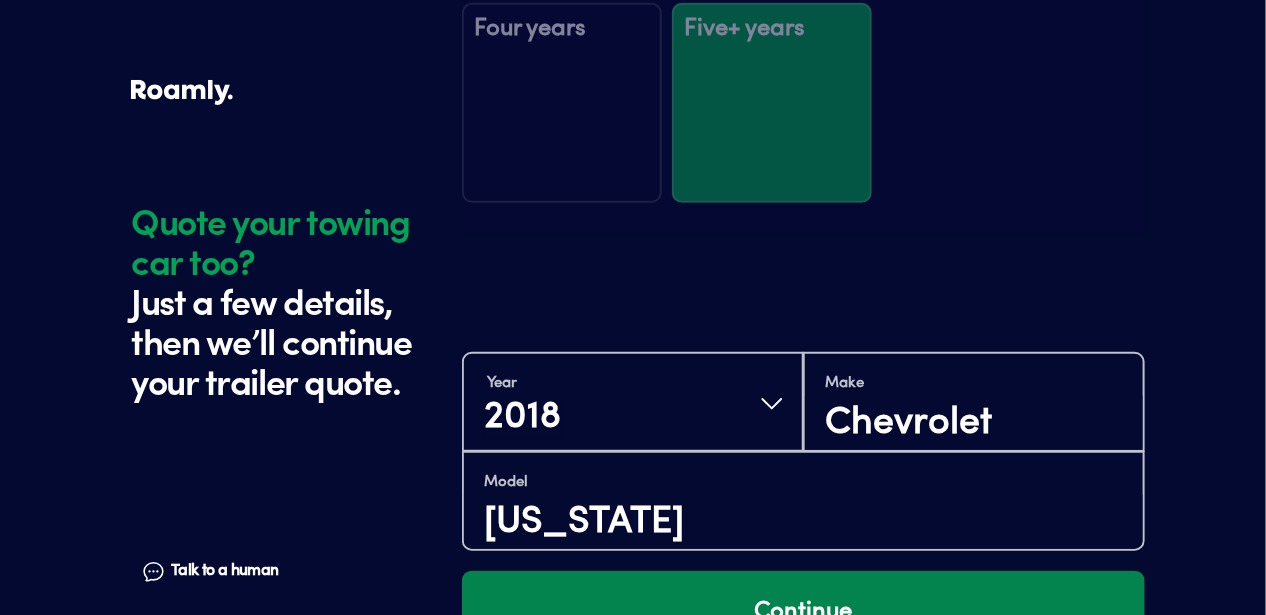 drag, startPoint x: 867, startPoint y: 403, endPoint x: 879, endPoint y: 403, distance: 12 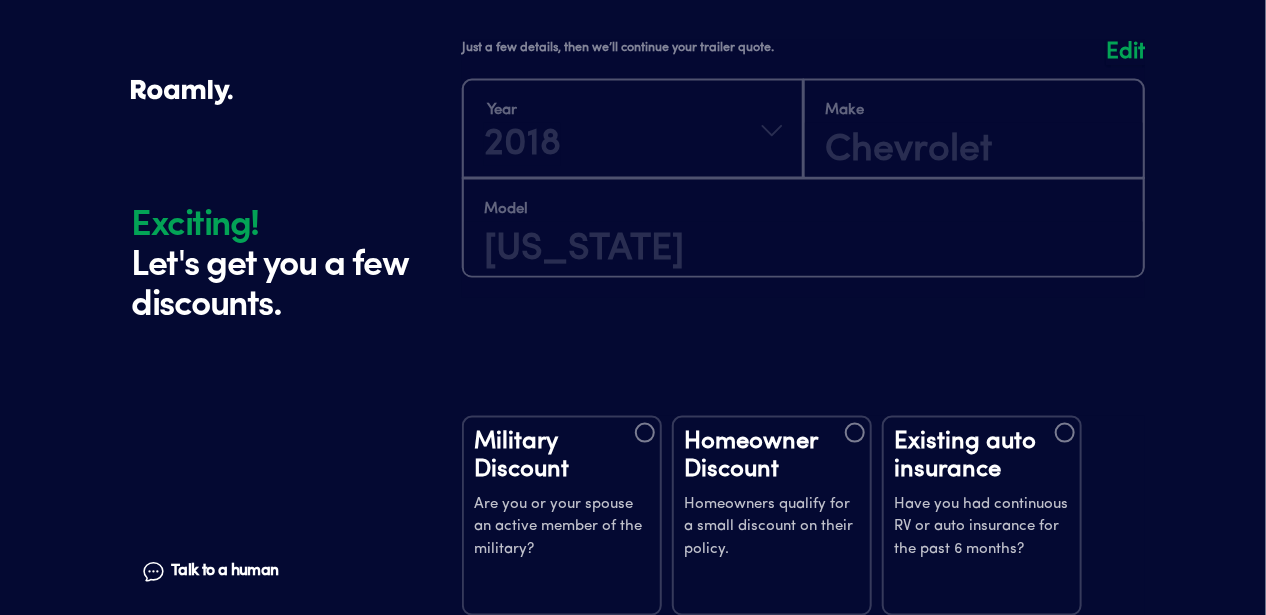 scroll, scrollTop: 3711, scrollLeft: 0, axis: vertical 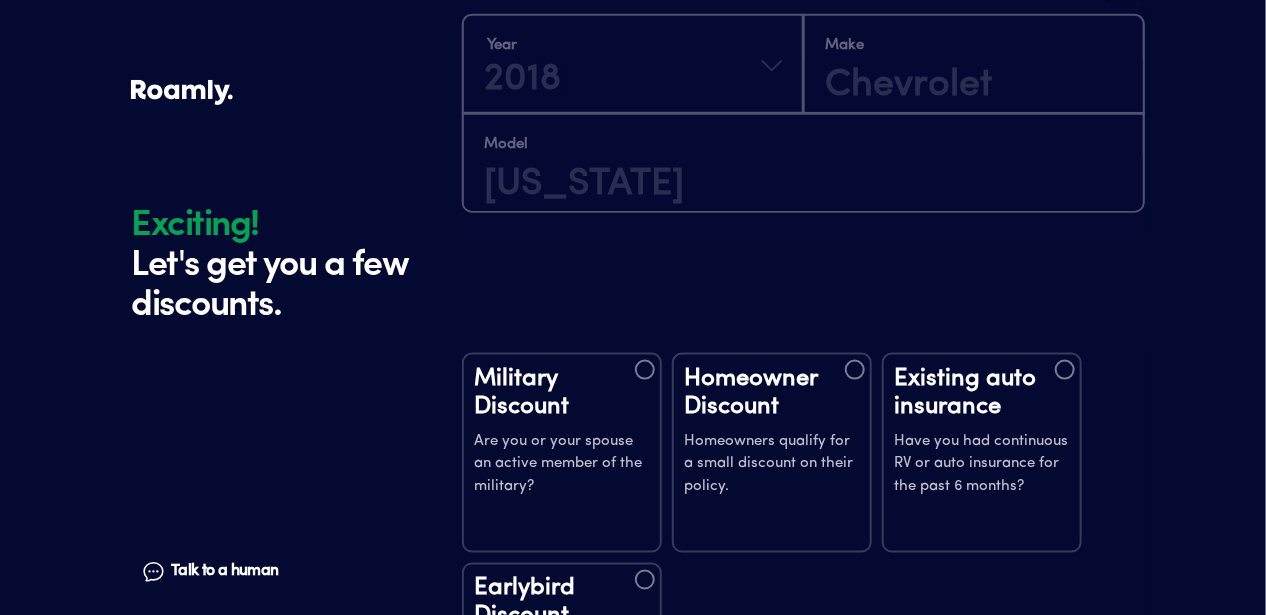 click on "Have you had continuous RV or auto insurance for the past 6 months?" at bounding box center (982, 465) 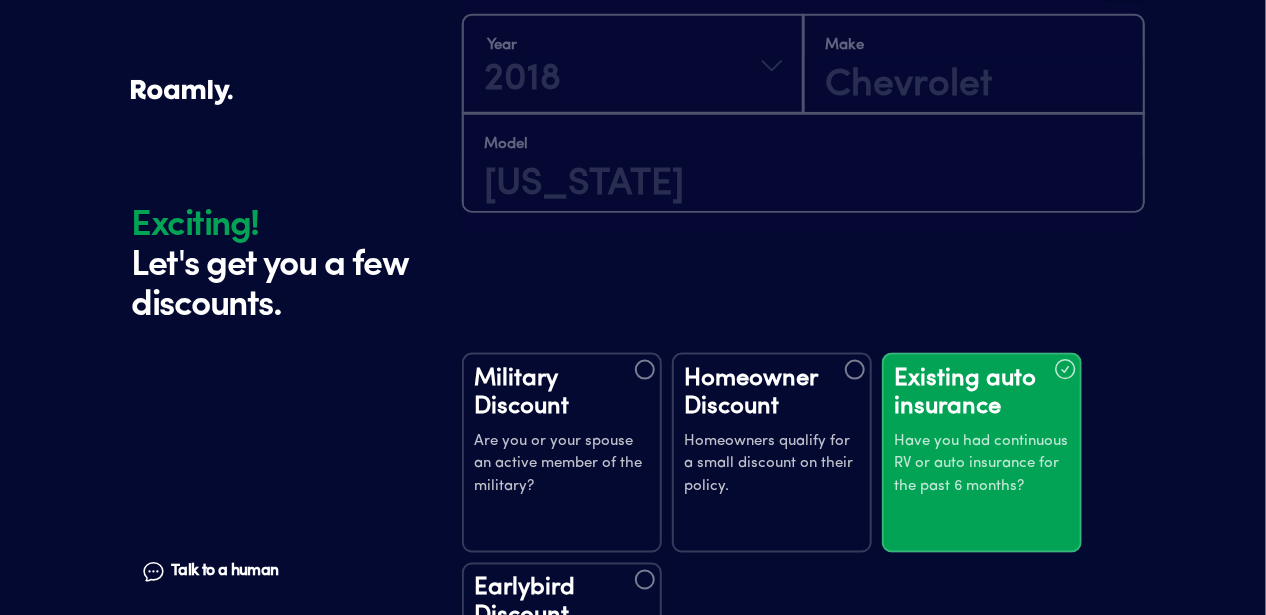 click on "Continue" at bounding box center [803, 834] 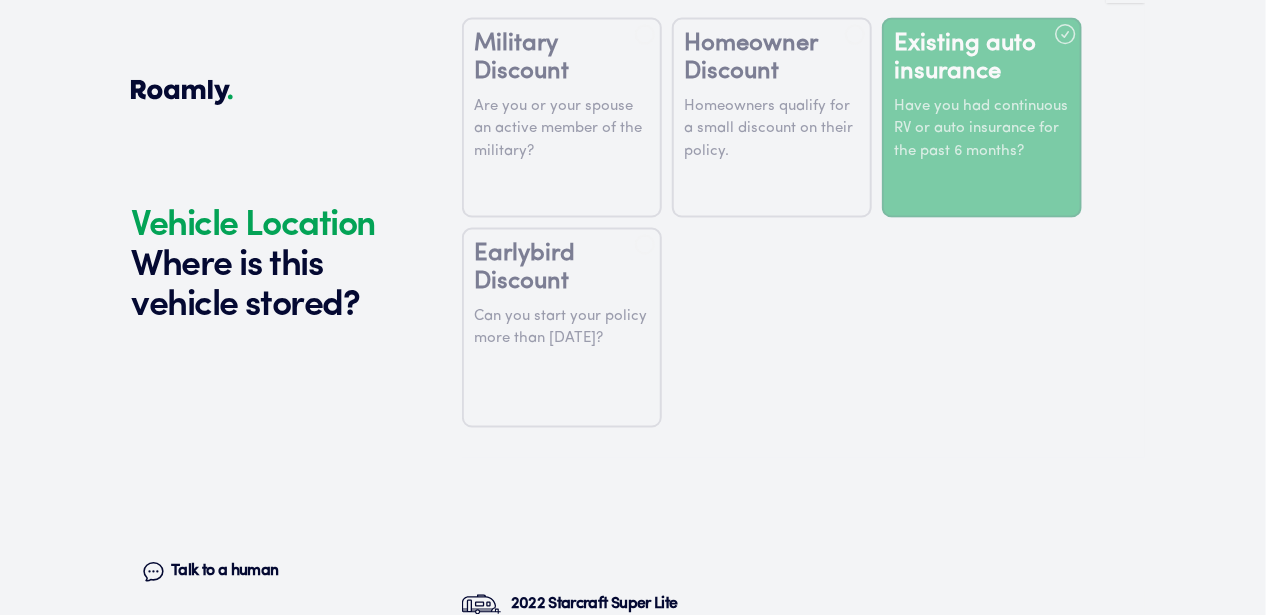 scroll, scrollTop: 4101, scrollLeft: 0, axis: vertical 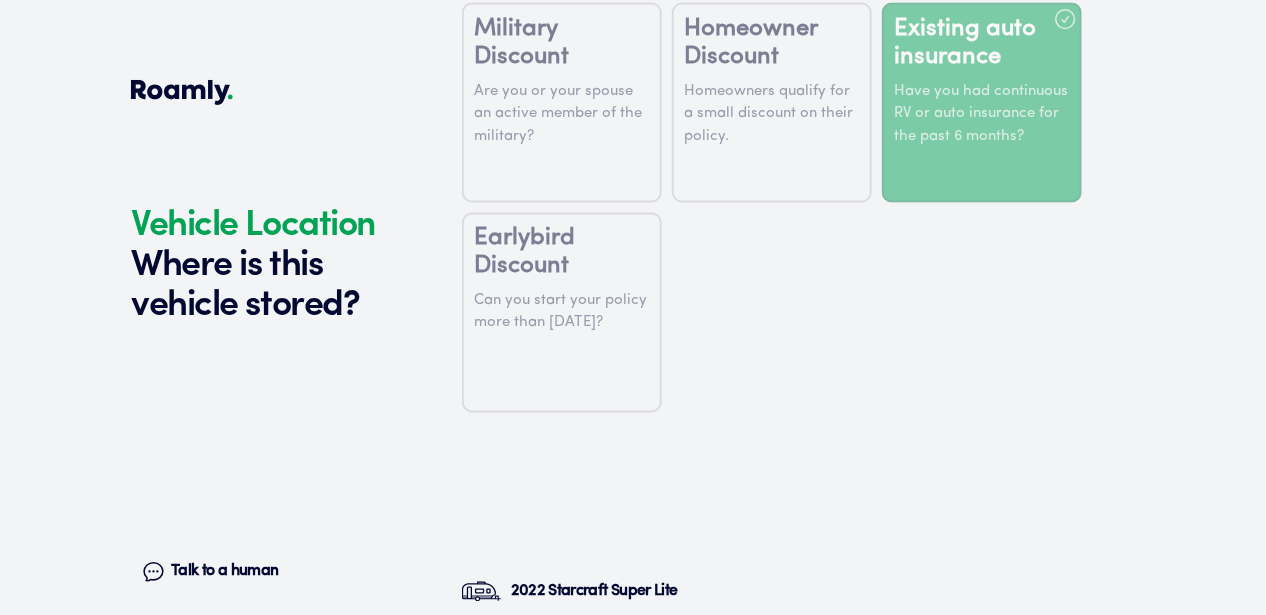 click at bounding box center [491, 671] 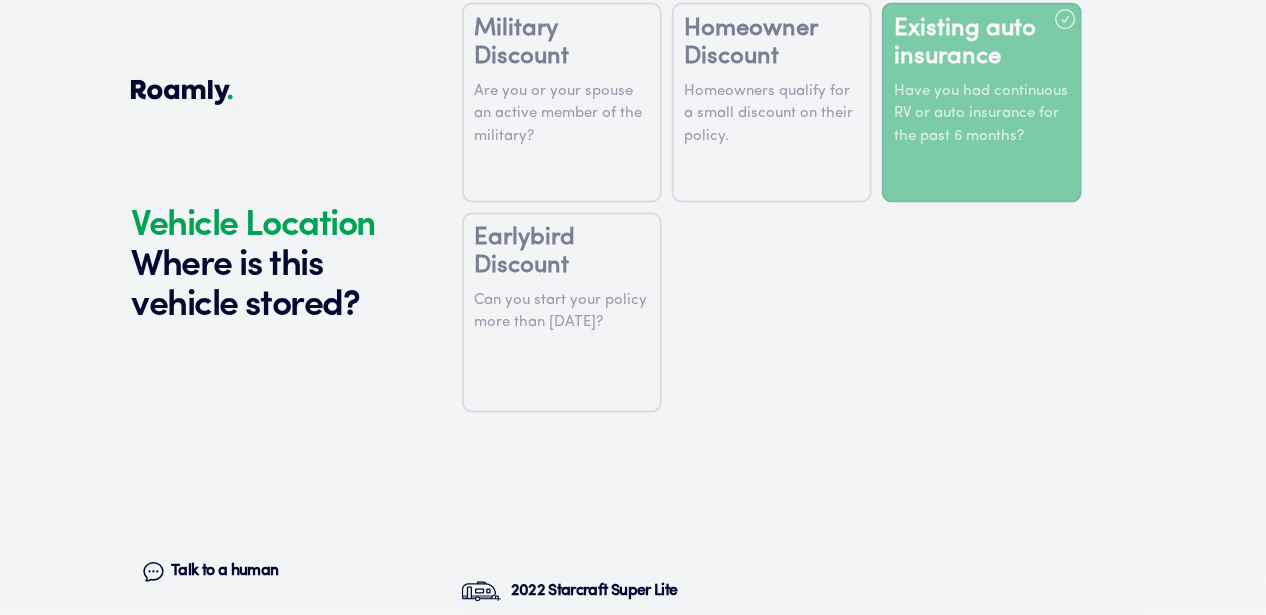 click on "Continue" at bounding box center [803, 873] 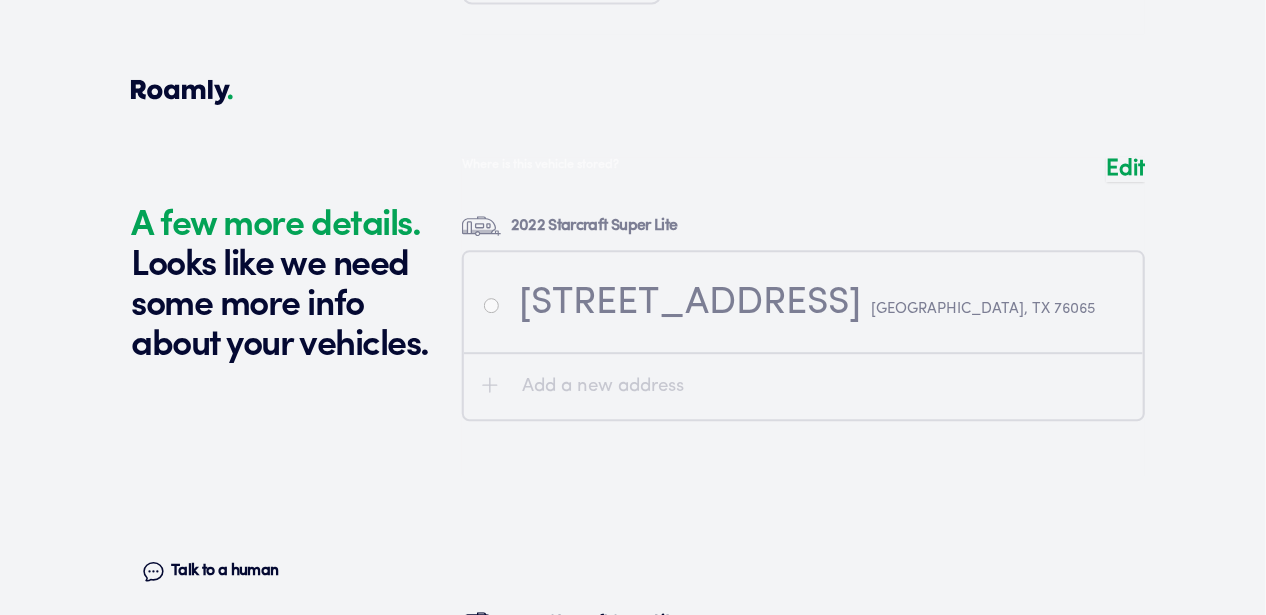 scroll, scrollTop: 4538, scrollLeft: 0, axis: vertical 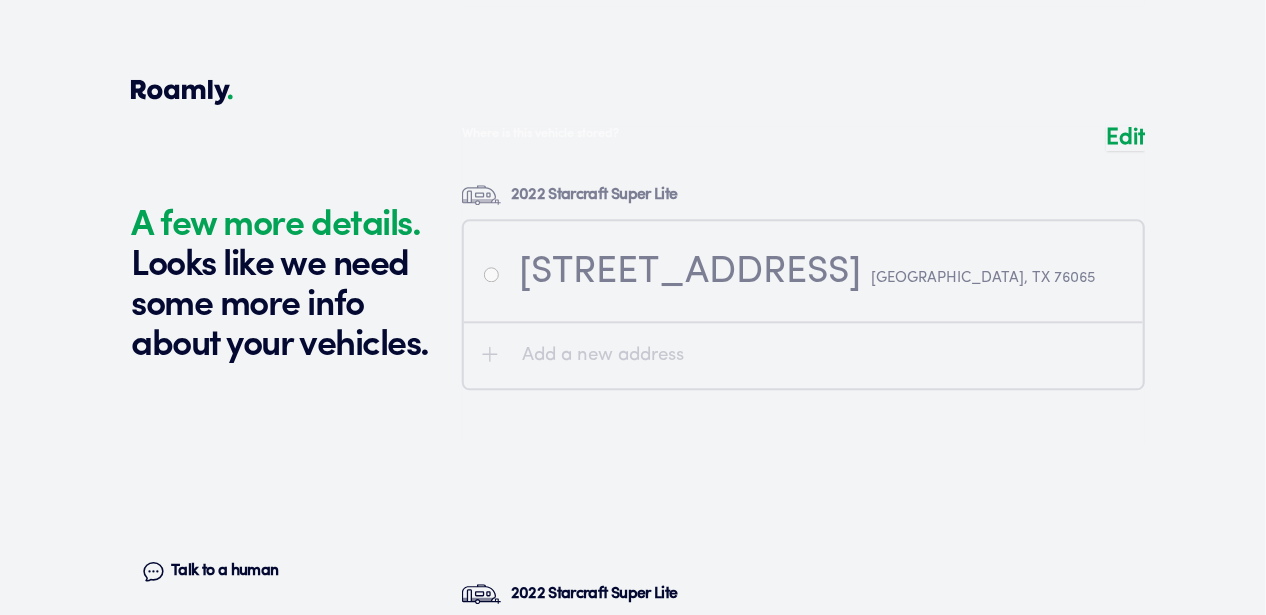 click at bounding box center (803, 670) 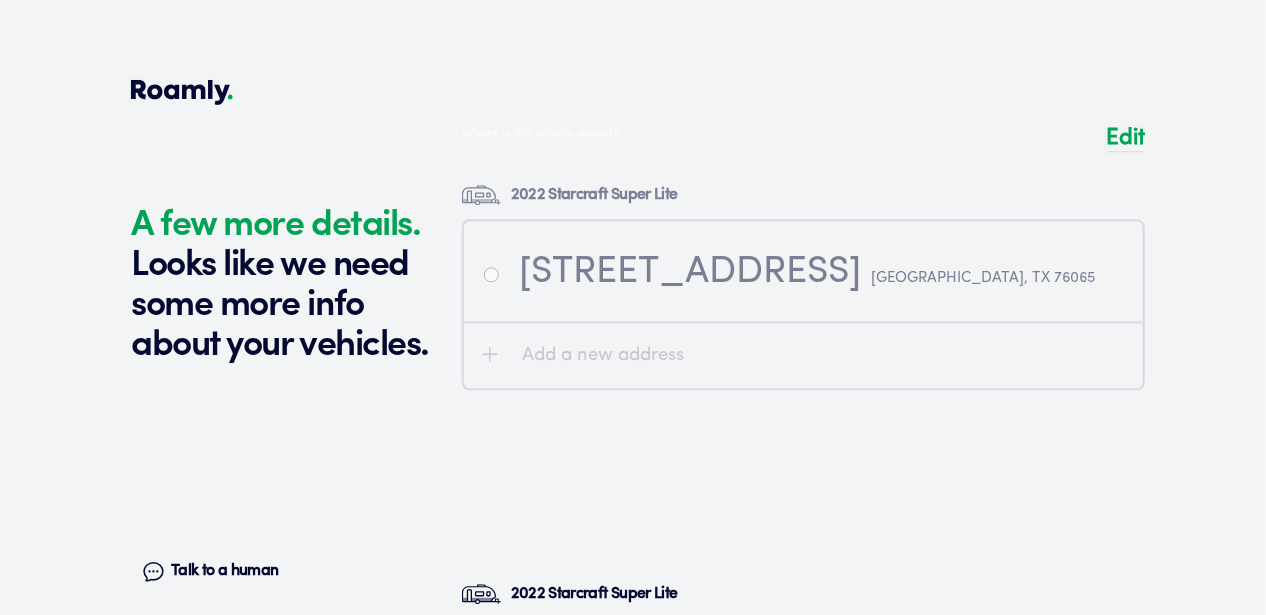 type on "[US_VEHICLE_IDENTIFICATION_NUMBER]" 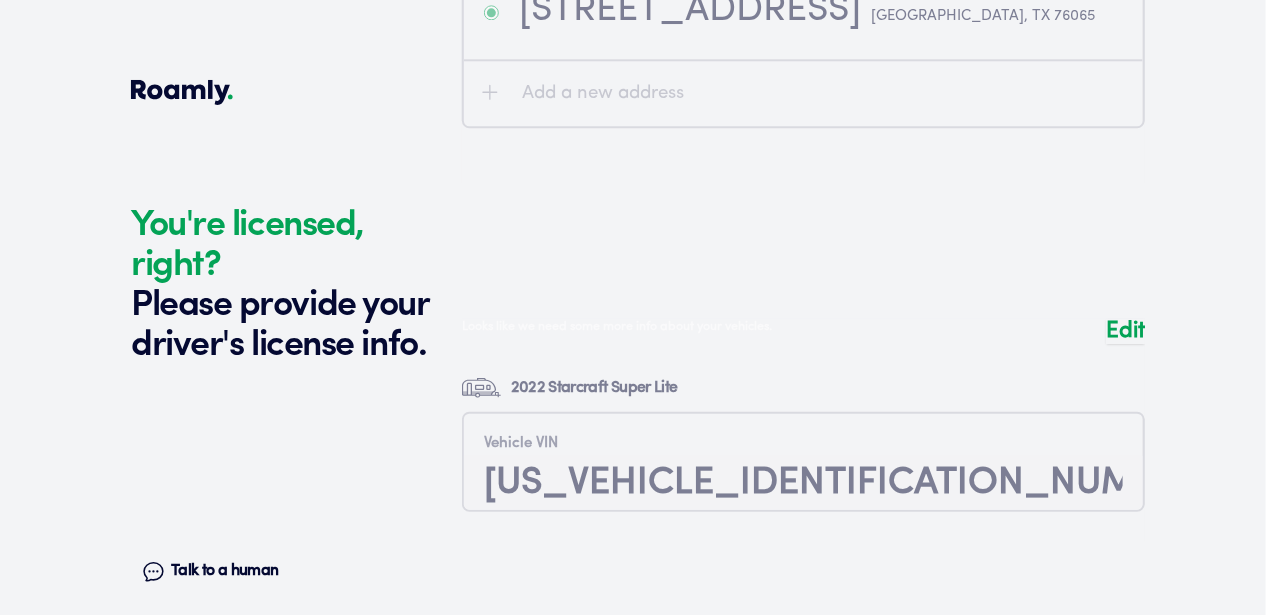 scroll, scrollTop: 4881, scrollLeft: 0, axis: vertical 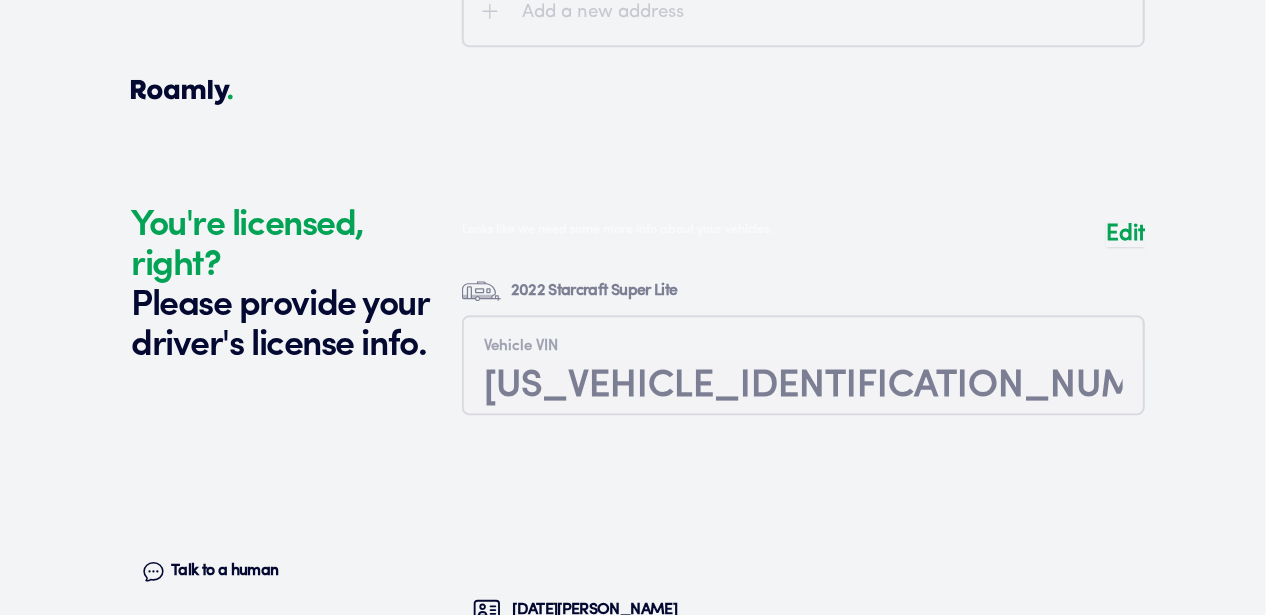 click at bounding box center [803, 686] 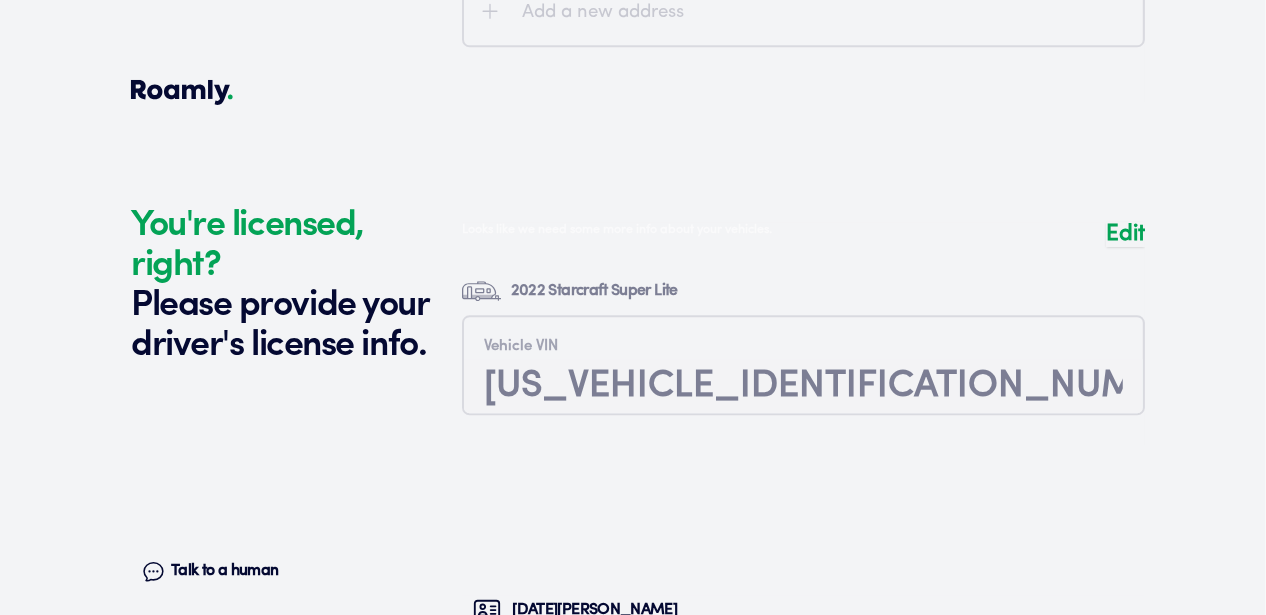 scroll, scrollTop: 3483, scrollLeft: 0, axis: vertical 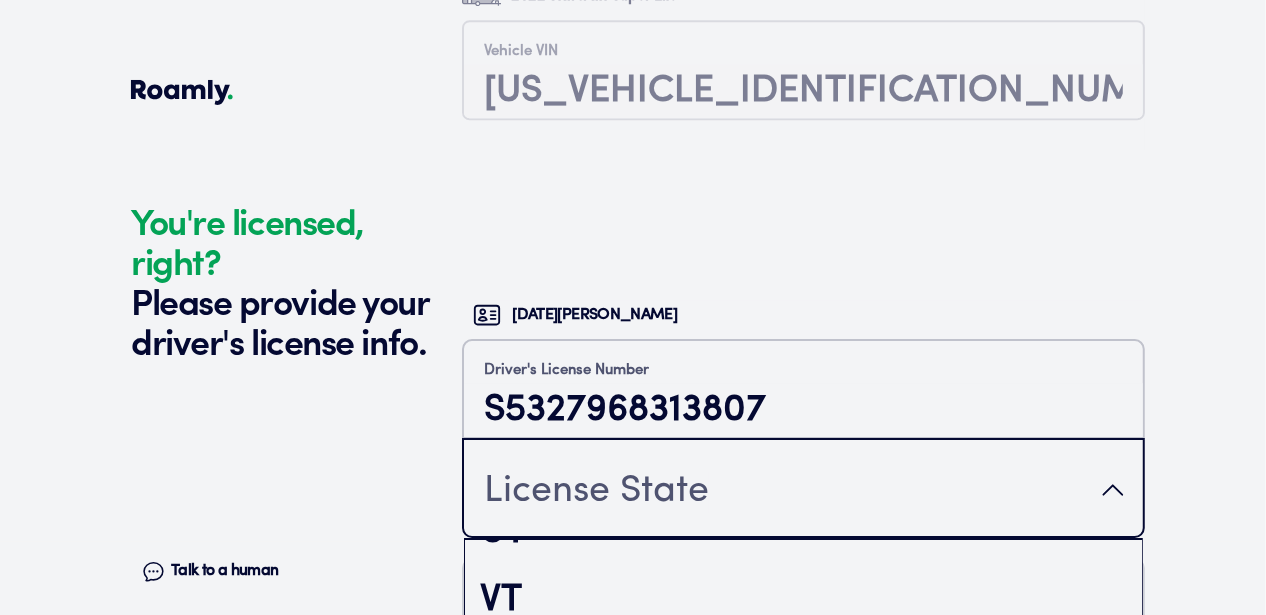 drag, startPoint x: 479, startPoint y: 528, endPoint x: 487, endPoint y: 521, distance: 10.630146 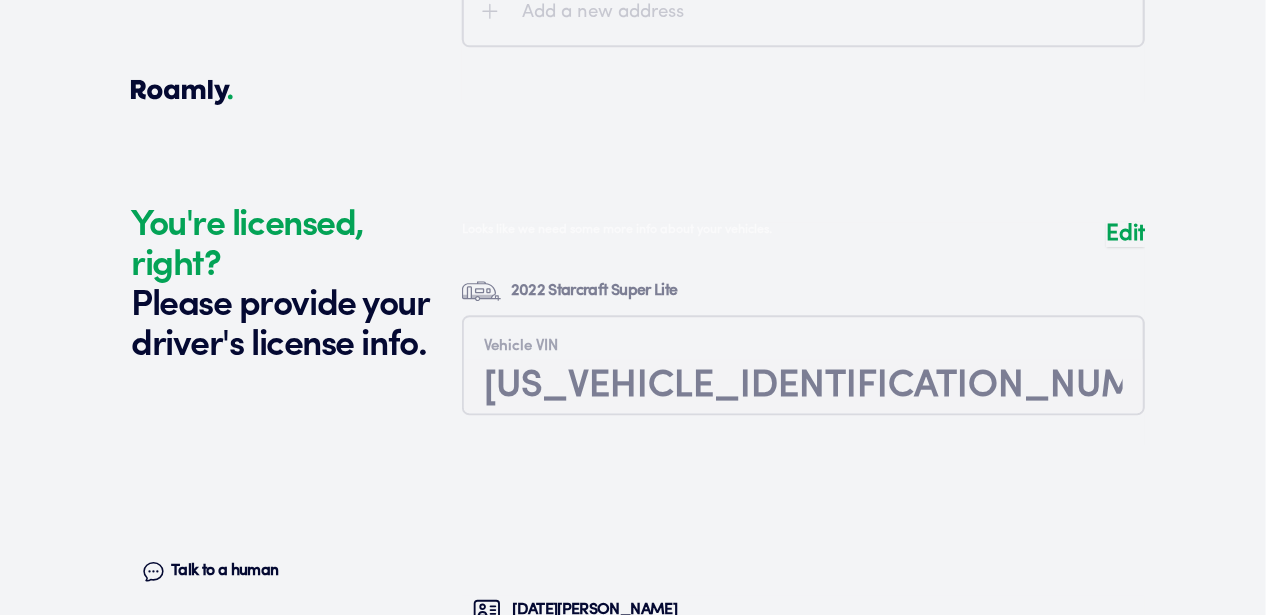 click on "Continue" at bounding box center (803, 894) 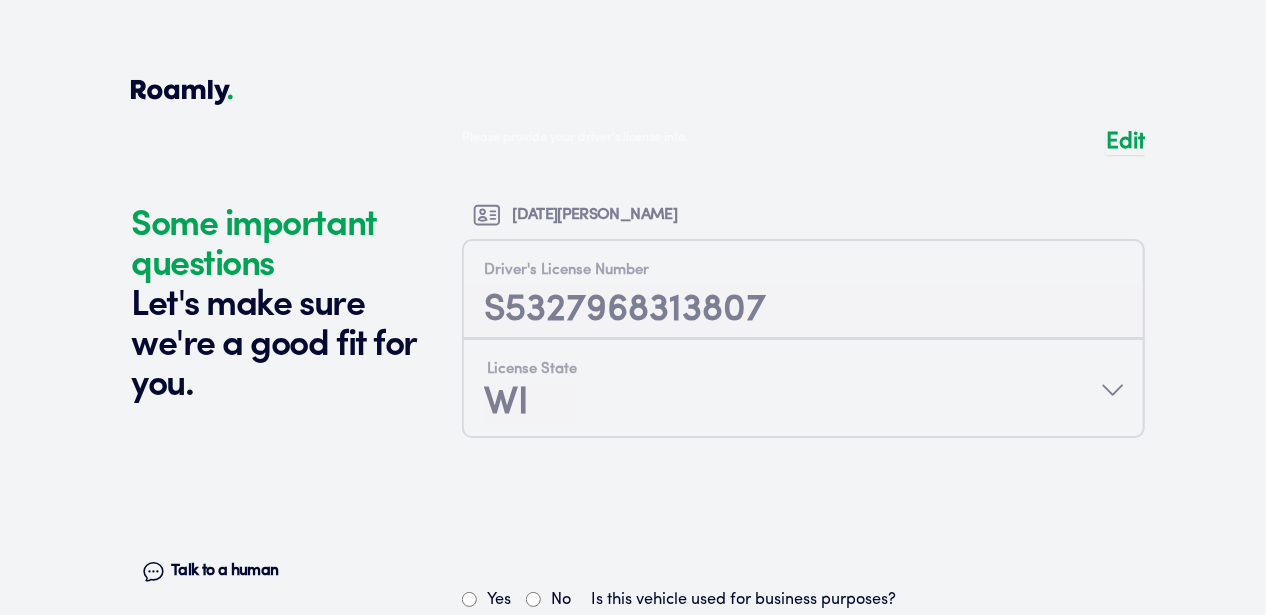scroll, scrollTop: 5339, scrollLeft: 0, axis: vertical 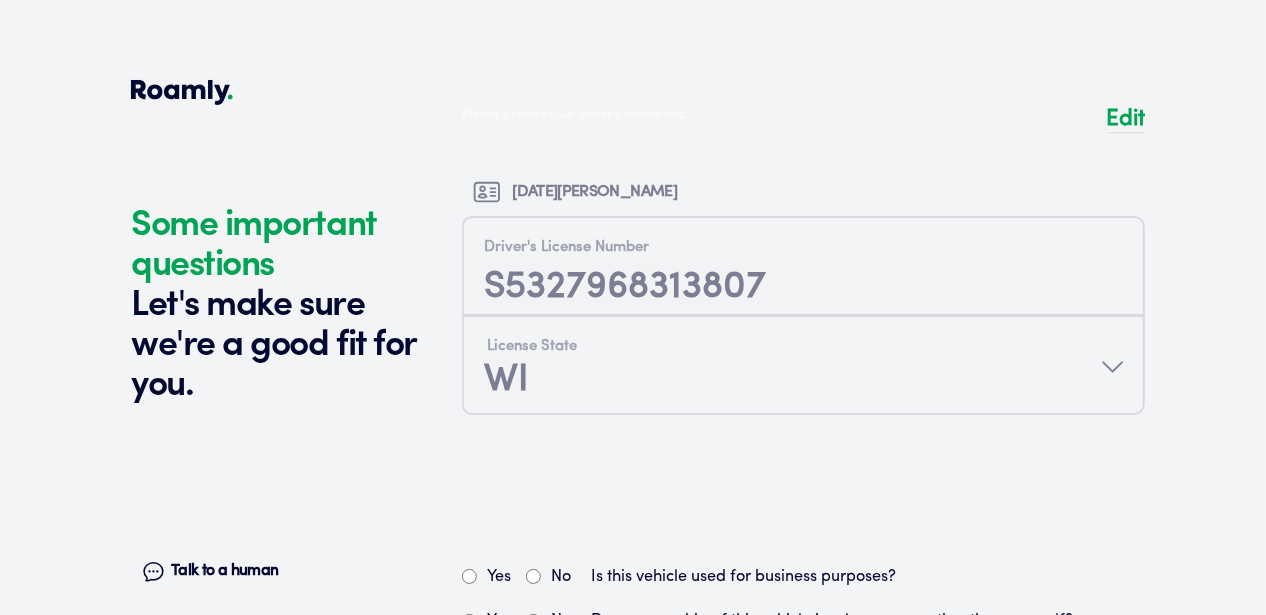 click on "No" at bounding box center [533, 576] 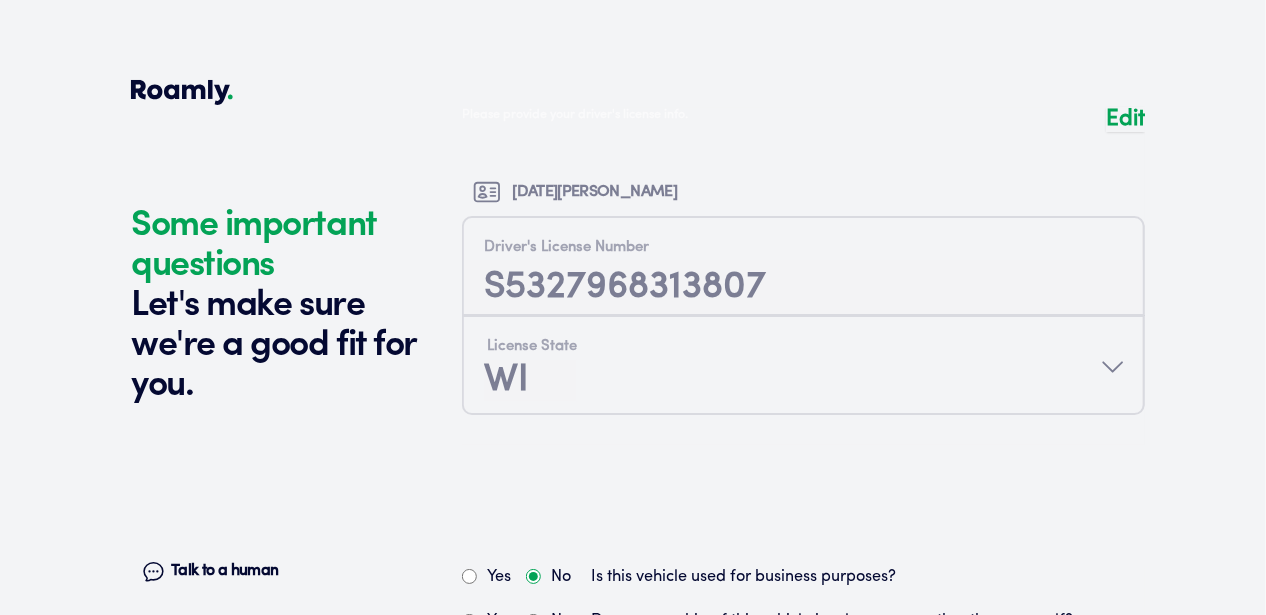 radio on "true" 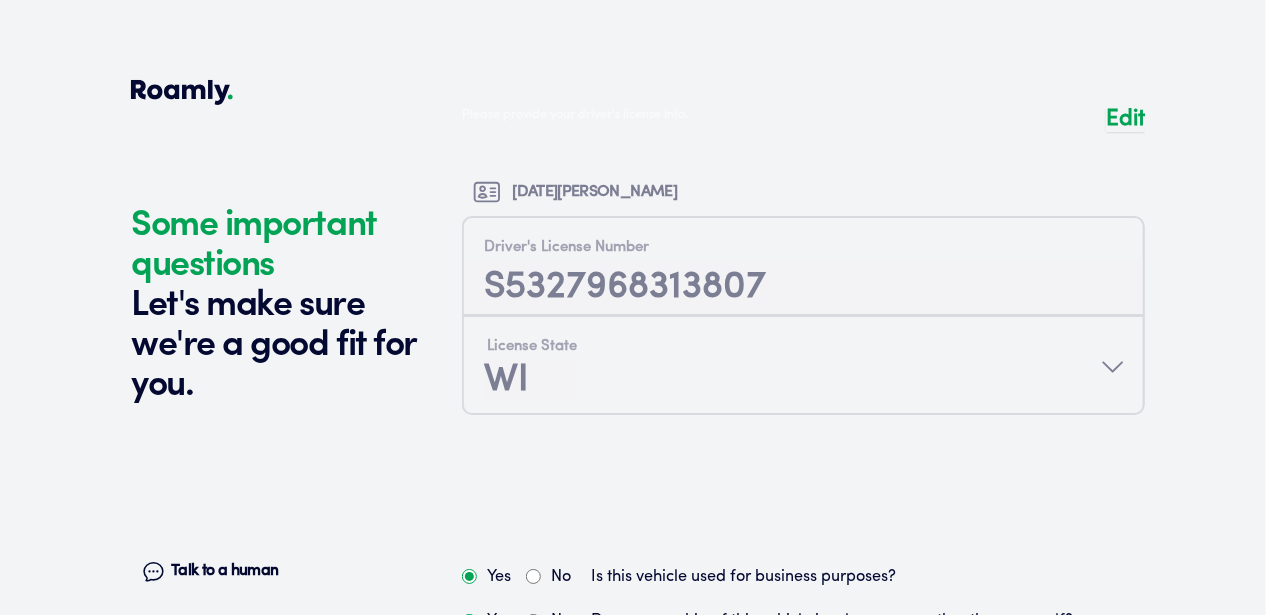 click on "No" at bounding box center (533, 621) 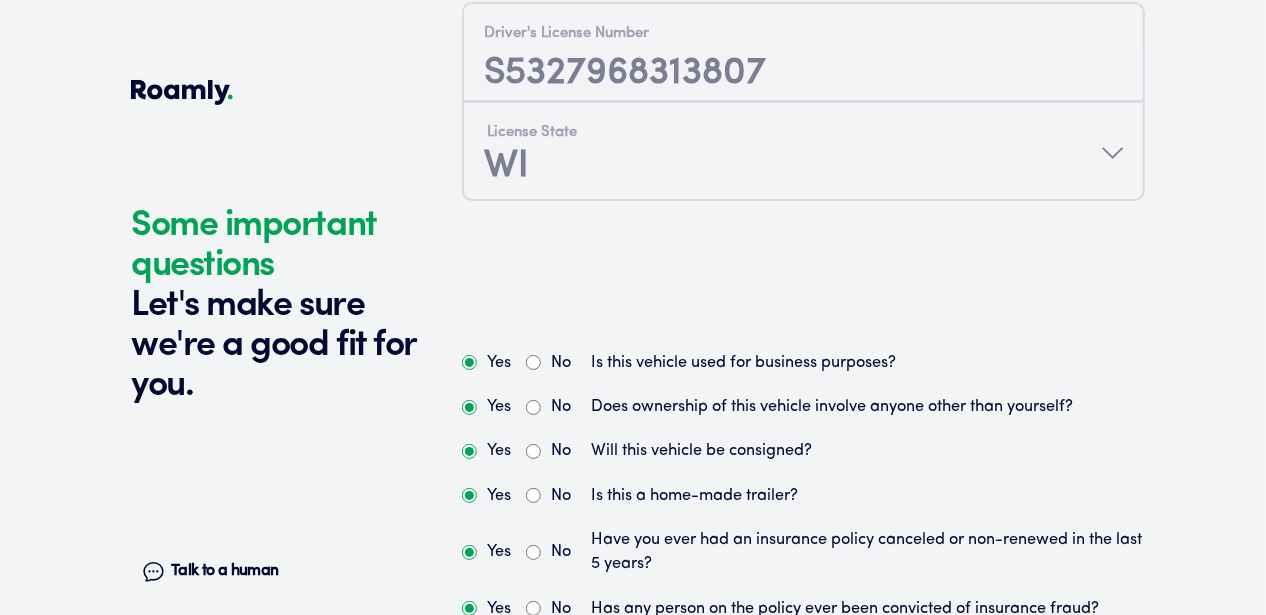 click on "Continue" at bounding box center [803, 994] 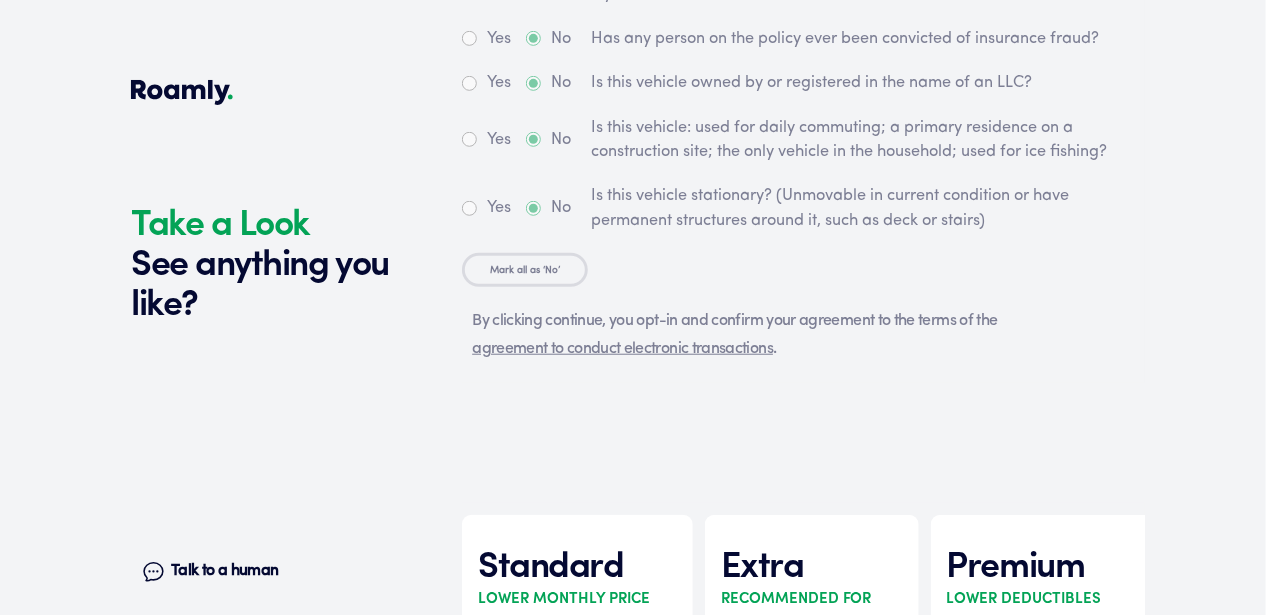 scroll, scrollTop: 6165, scrollLeft: 0, axis: vertical 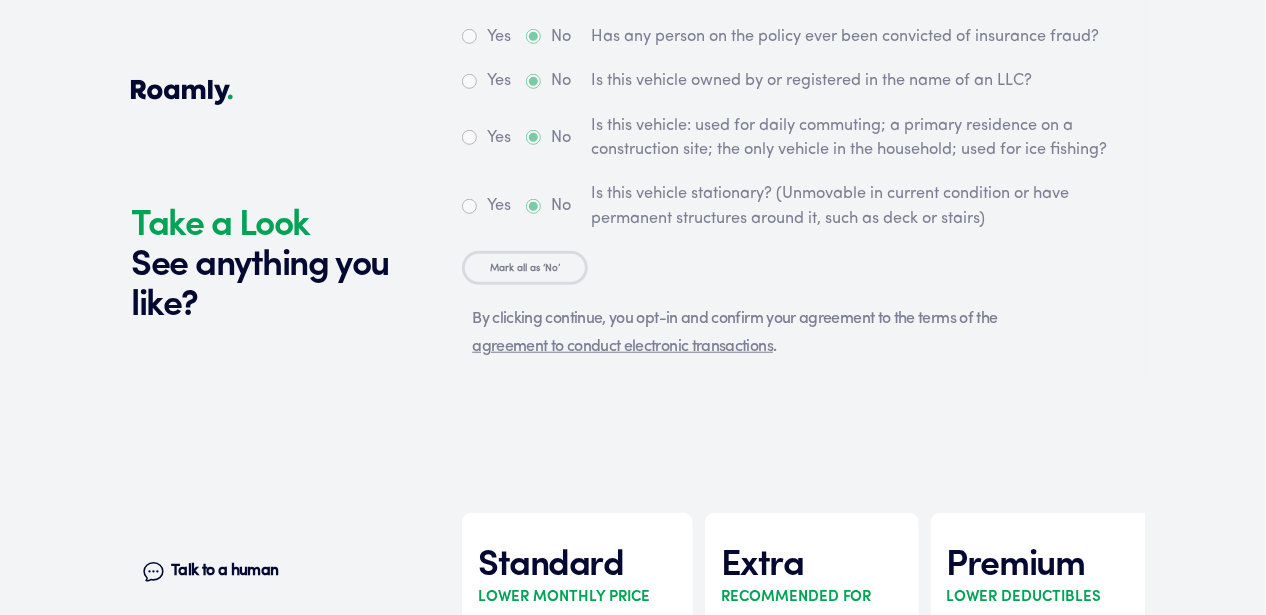 click on "Select" at bounding box center (812, 1006) 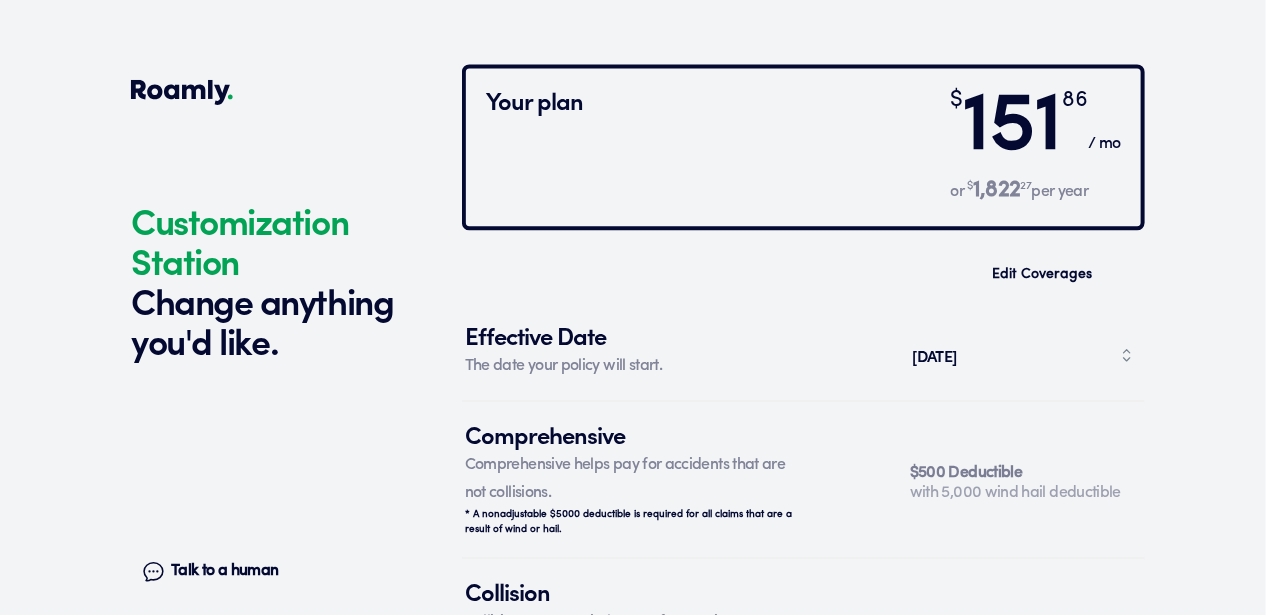 scroll, scrollTop: 7196, scrollLeft: 0, axis: vertical 